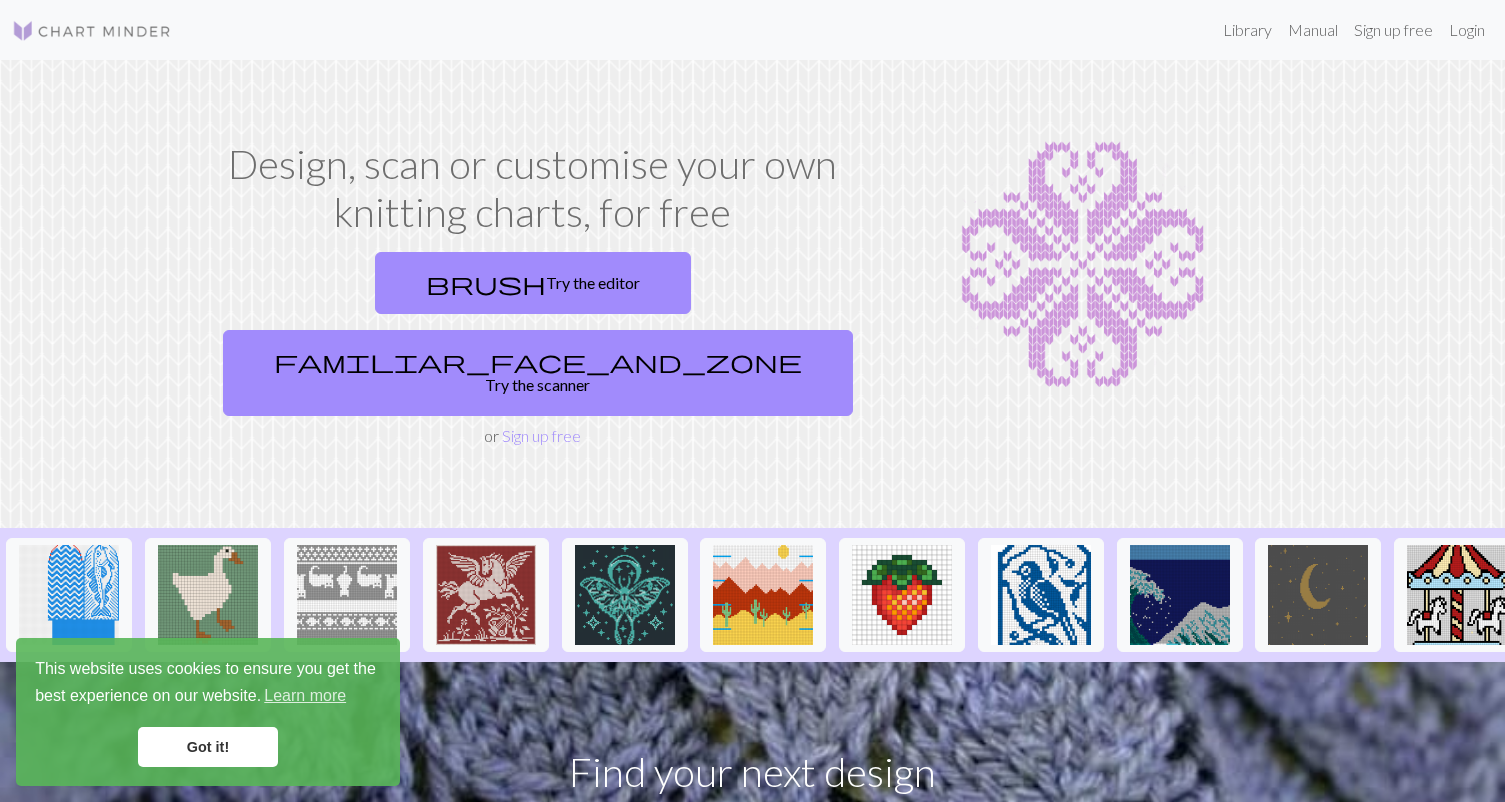 scroll, scrollTop: 0, scrollLeft: 0, axis: both 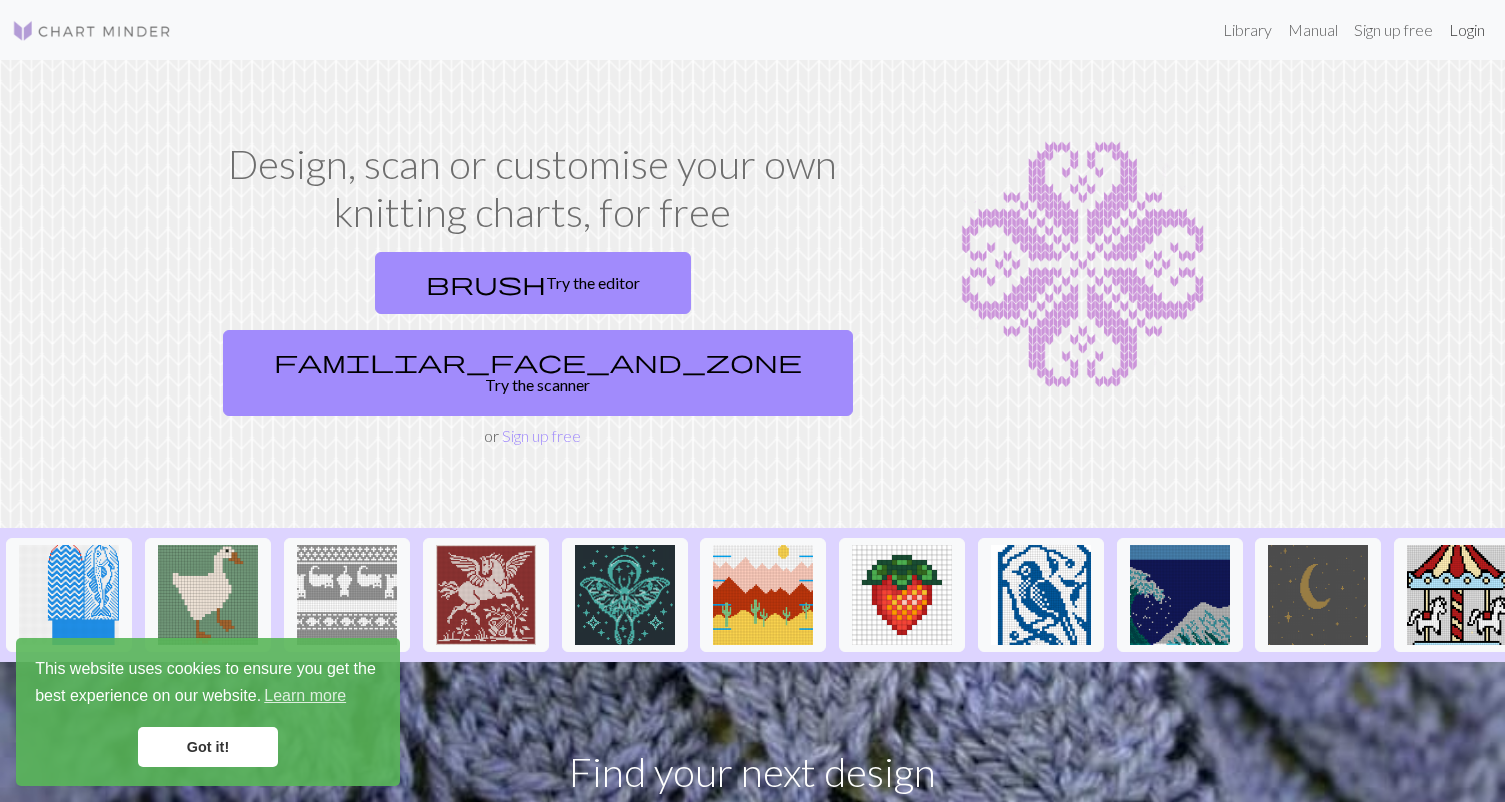 click on "Login" at bounding box center [1467, 30] 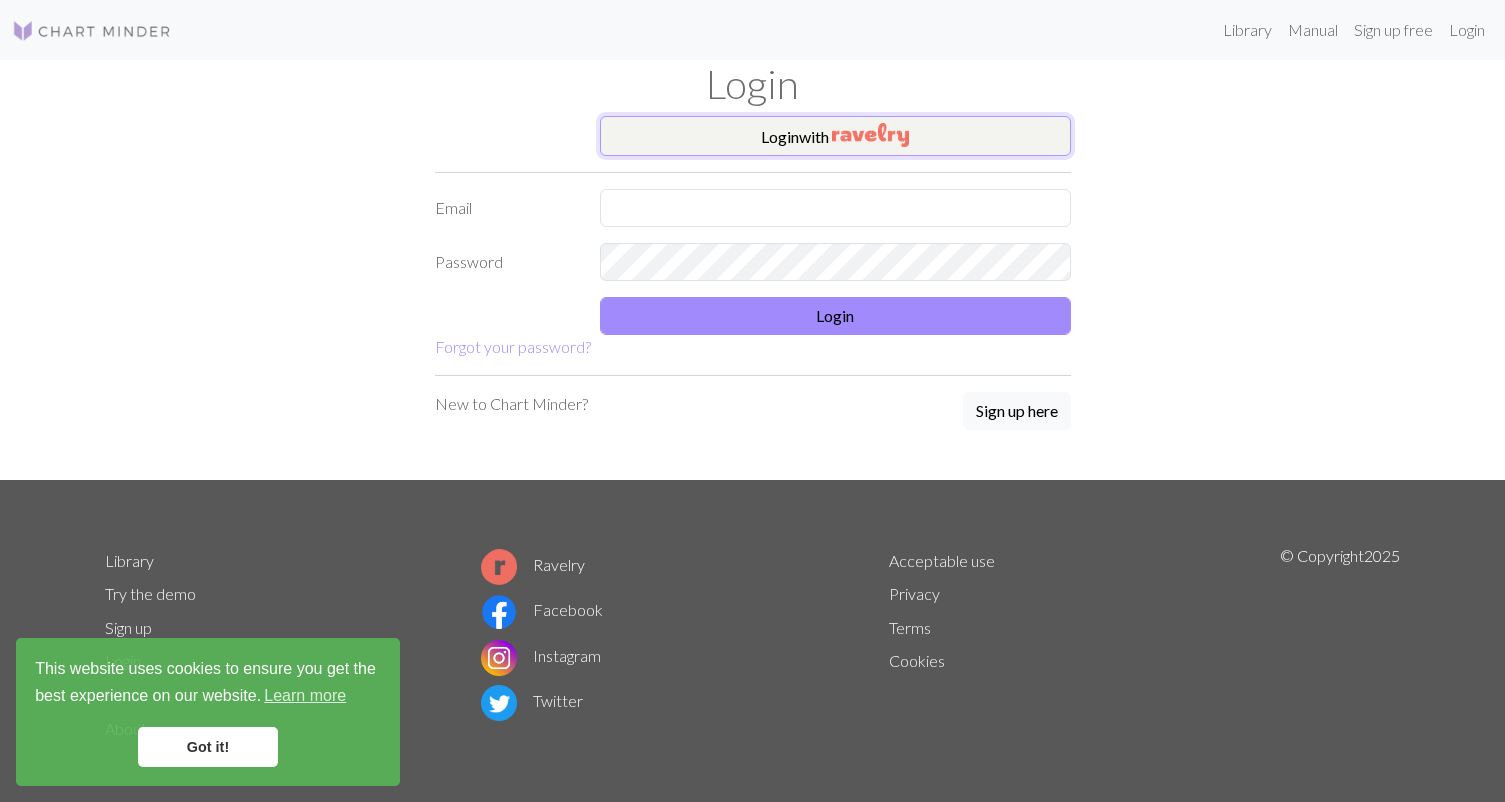 click at bounding box center (870, 135) 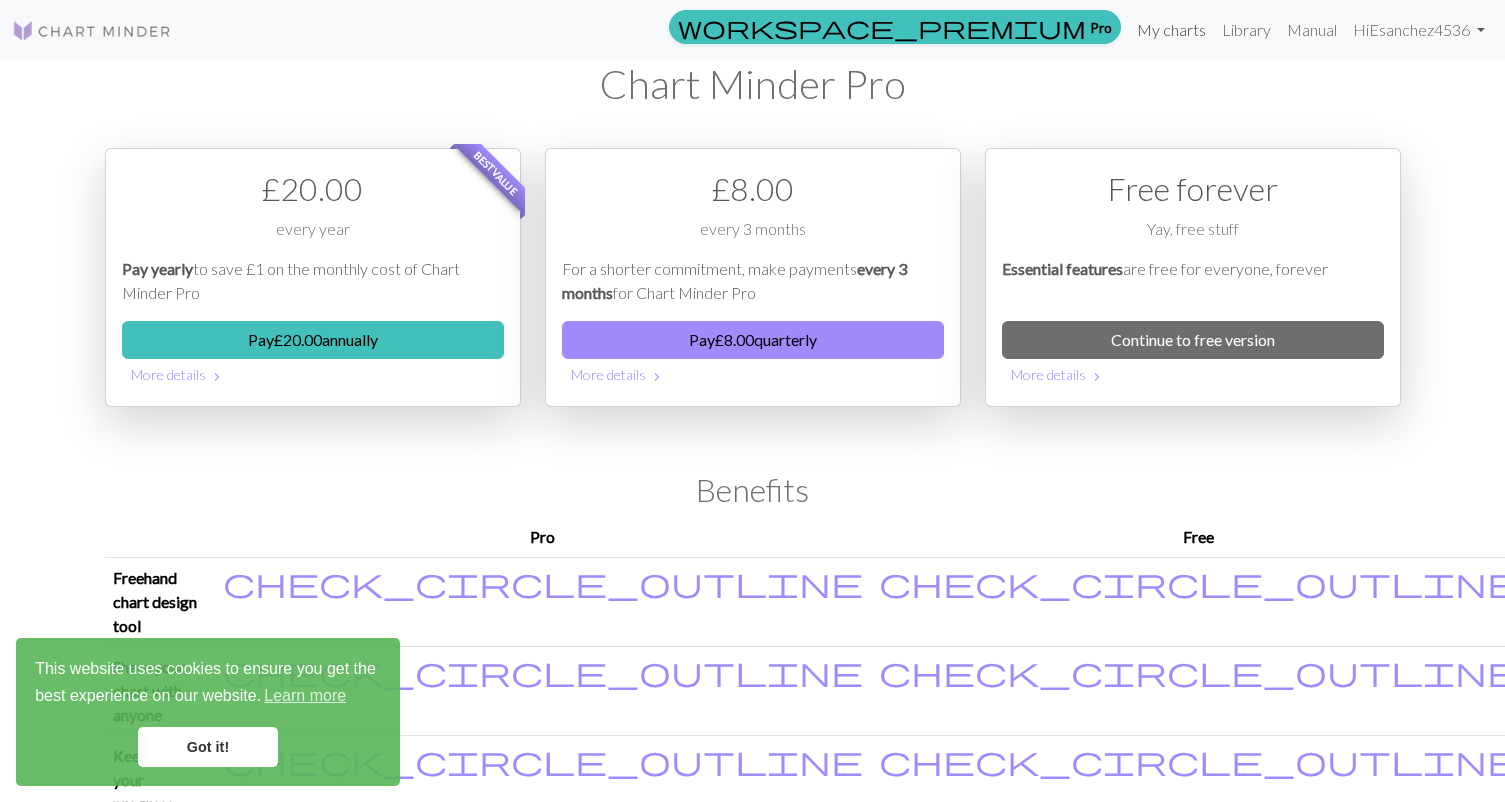 click on "My charts" at bounding box center [1171, 30] 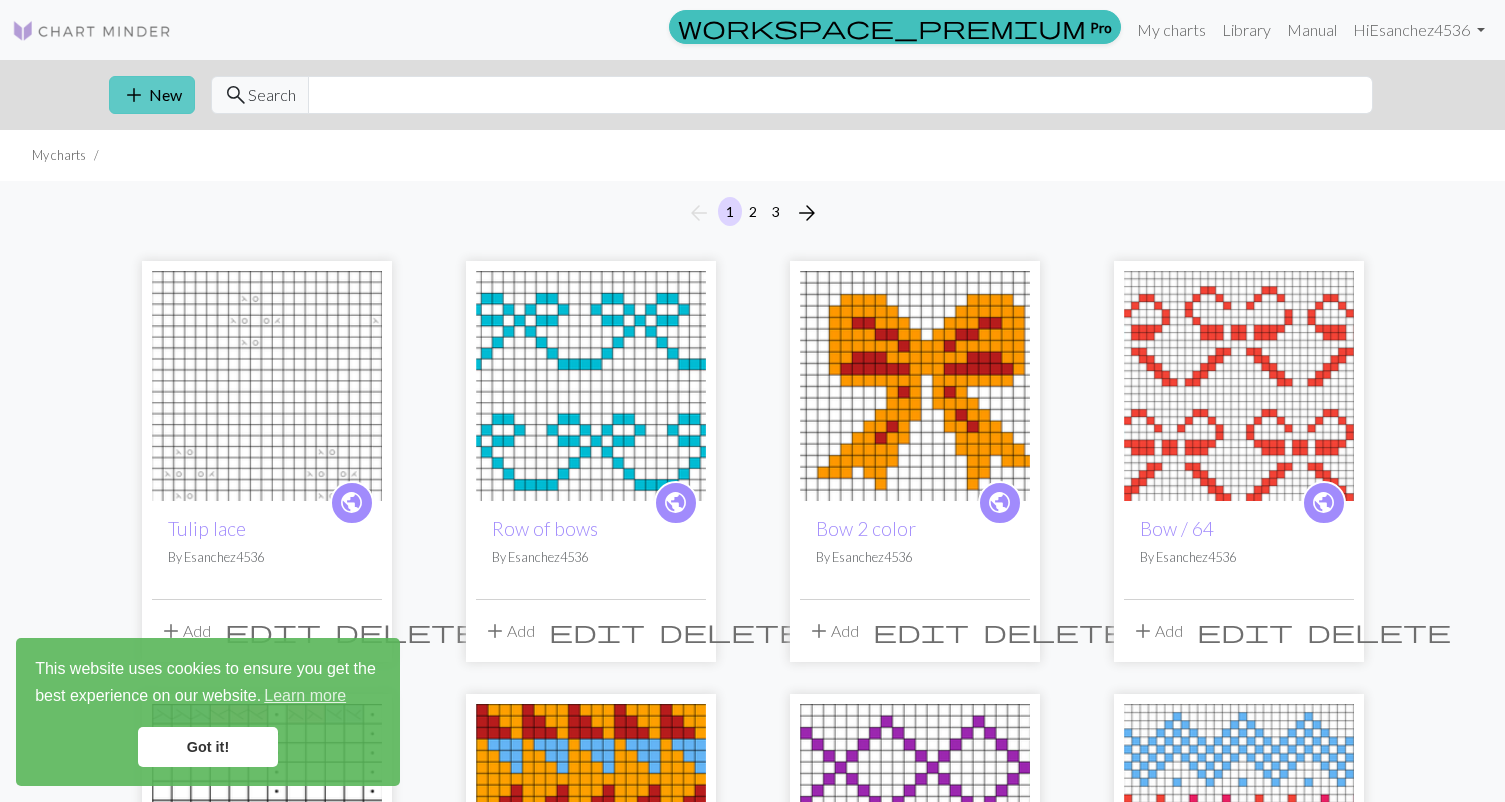 click on "add   New" at bounding box center (152, 95) 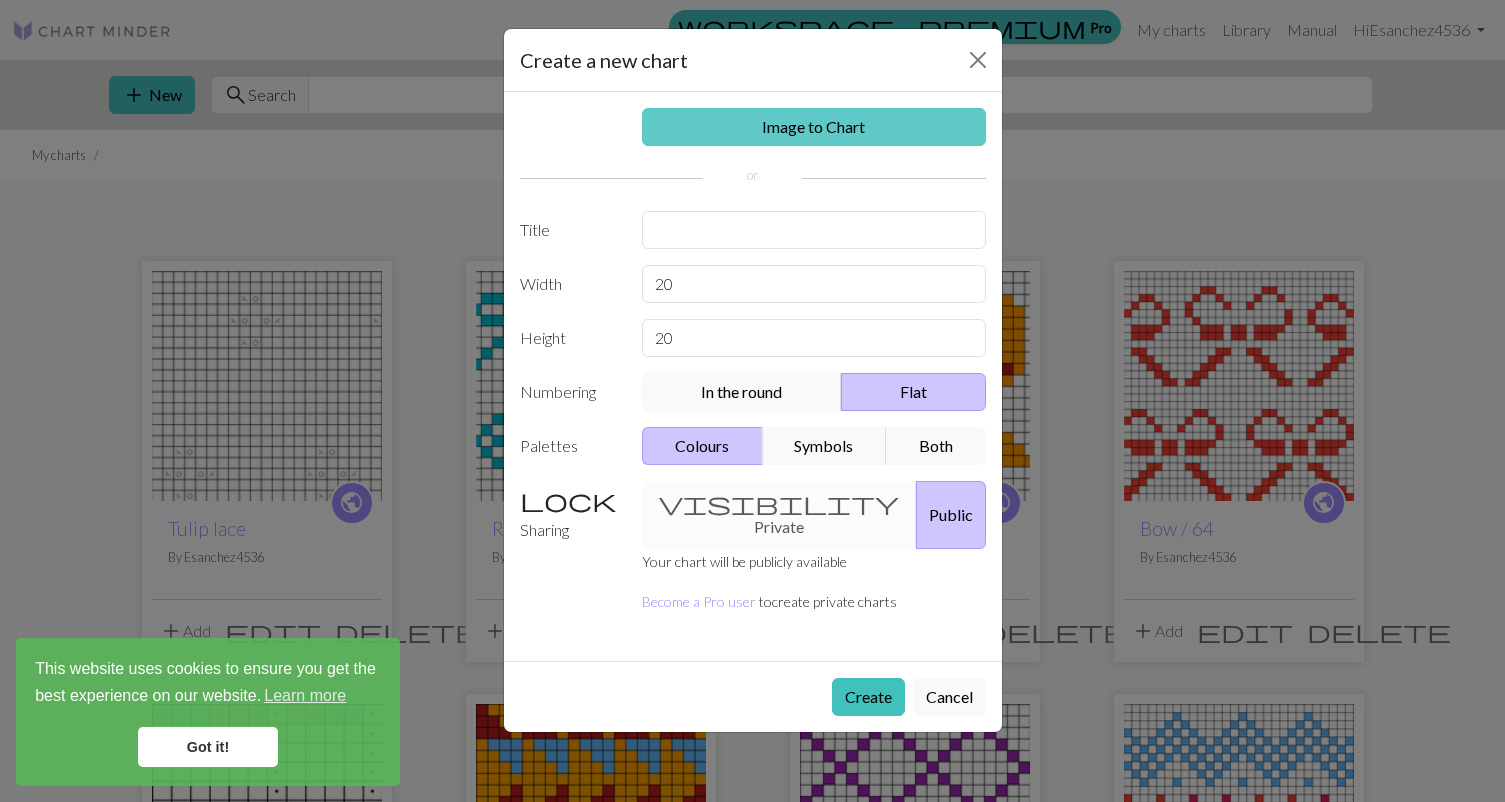 click on "Image to Chart" at bounding box center [814, 127] 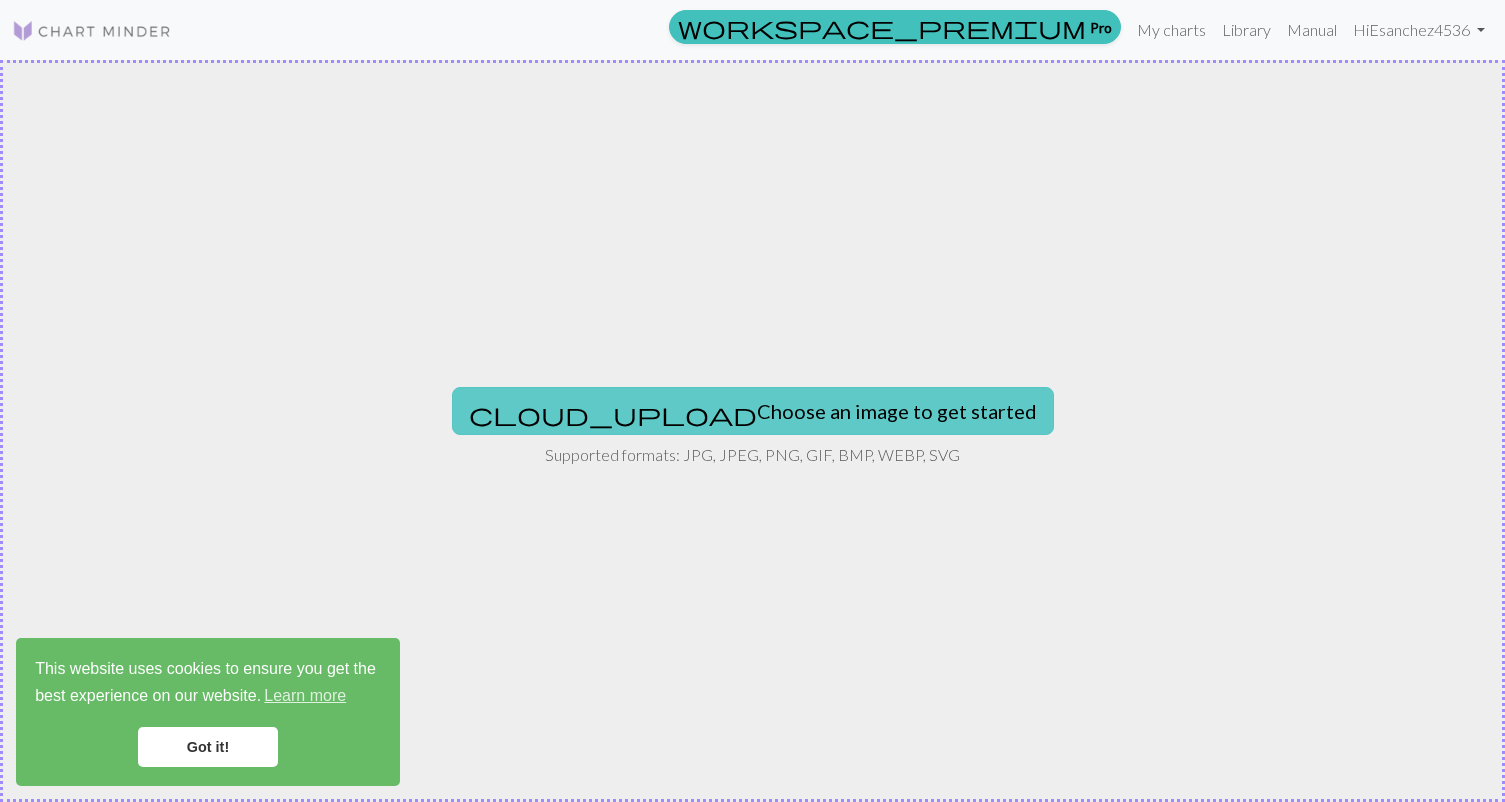 click on "cloud_upload  Choose an image to get started" at bounding box center [753, 411] 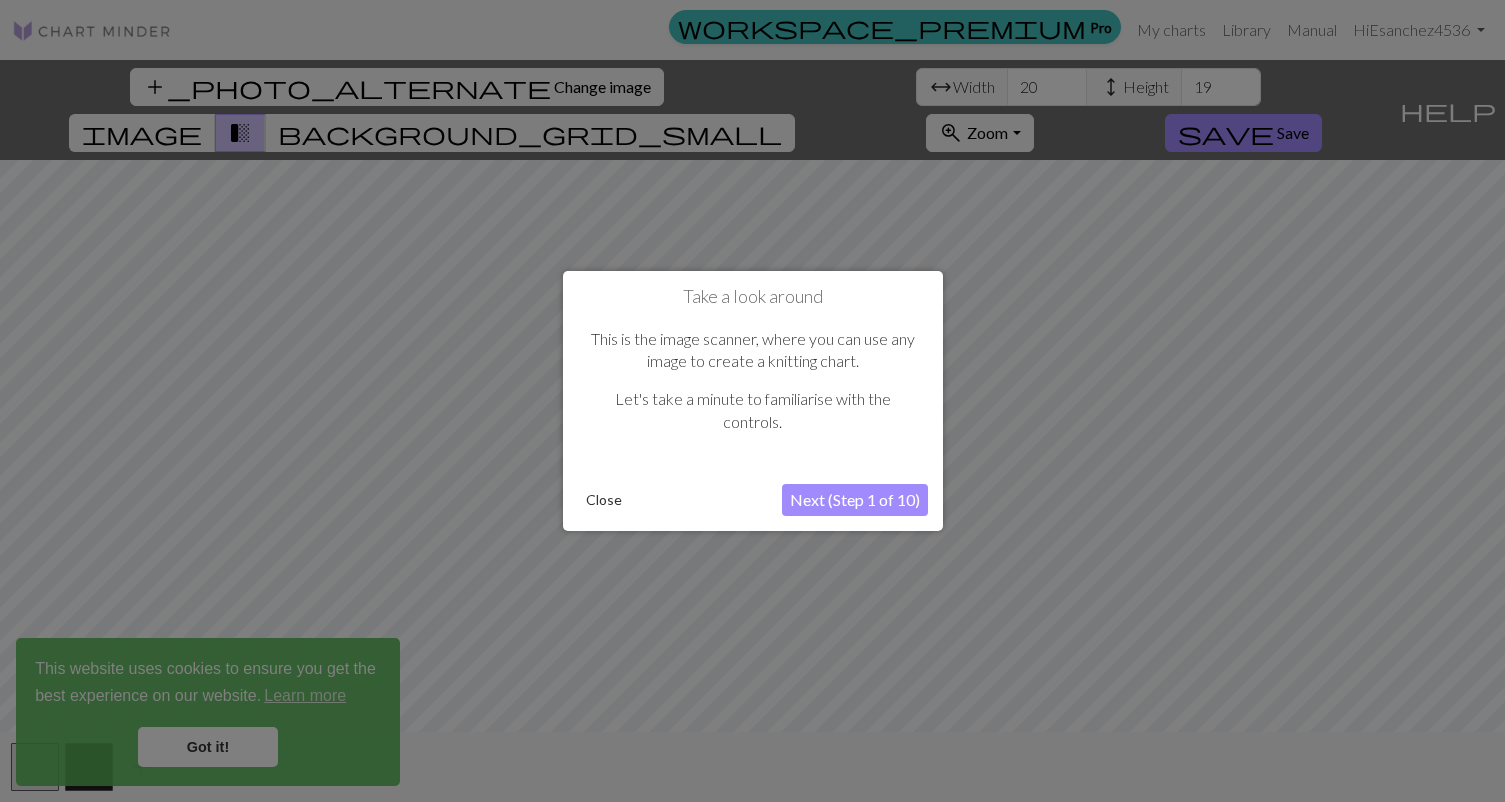 click on "Close" at bounding box center [604, 500] 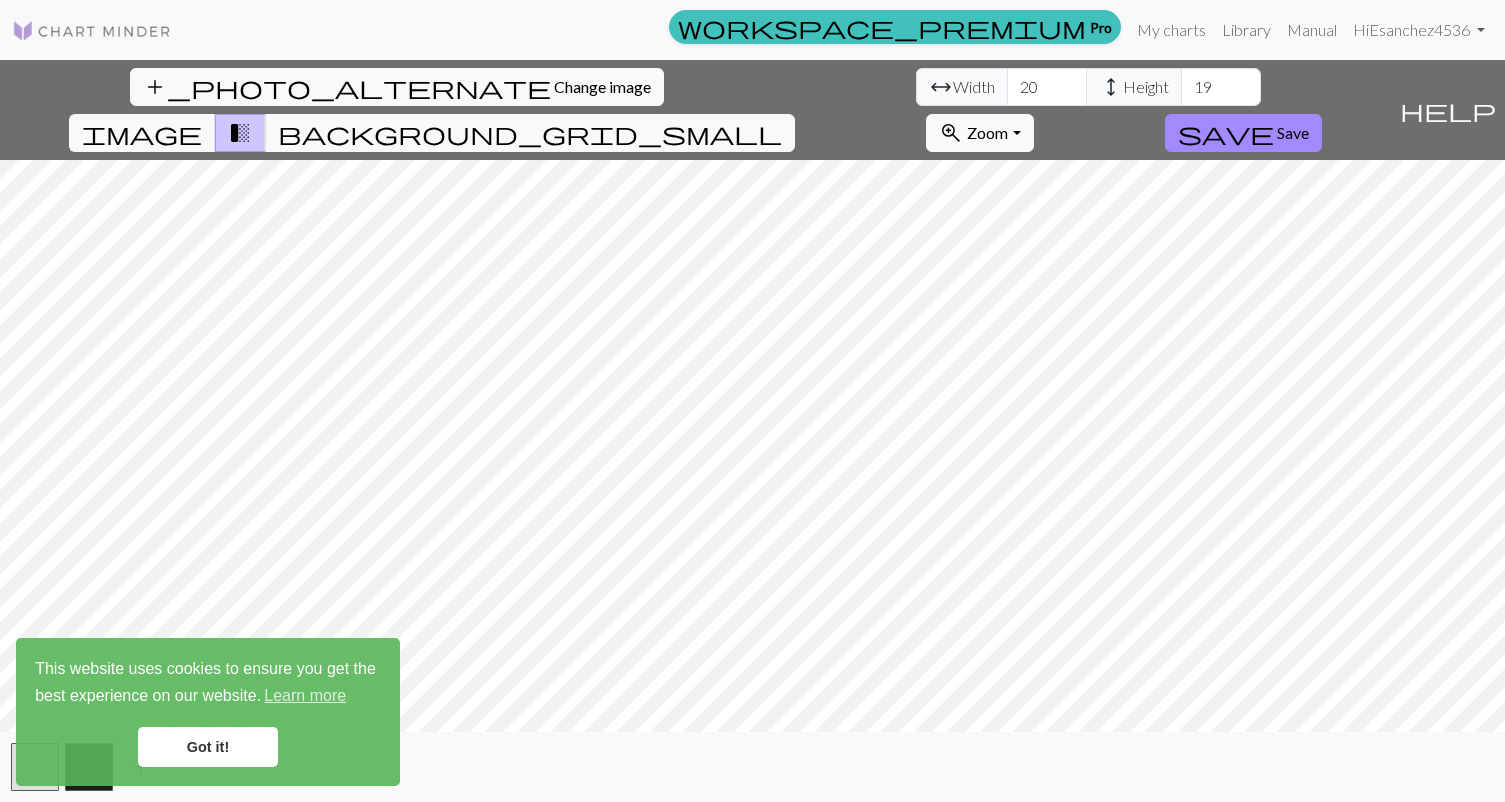 click on "Got it!" at bounding box center (208, 747) 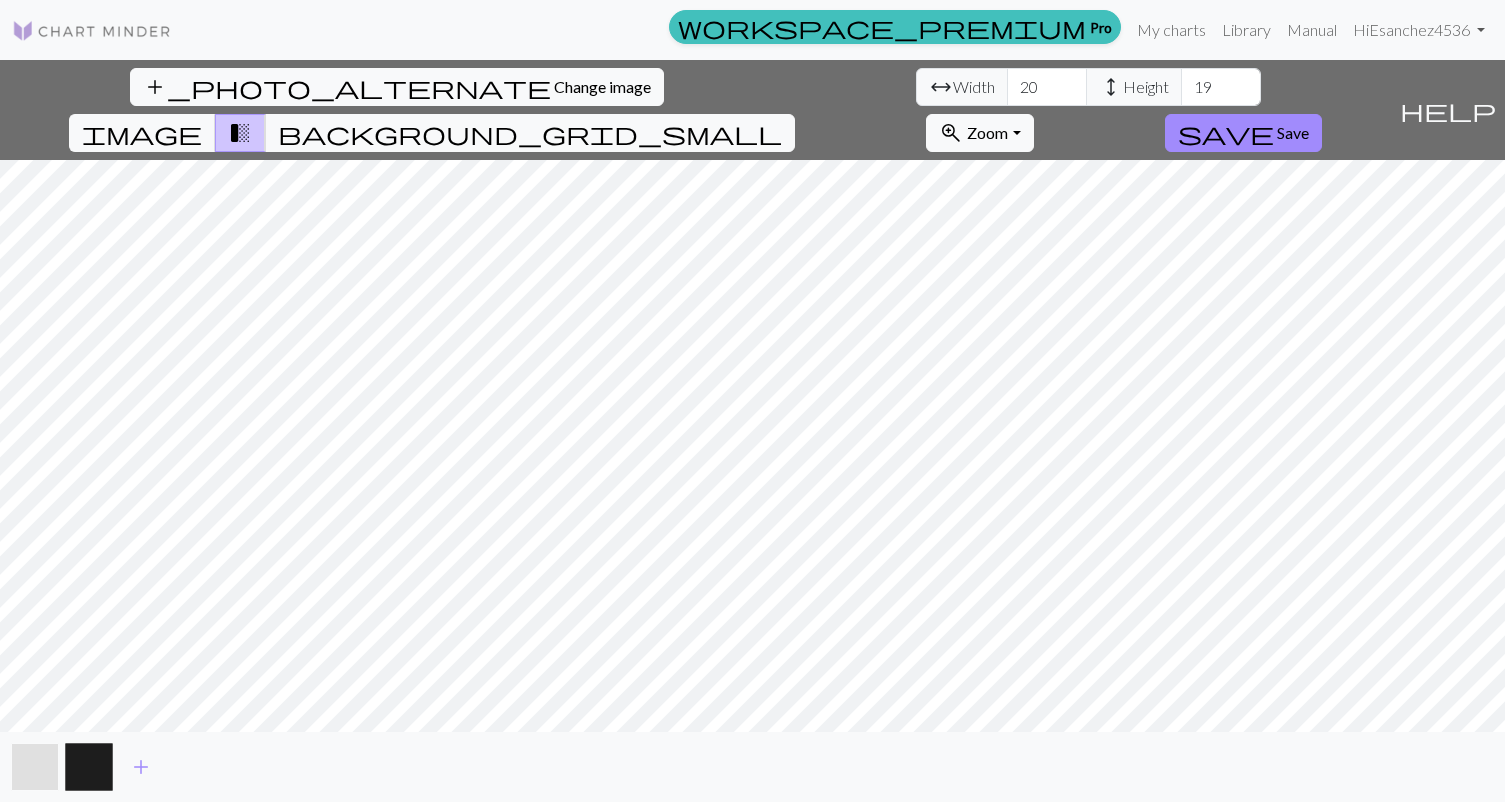 click at bounding box center (35, 767) 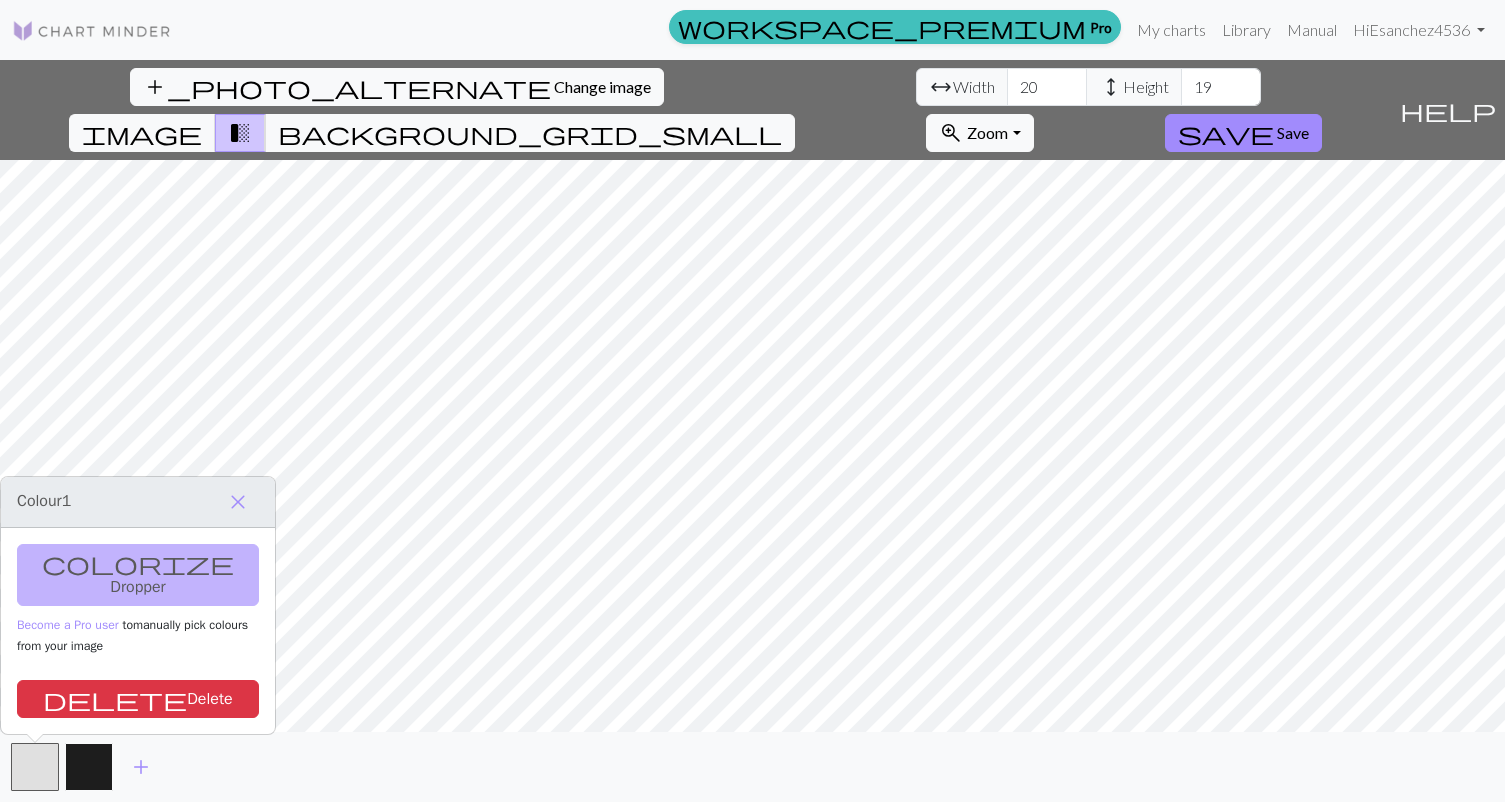 click at bounding box center (89, 767) 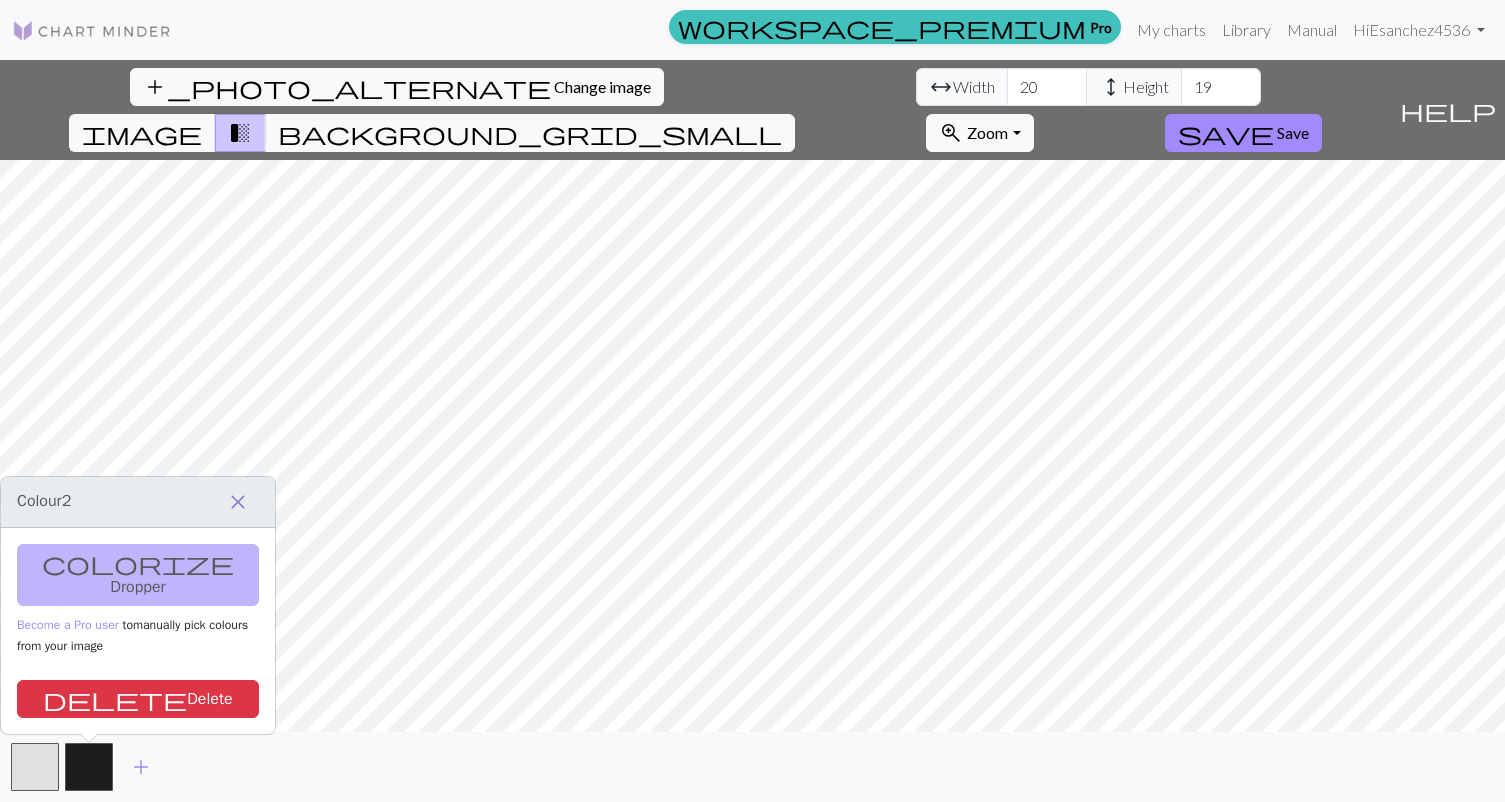 click on "close" at bounding box center [238, 502] 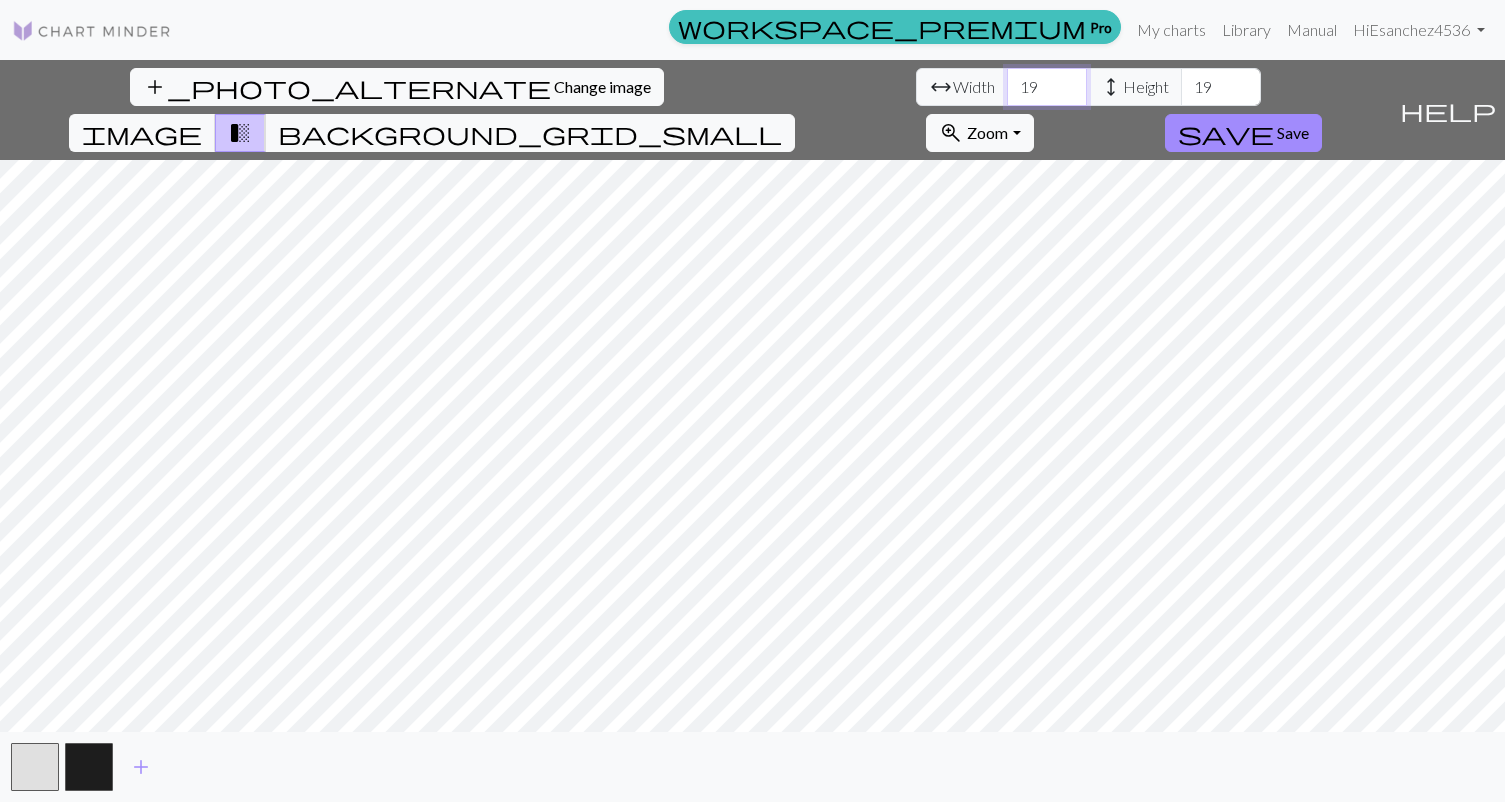 click on "19" at bounding box center (1047, 87) 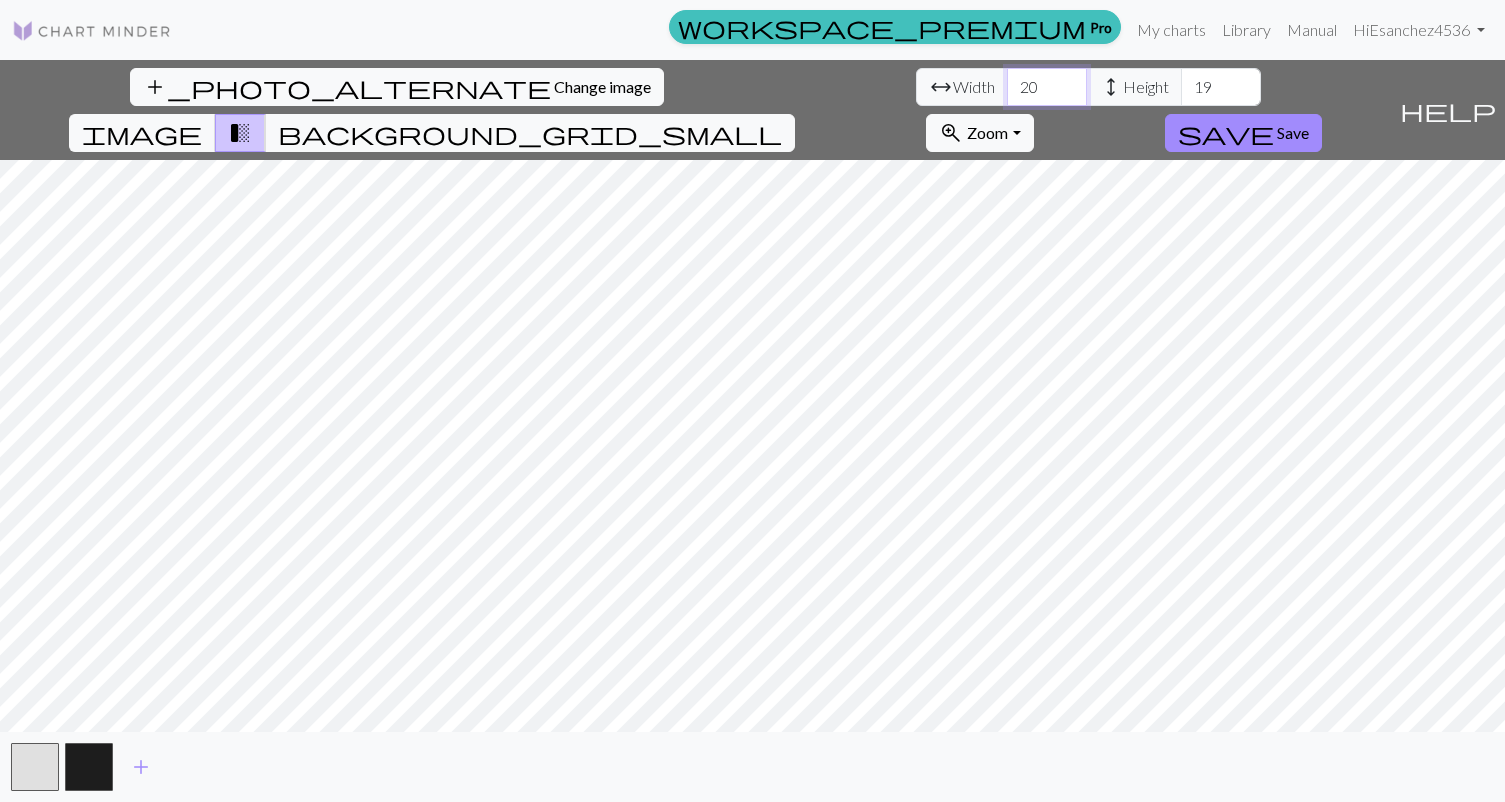 type on "20" 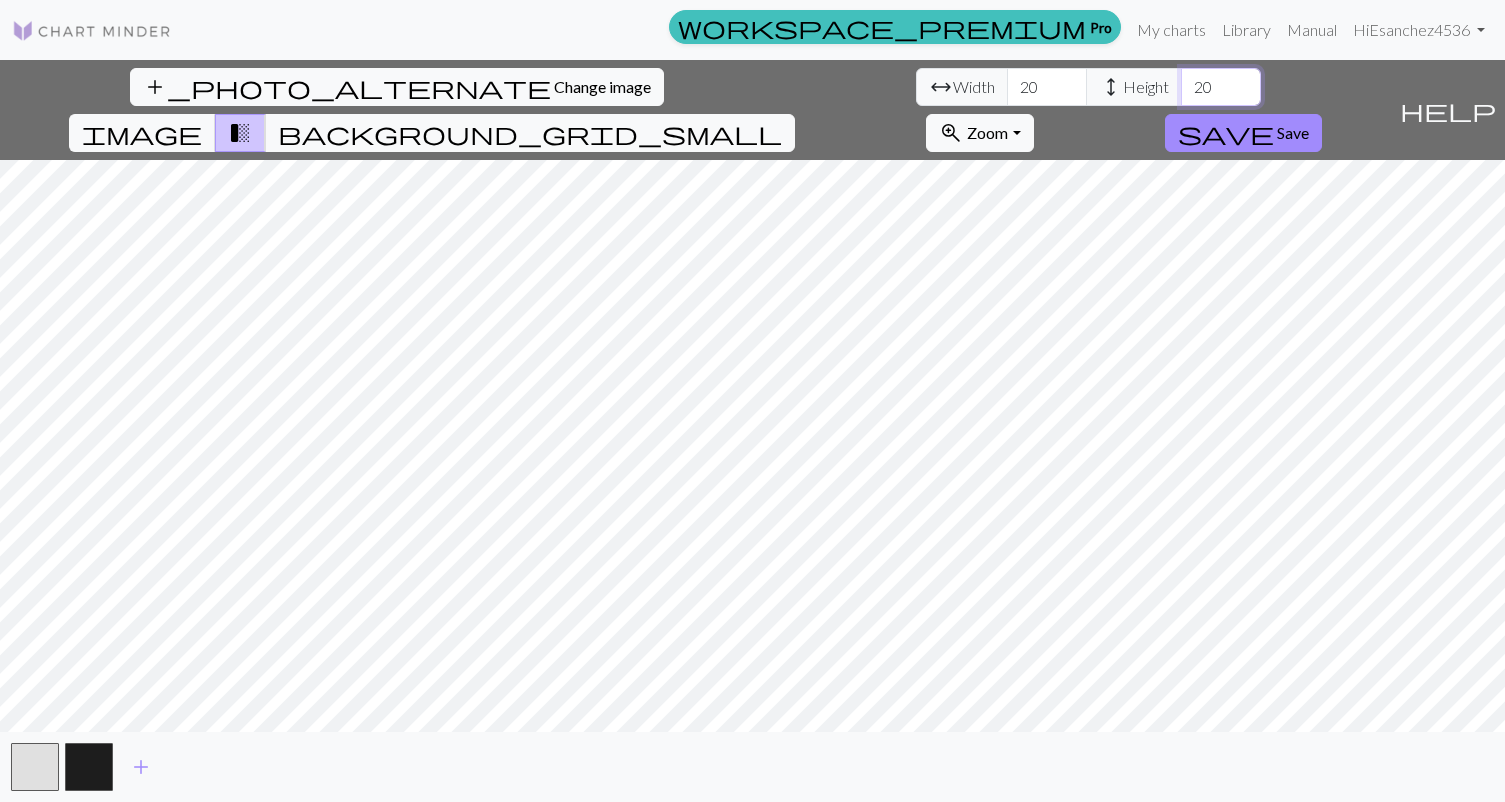 click on "20" at bounding box center (1221, 87) 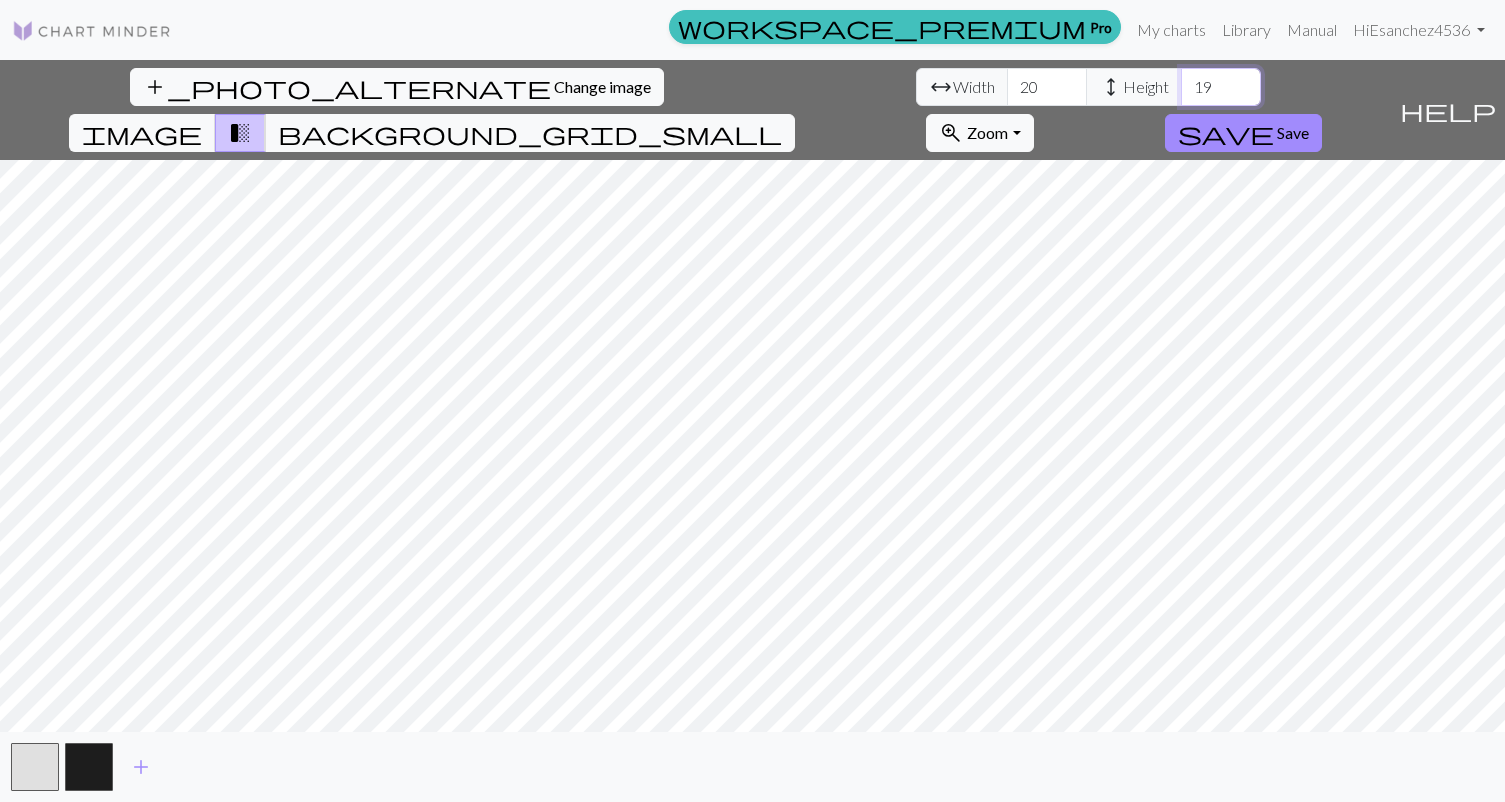 click on "19" at bounding box center (1221, 87) 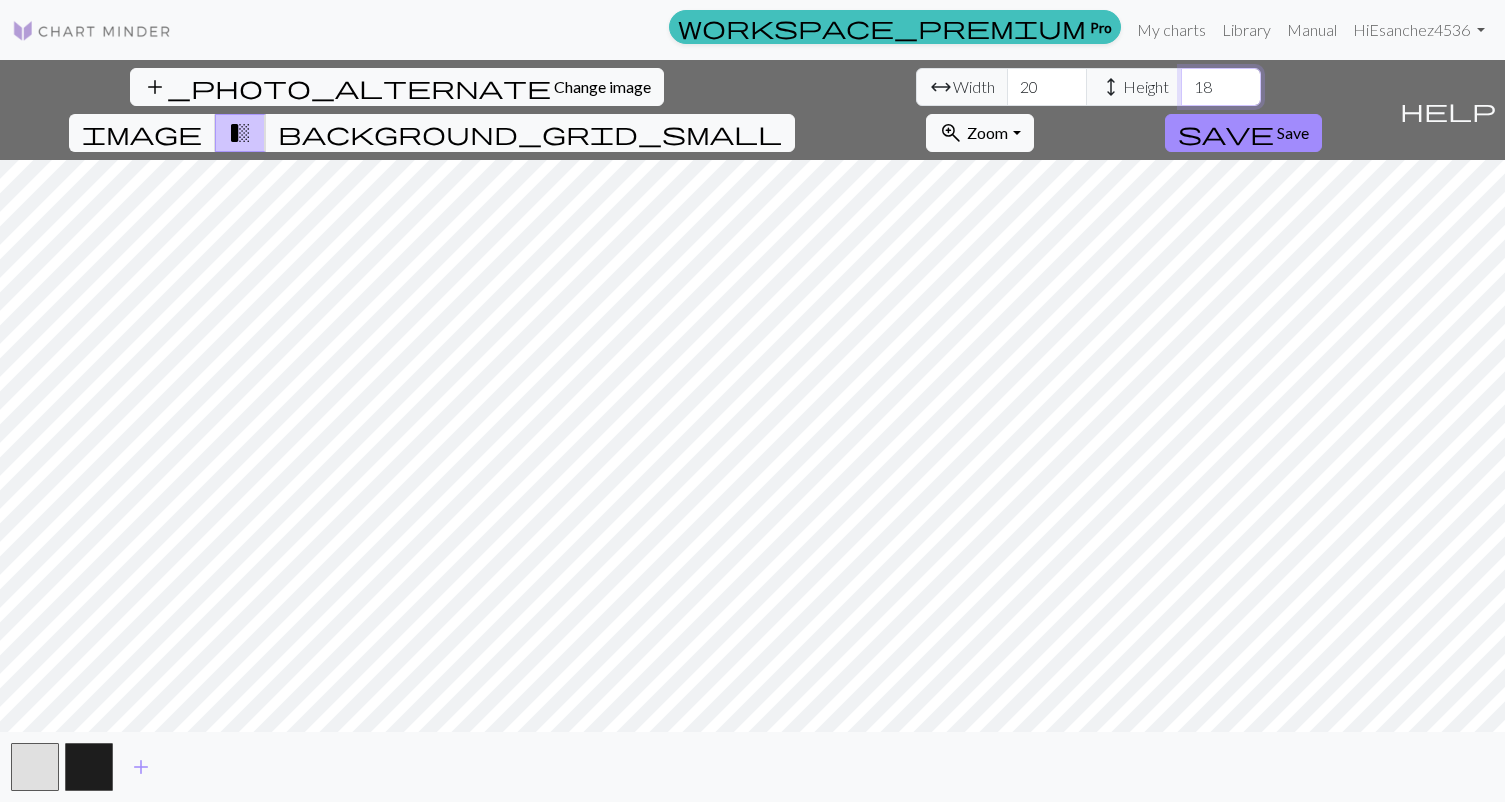 click on "18" at bounding box center (1221, 87) 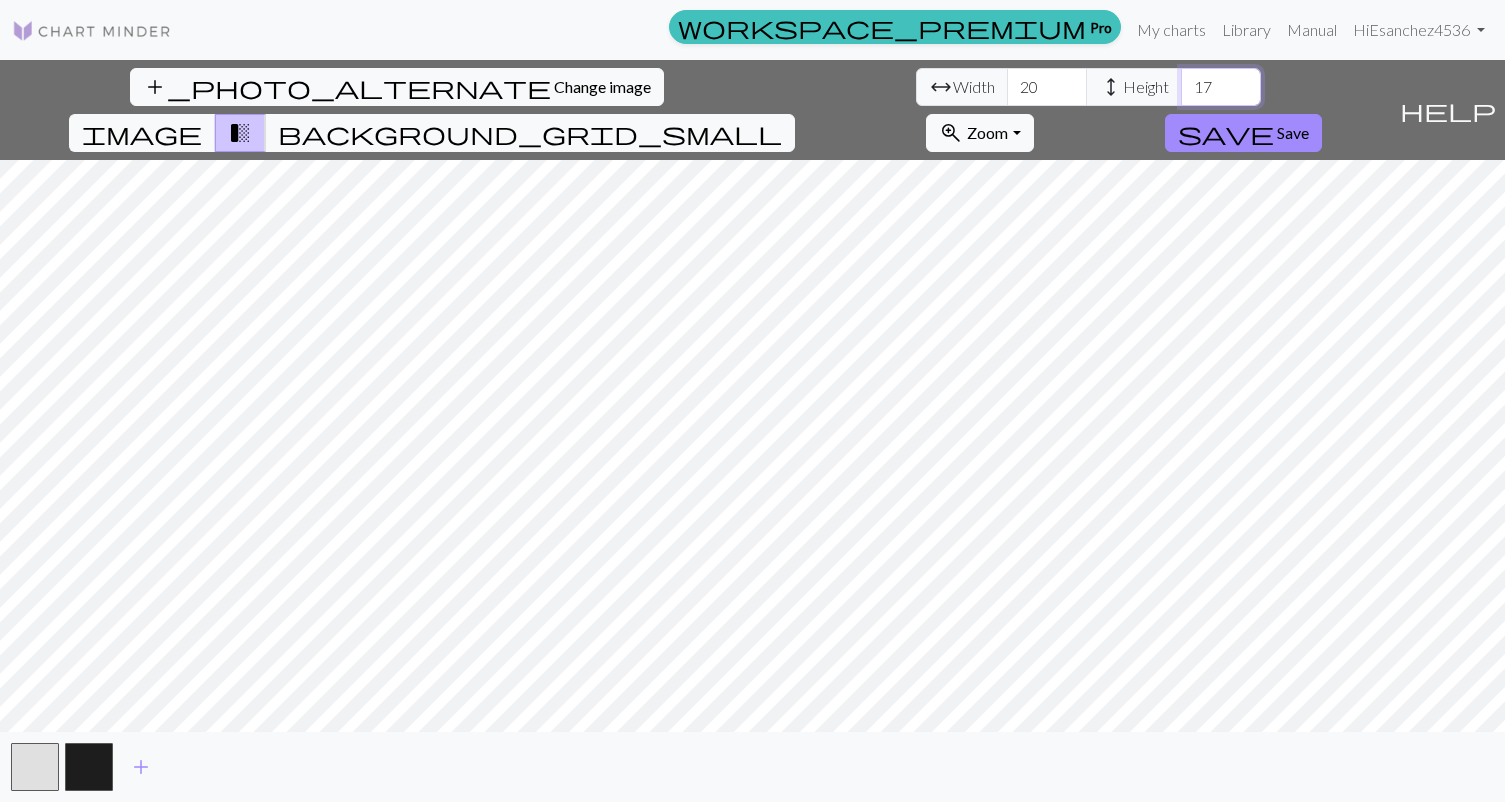 click on "17" at bounding box center (1221, 87) 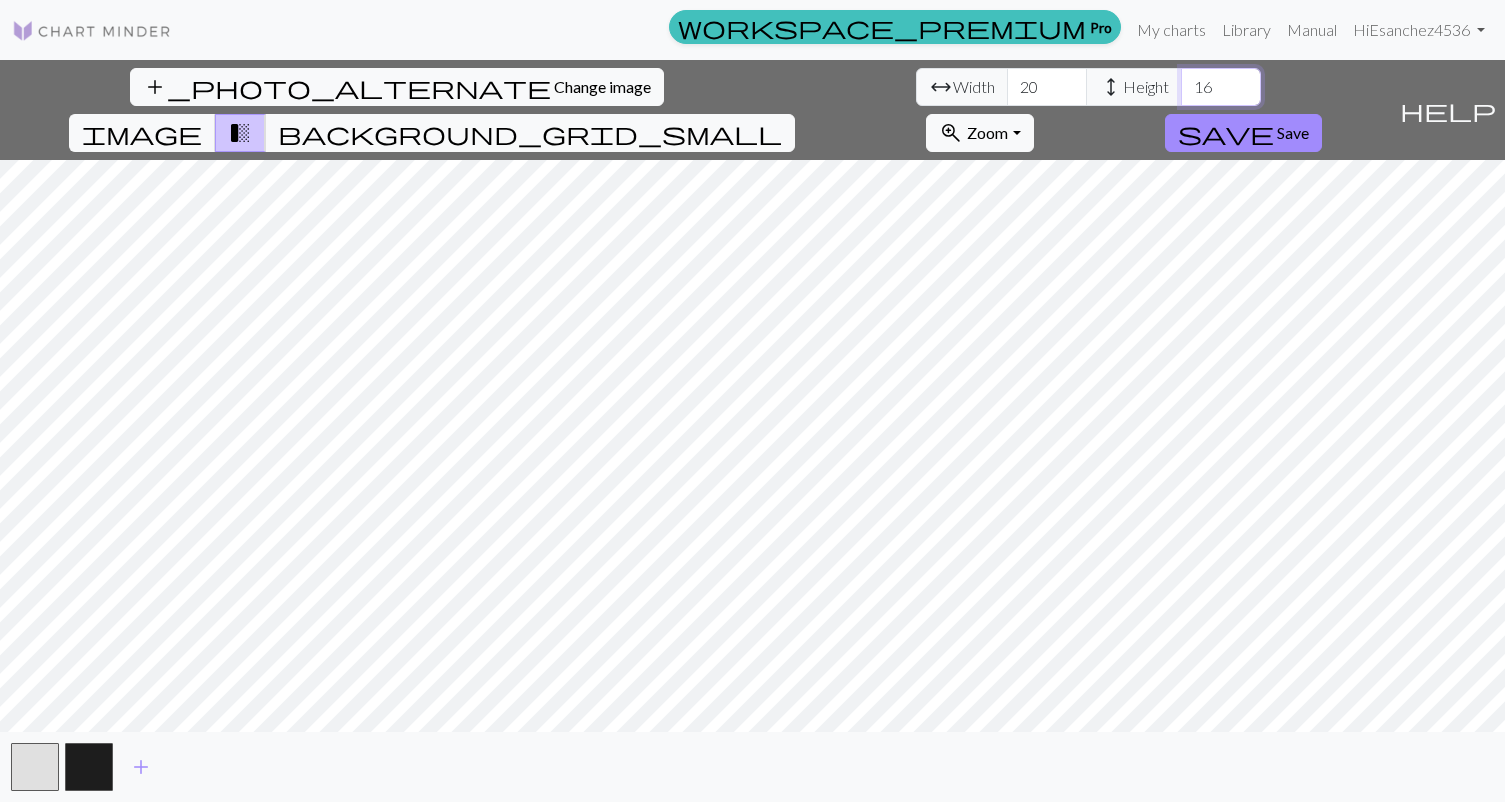 type on "16" 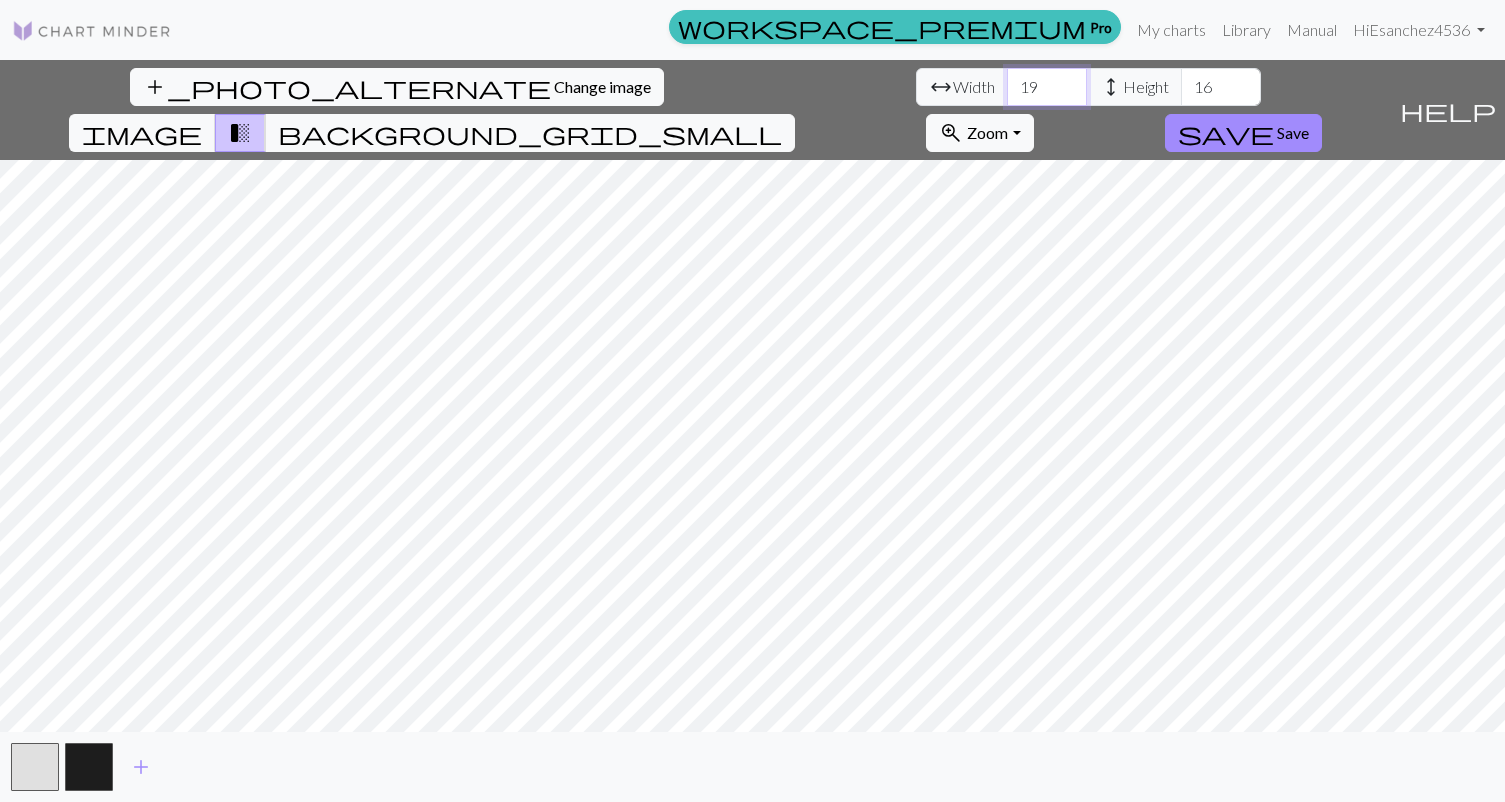 click on "19" at bounding box center (1047, 87) 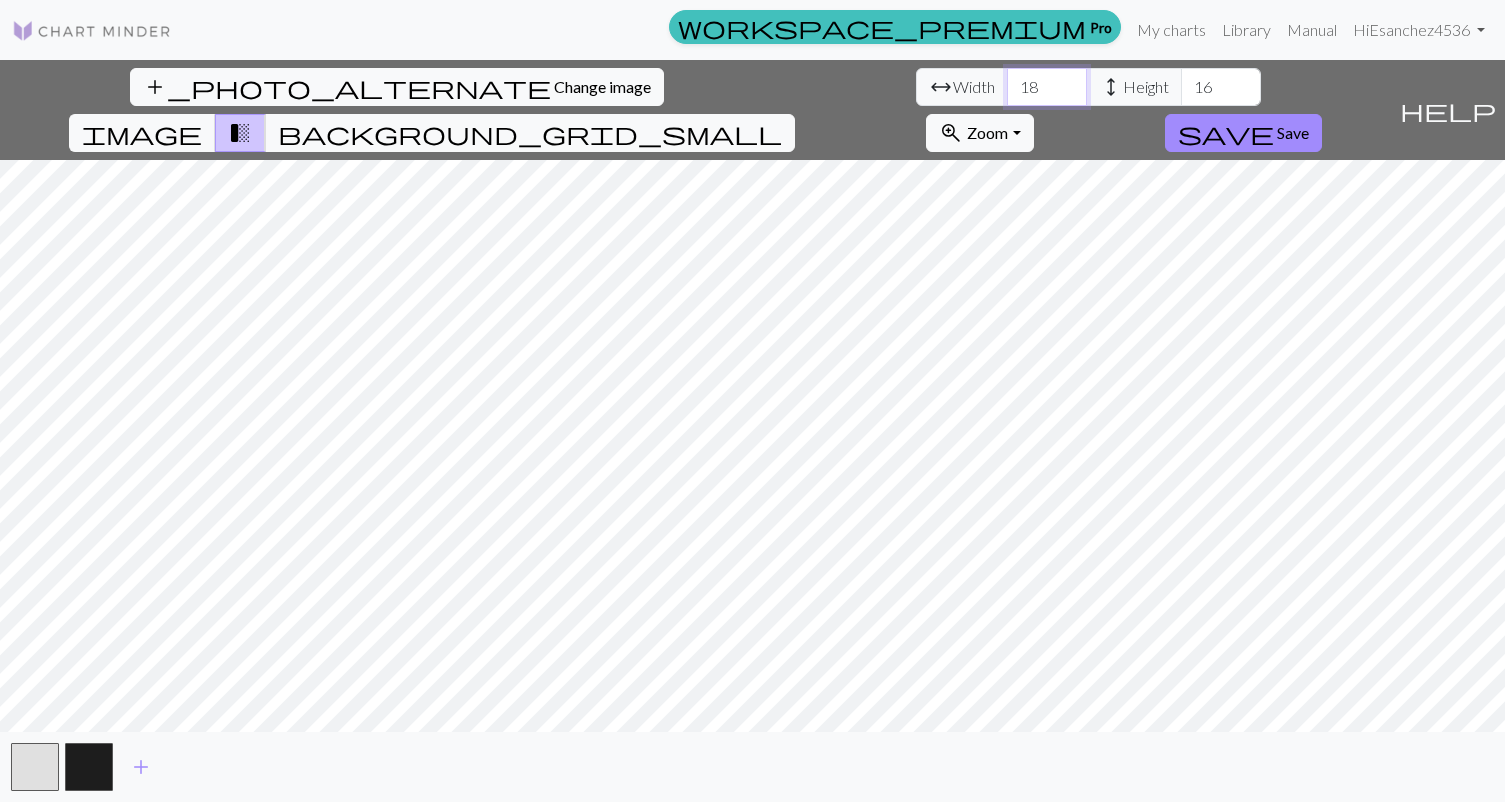 click on "18" at bounding box center [1047, 87] 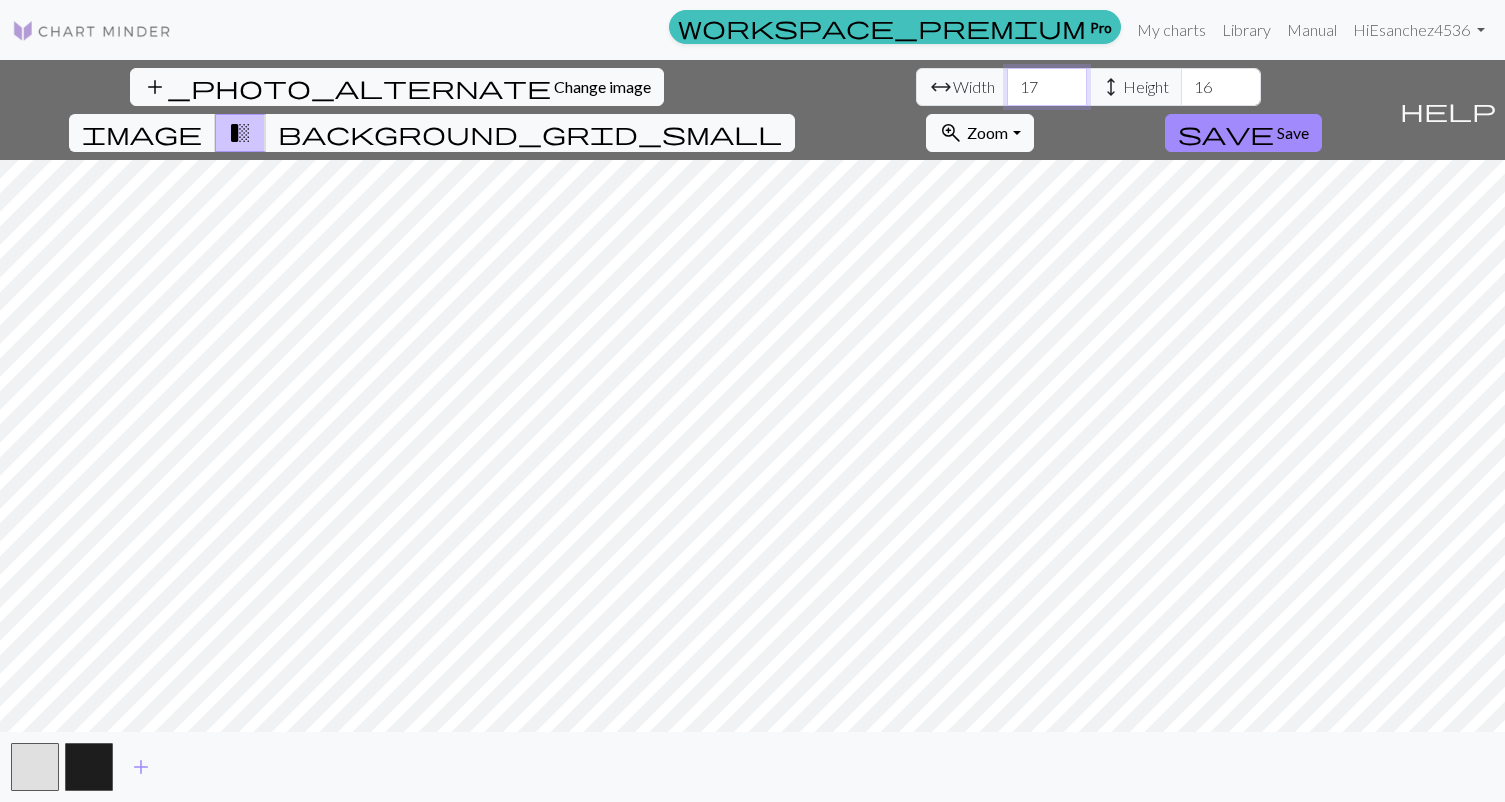 click on "17" at bounding box center [1047, 87] 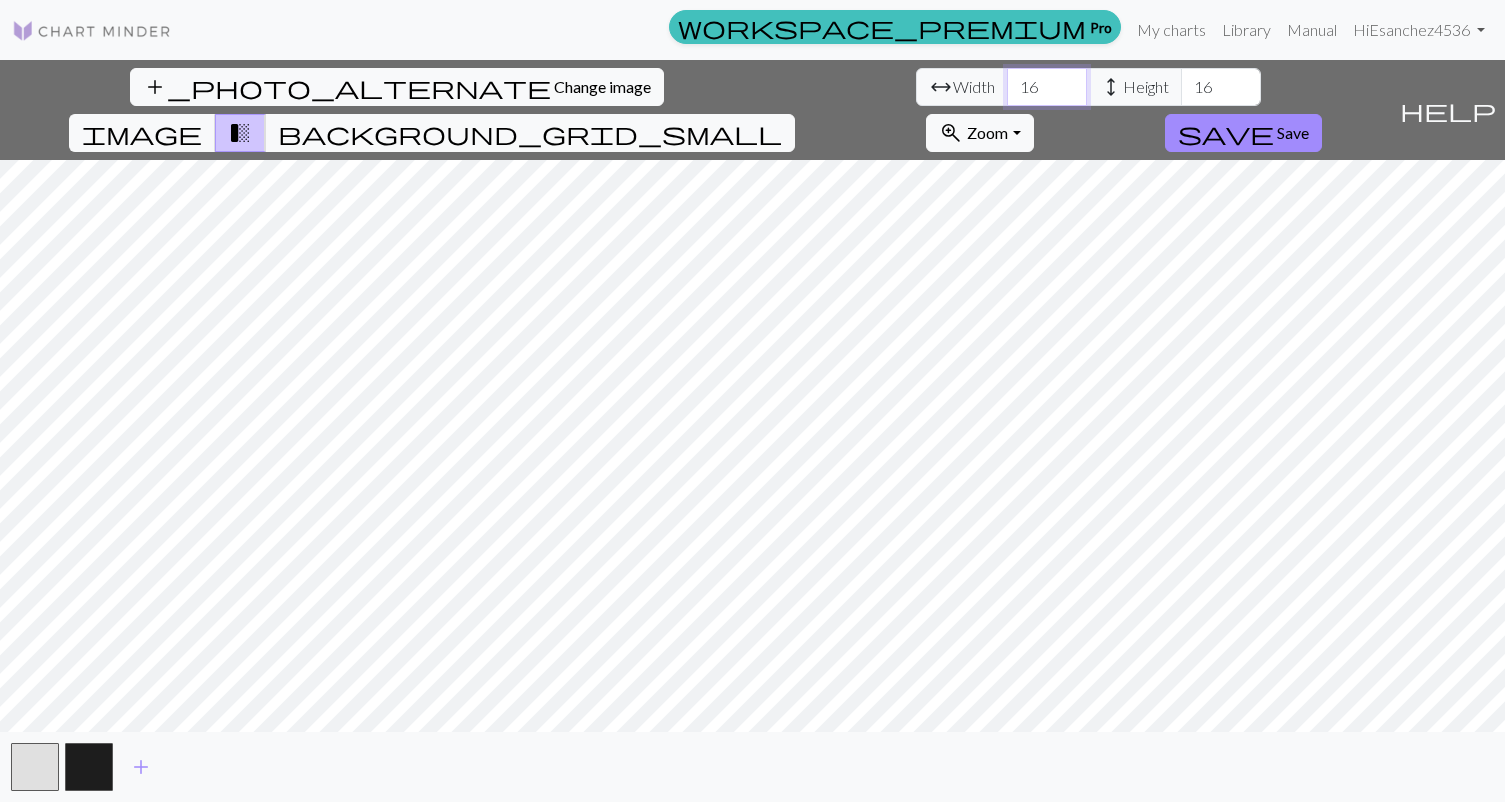 type on "16" 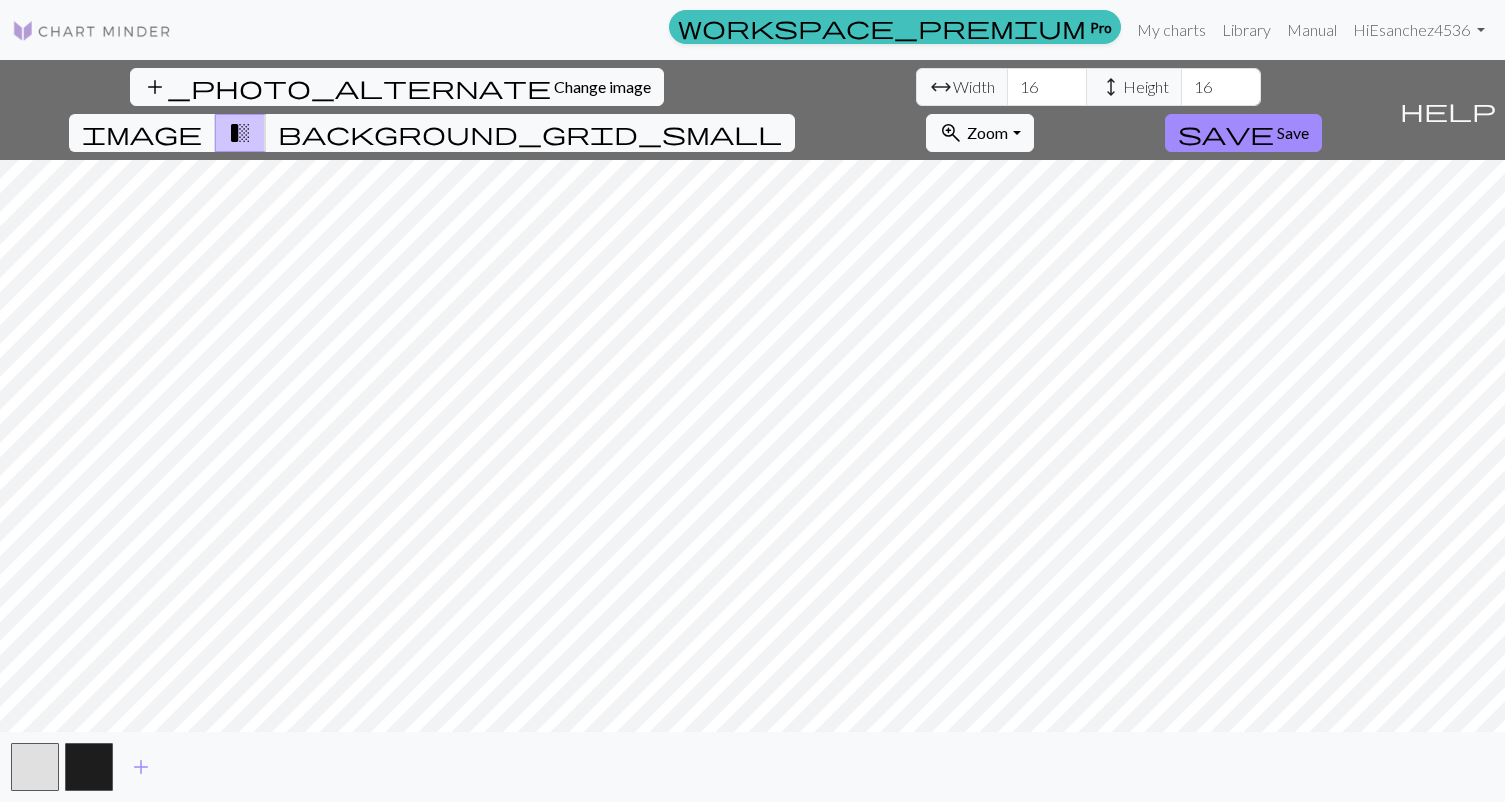 click on "This website uses cookies to ensure you get the best experience on our website.  Learn more Got it! workspace_premium  Pro My charts Library Manual Hi  Esanchez4536   Account settings Logout add_photo_alternate   Change image arrow_range   Width 16 height   Height 16 image transition_fade background_grid_small zoom_in Zoom Zoom Fit all Fit width Fit height 50% 100% 150% 200% save   Save help Show me around add Make knitting charts for free | Chart Minder" at bounding box center (752, 401) 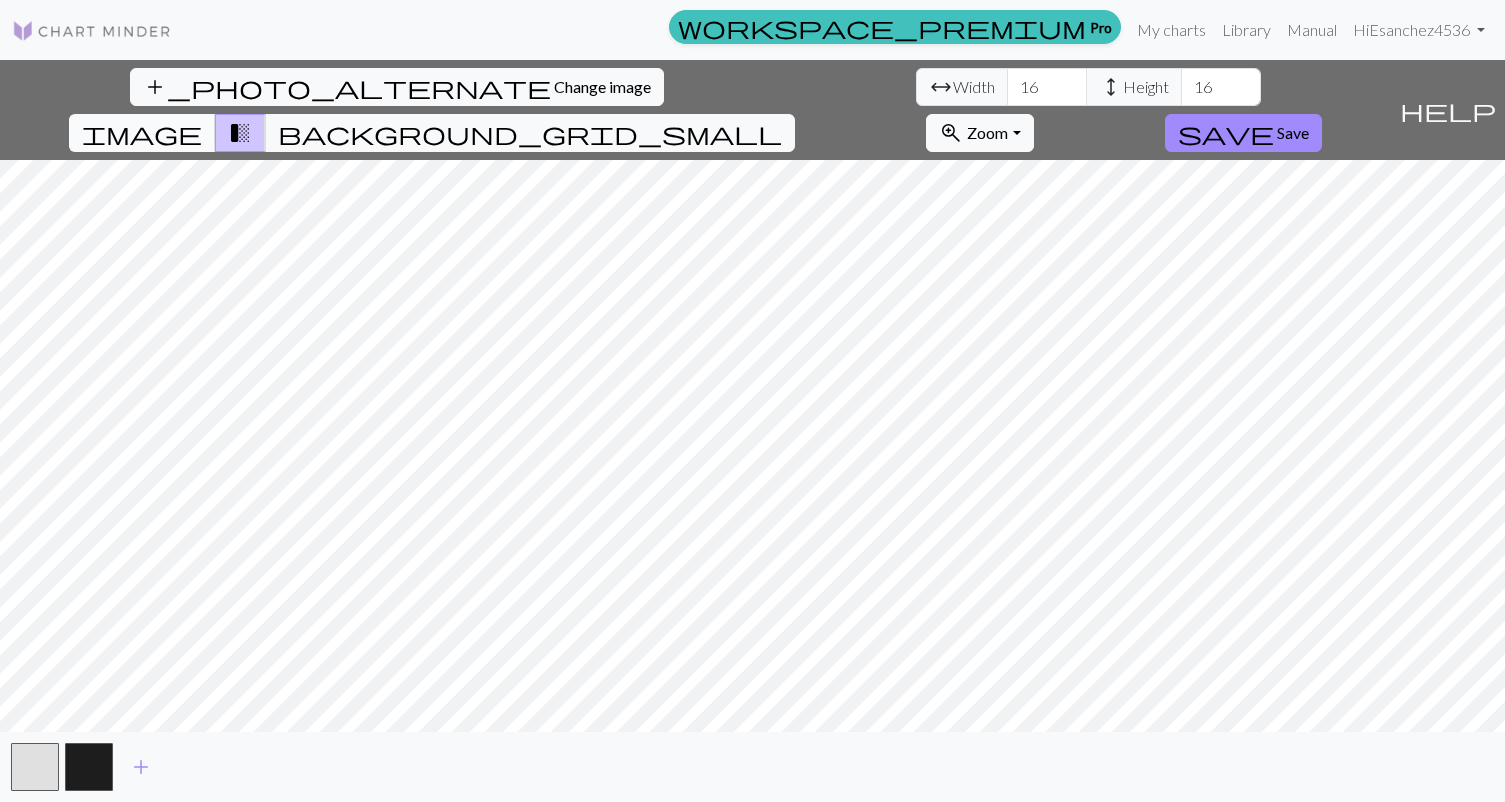 click on "image" at bounding box center [142, 133] 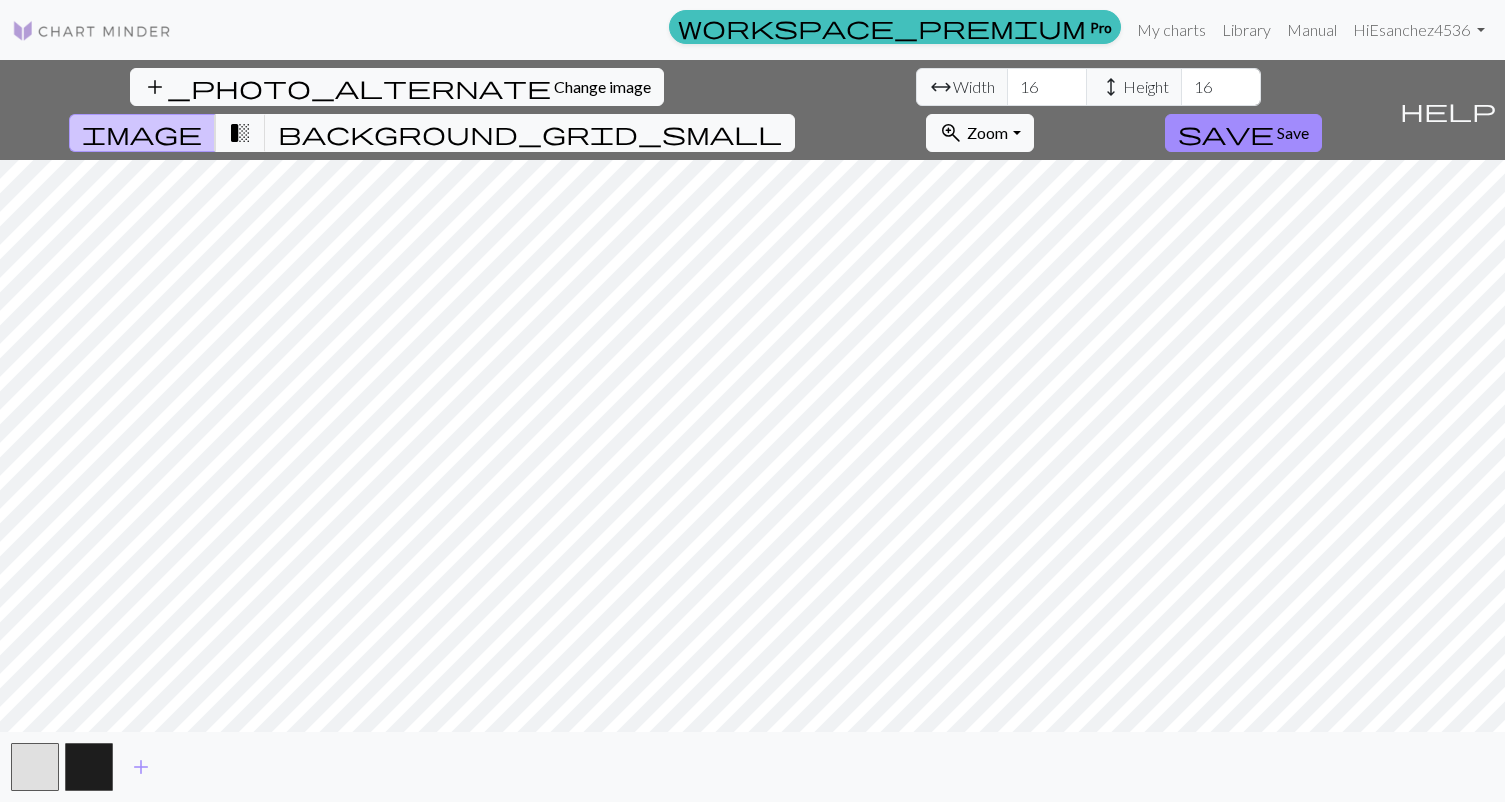 click on "height" at bounding box center (1111, 87) 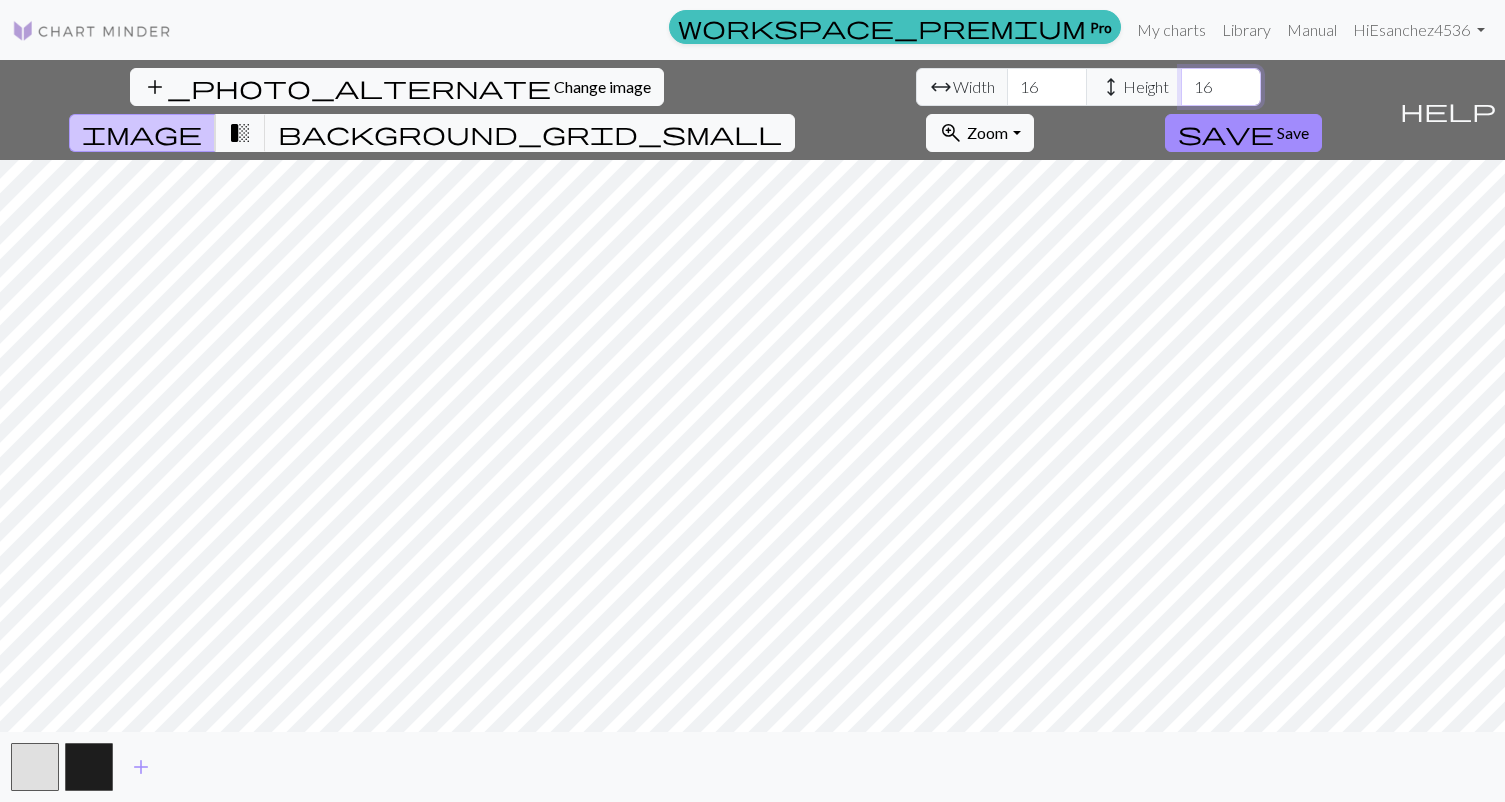 click on "16" at bounding box center [1221, 87] 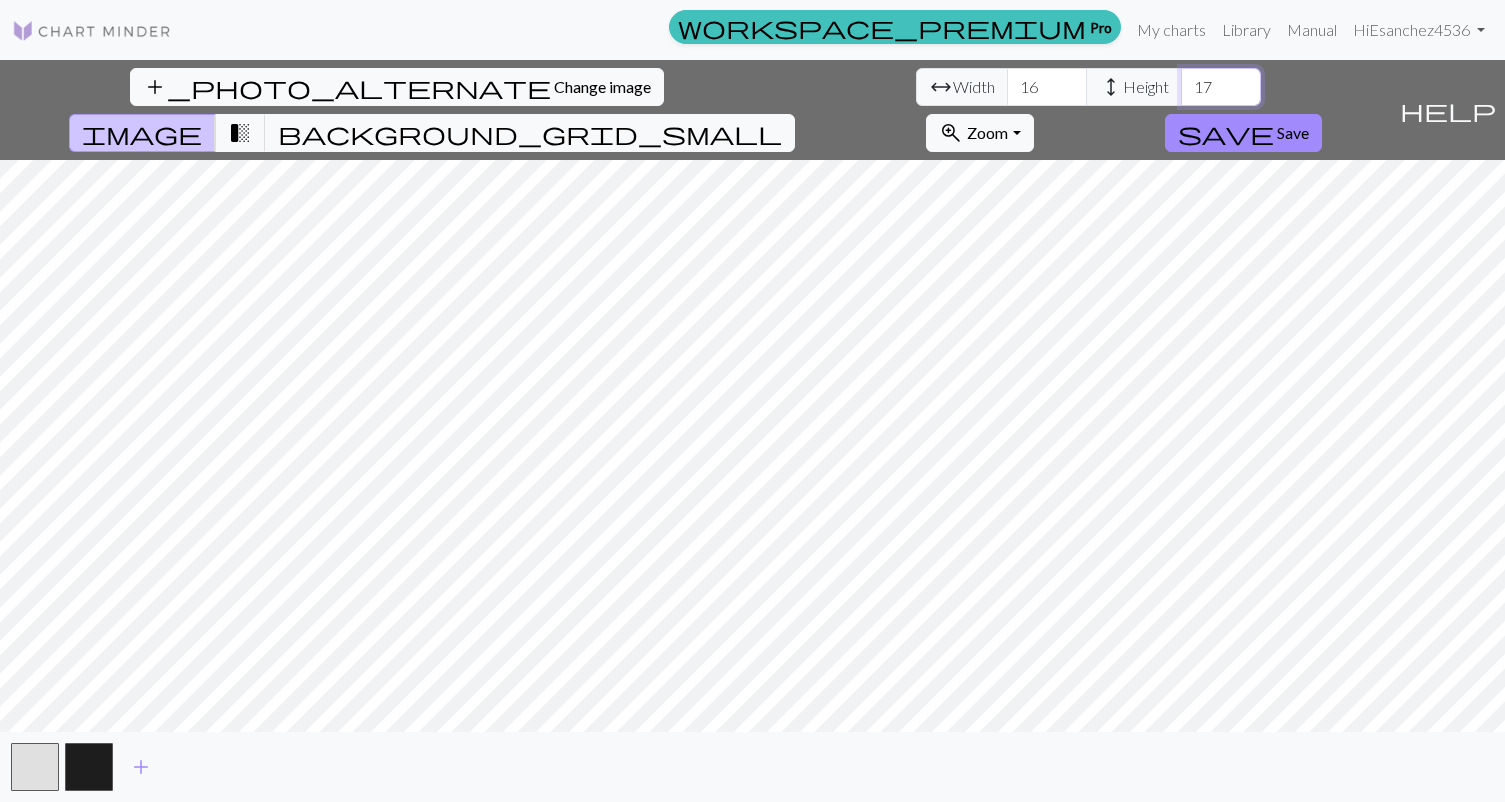 click on "17" at bounding box center [1221, 87] 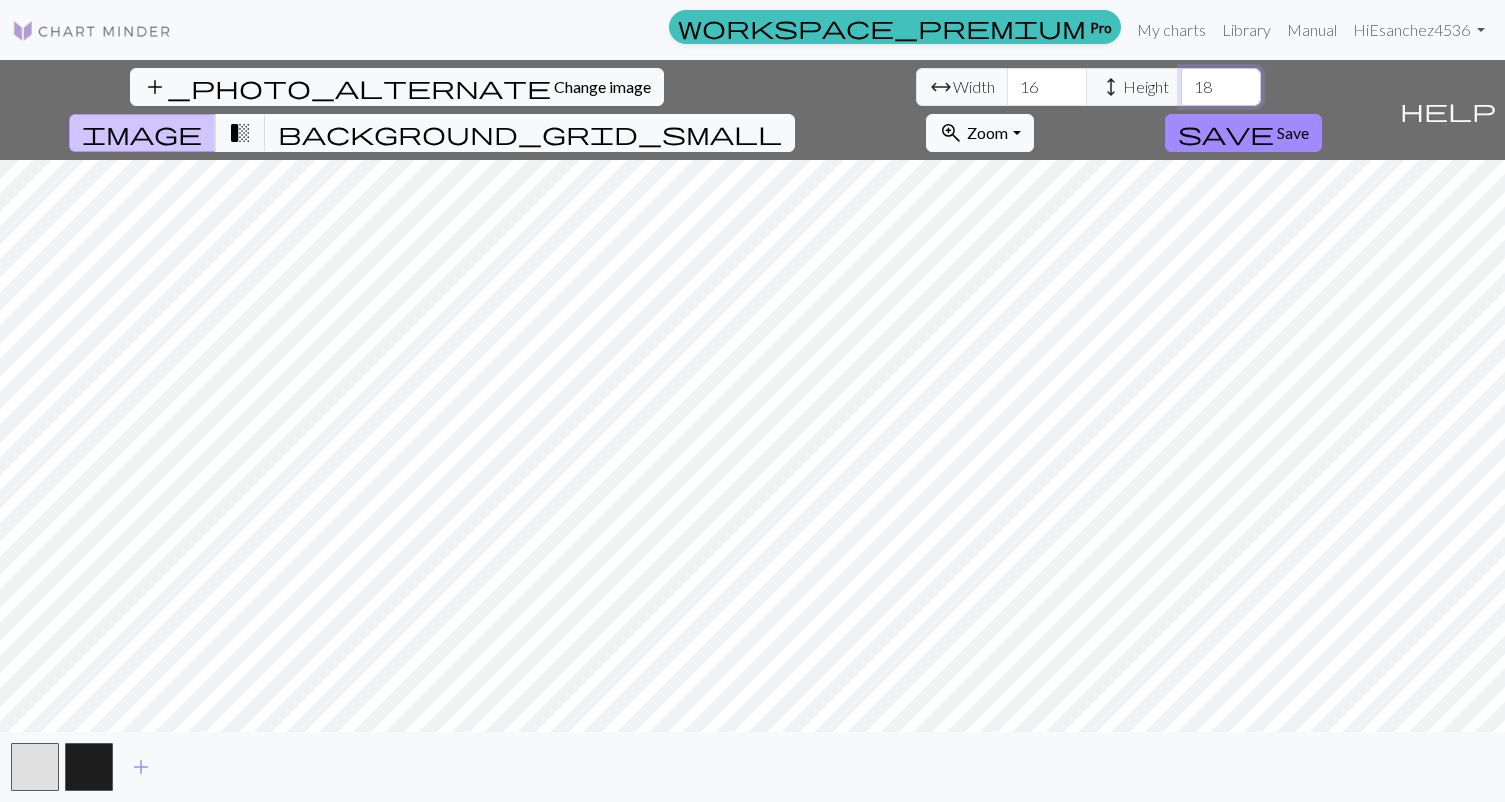 click on "18" at bounding box center [1221, 87] 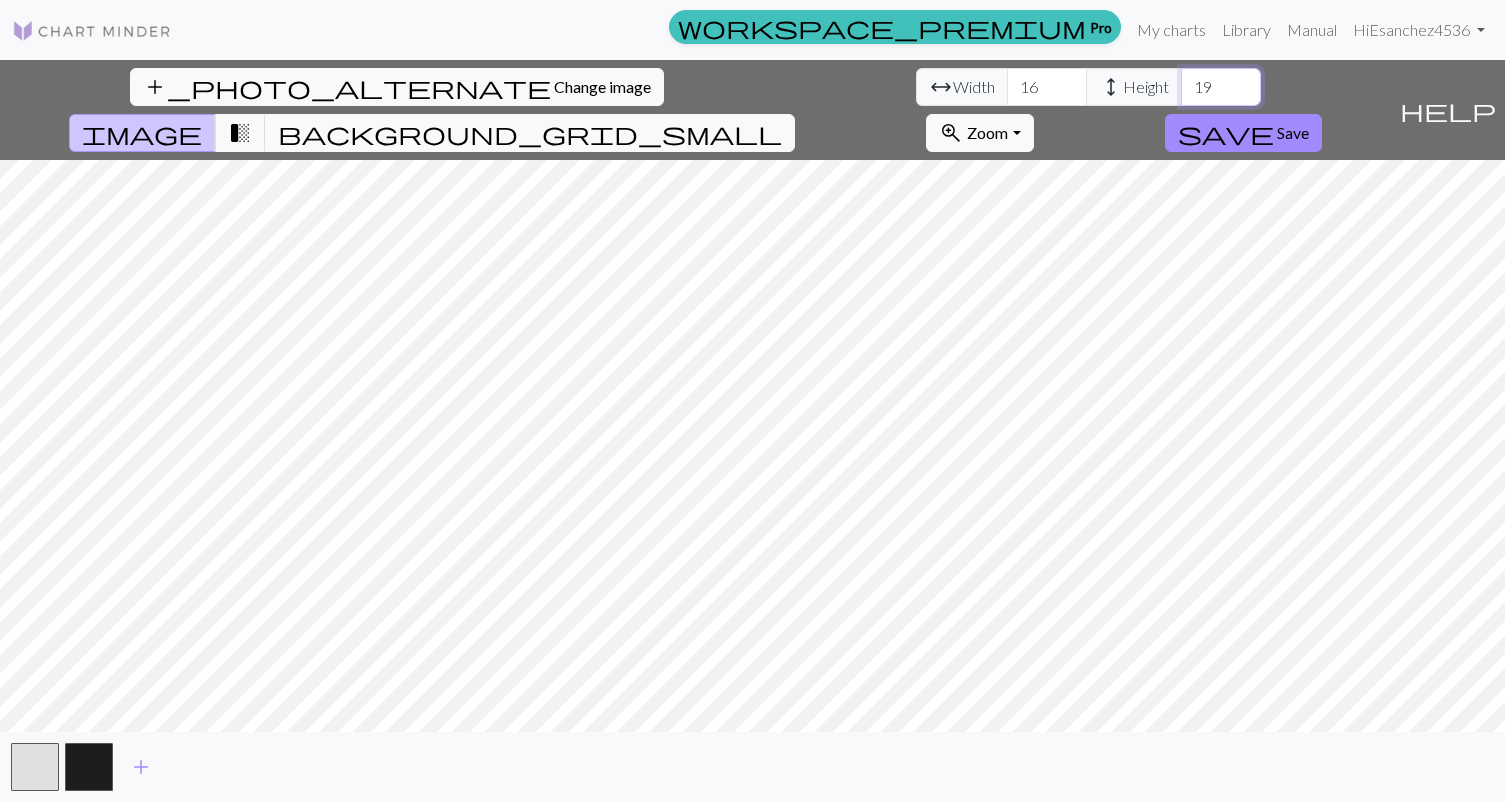 click on "19" at bounding box center [1221, 87] 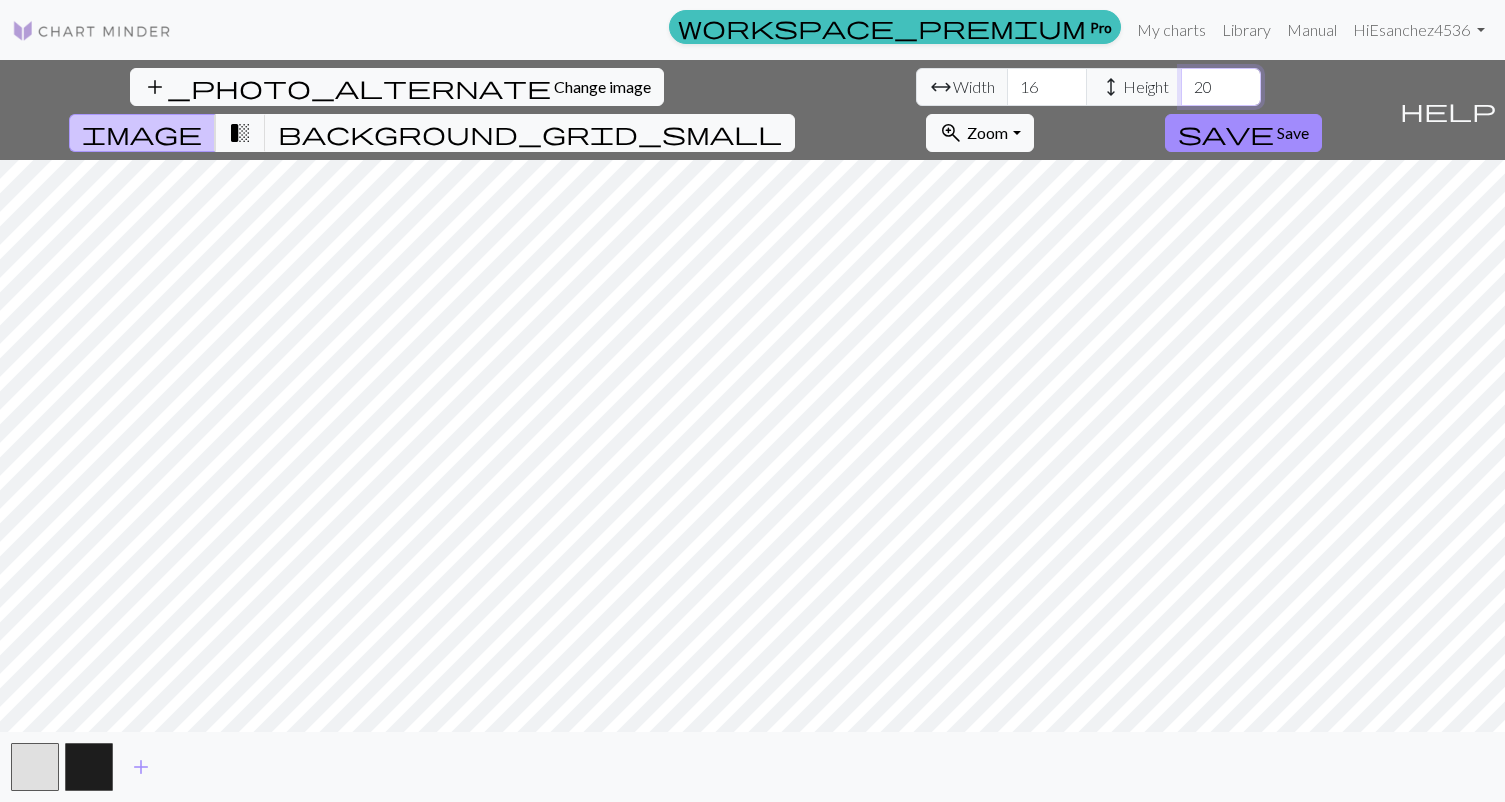 click on "20" at bounding box center (1221, 87) 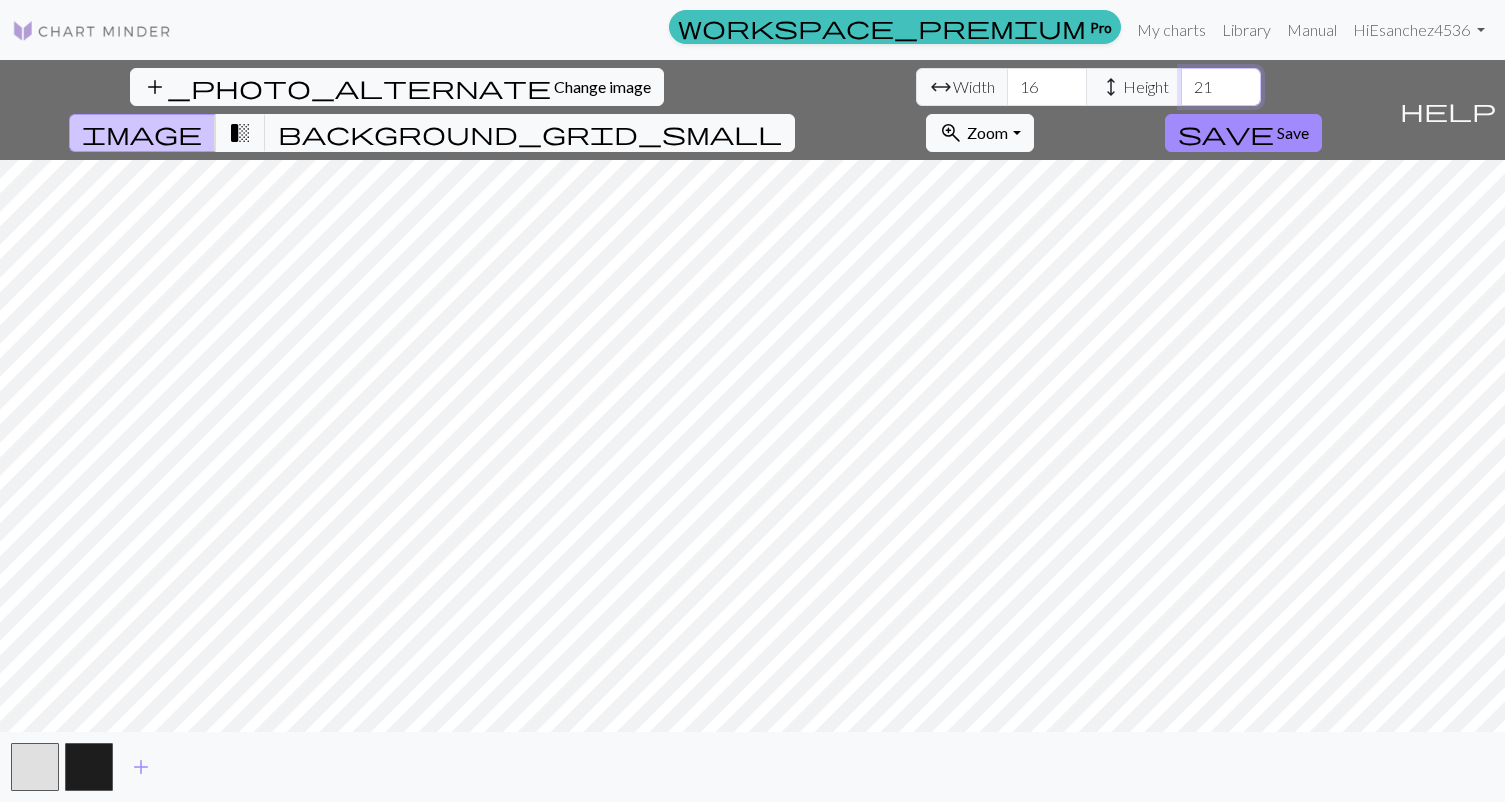 click on "21" at bounding box center (1221, 87) 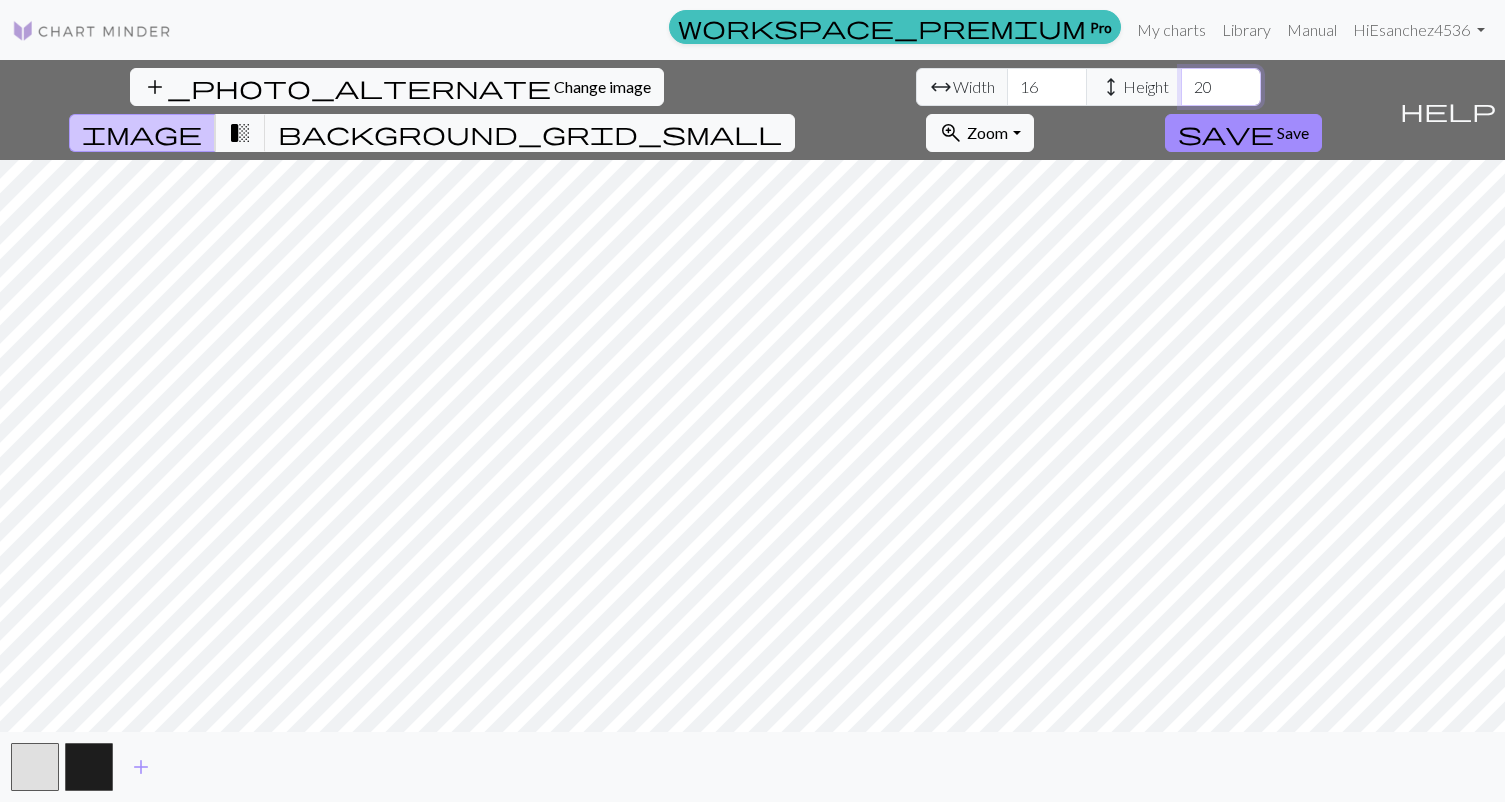 click on "20" at bounding box center (1221, 87) 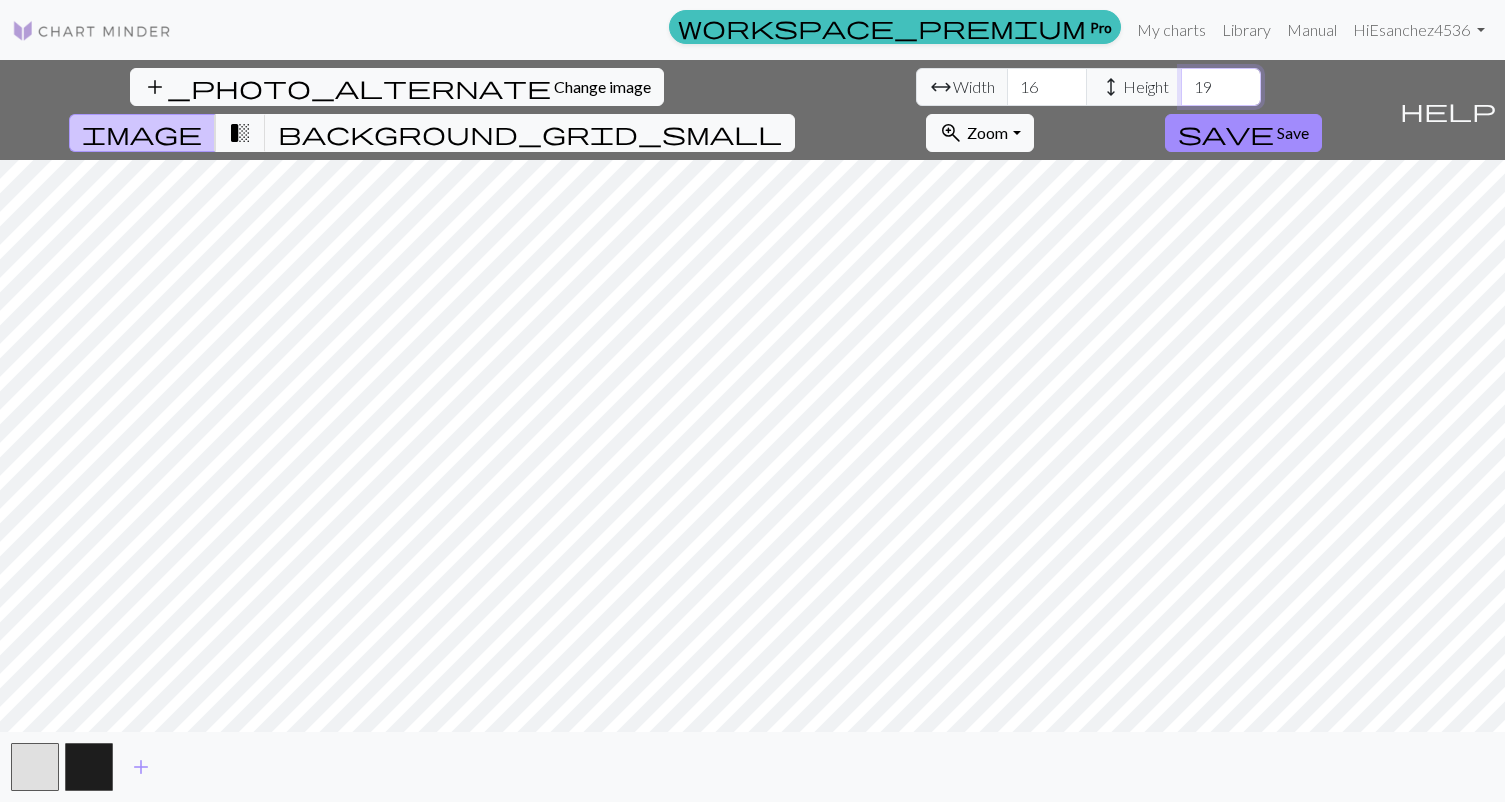 click on "19" at bounding box center [1221, 87] 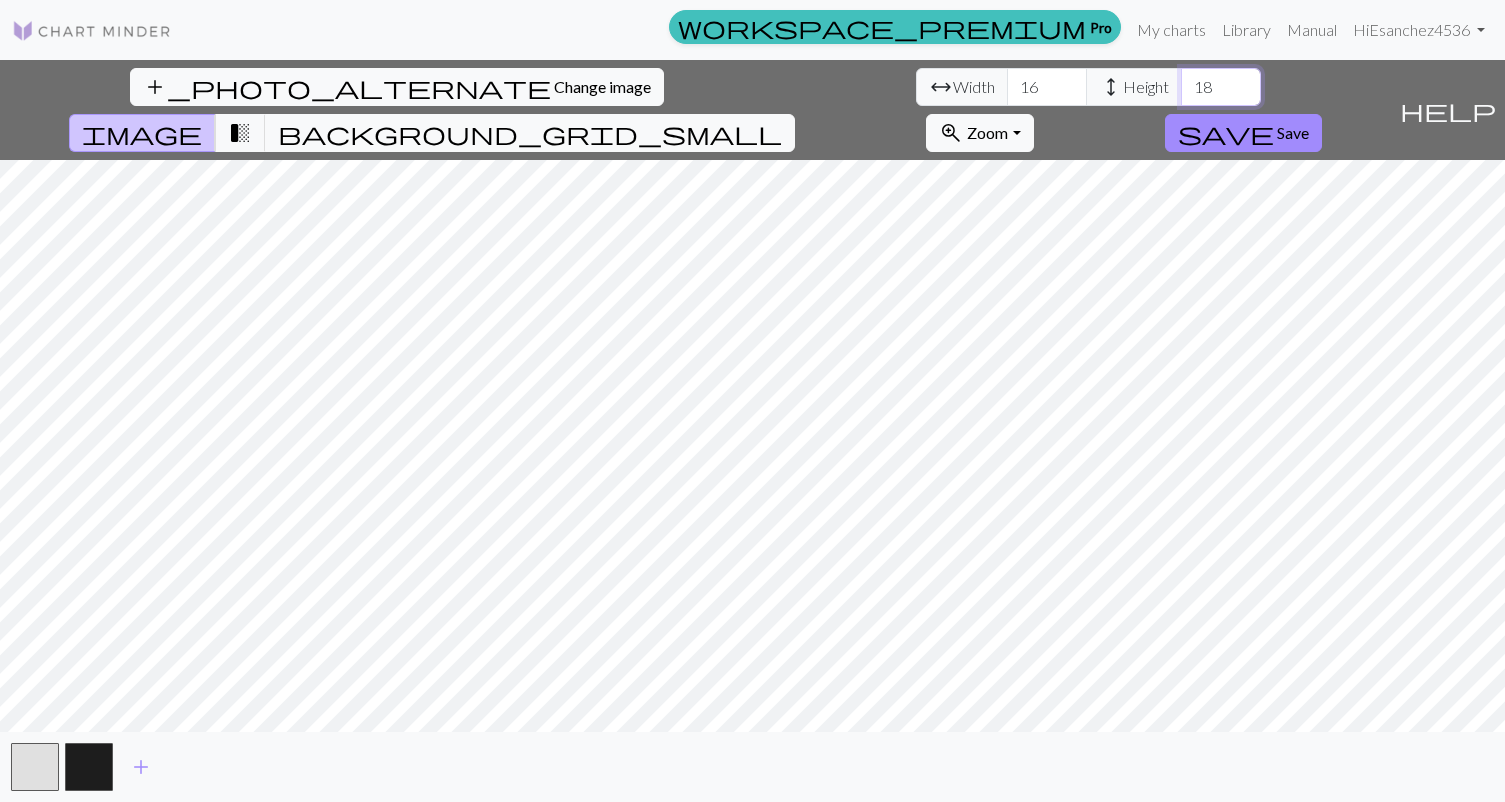 click on "18" at bounding box center (1221, 87) 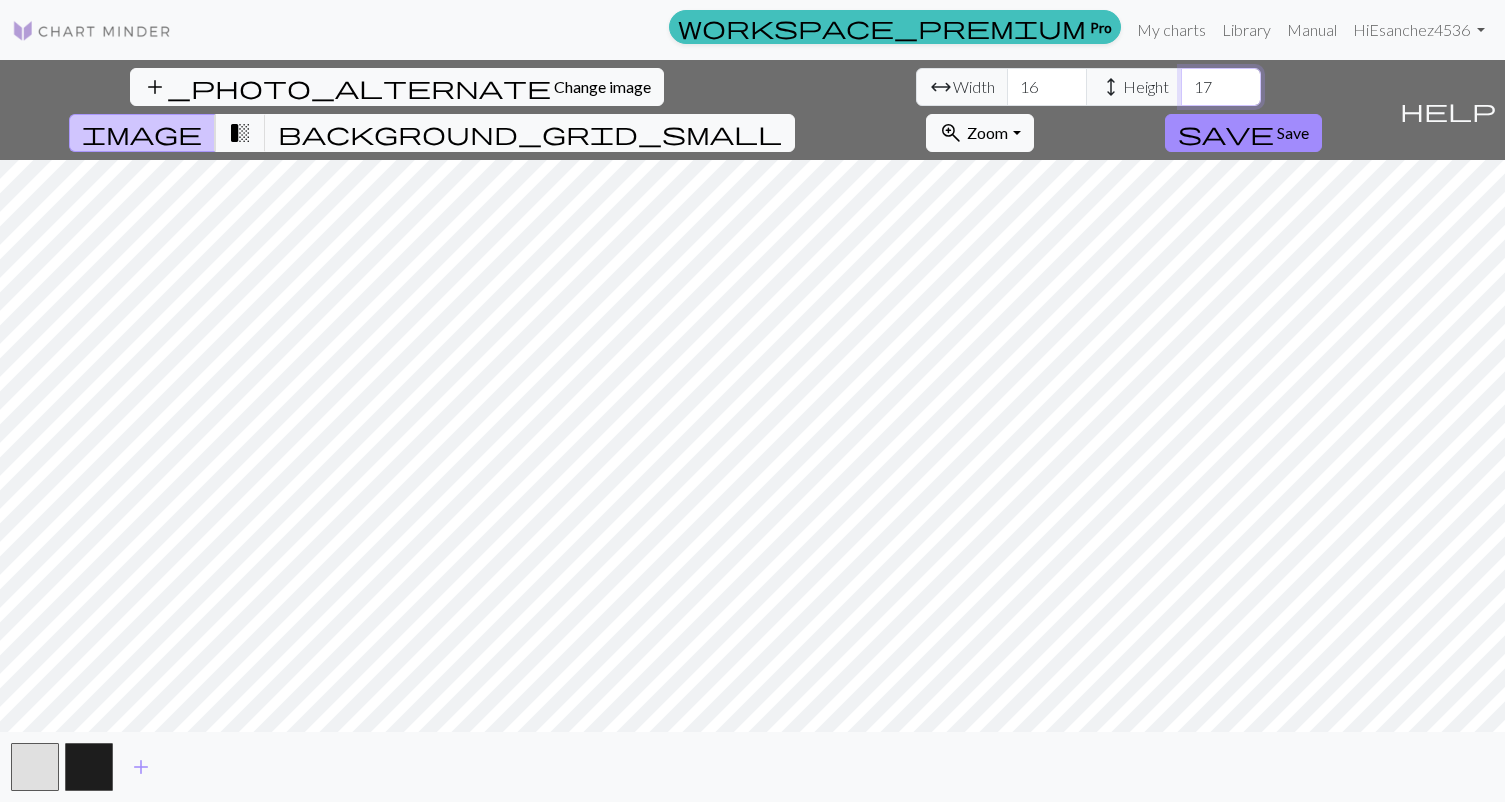 click on "17" at bounding box center [1221, 87] 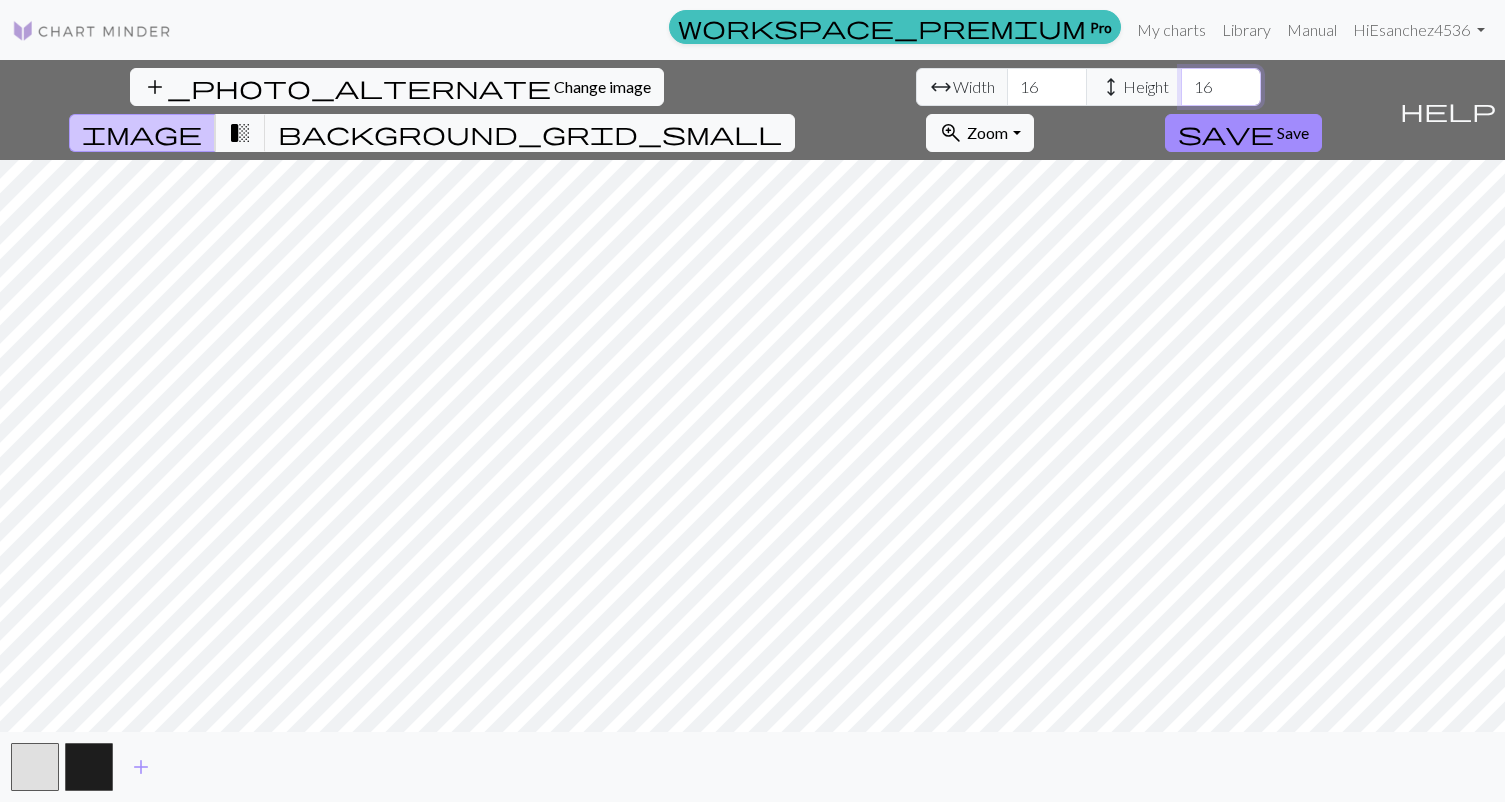 type on "16" 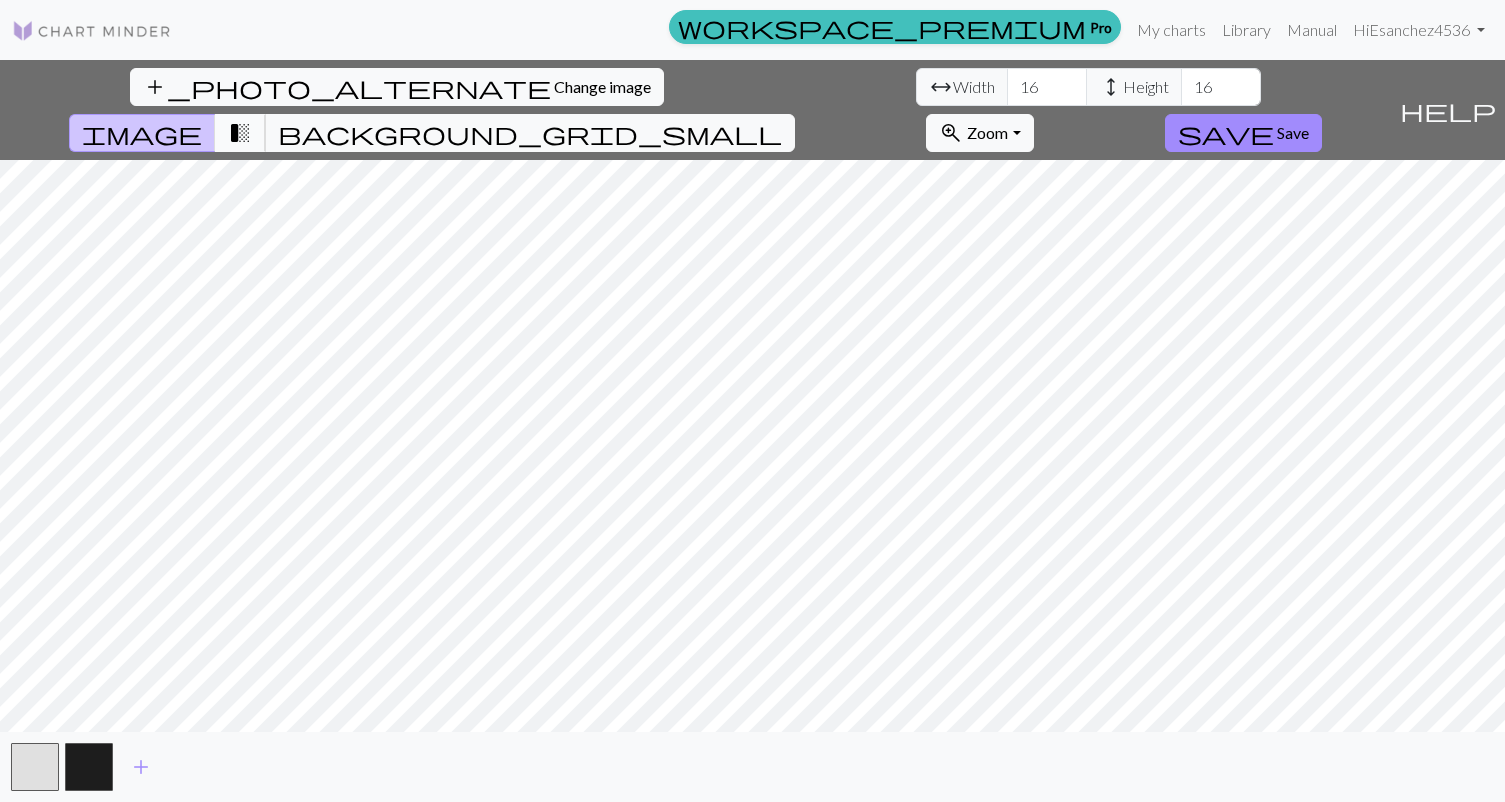 click on "transition_fade" at bounding box center [240, 133] 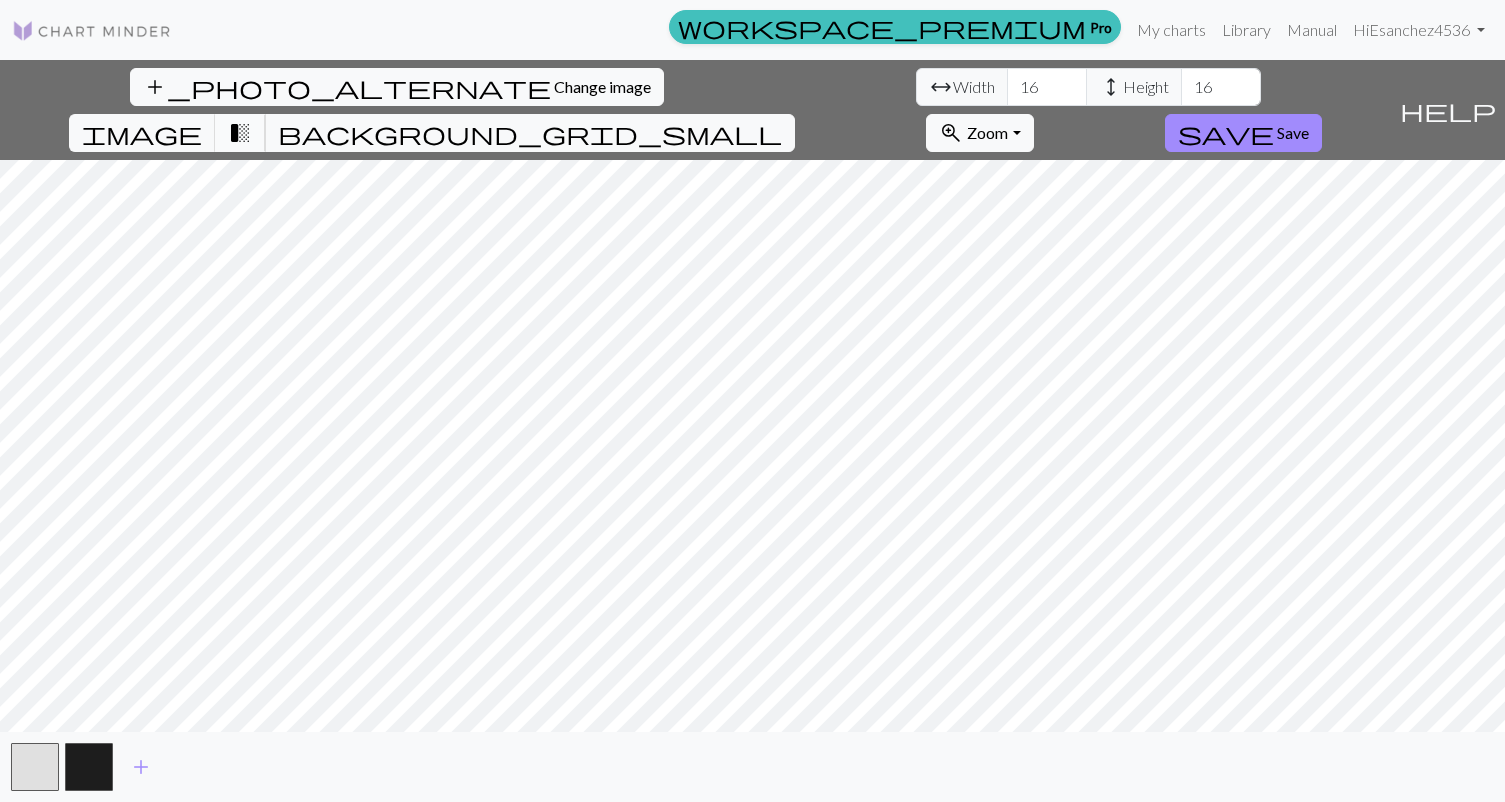 click on "transition_fade" at bounding box center [240, 133] 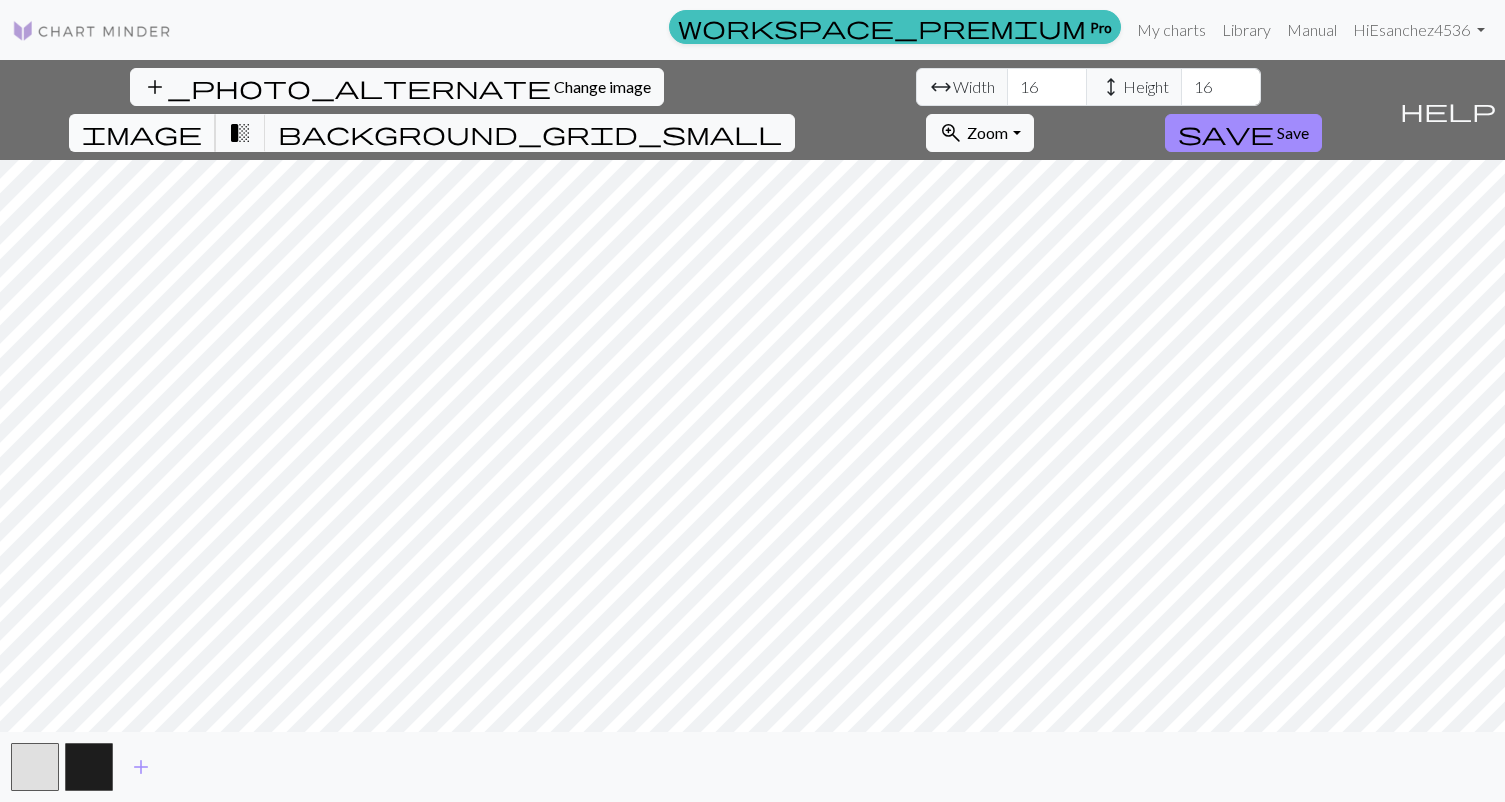 click on "image" at bounding box center (142, 133) 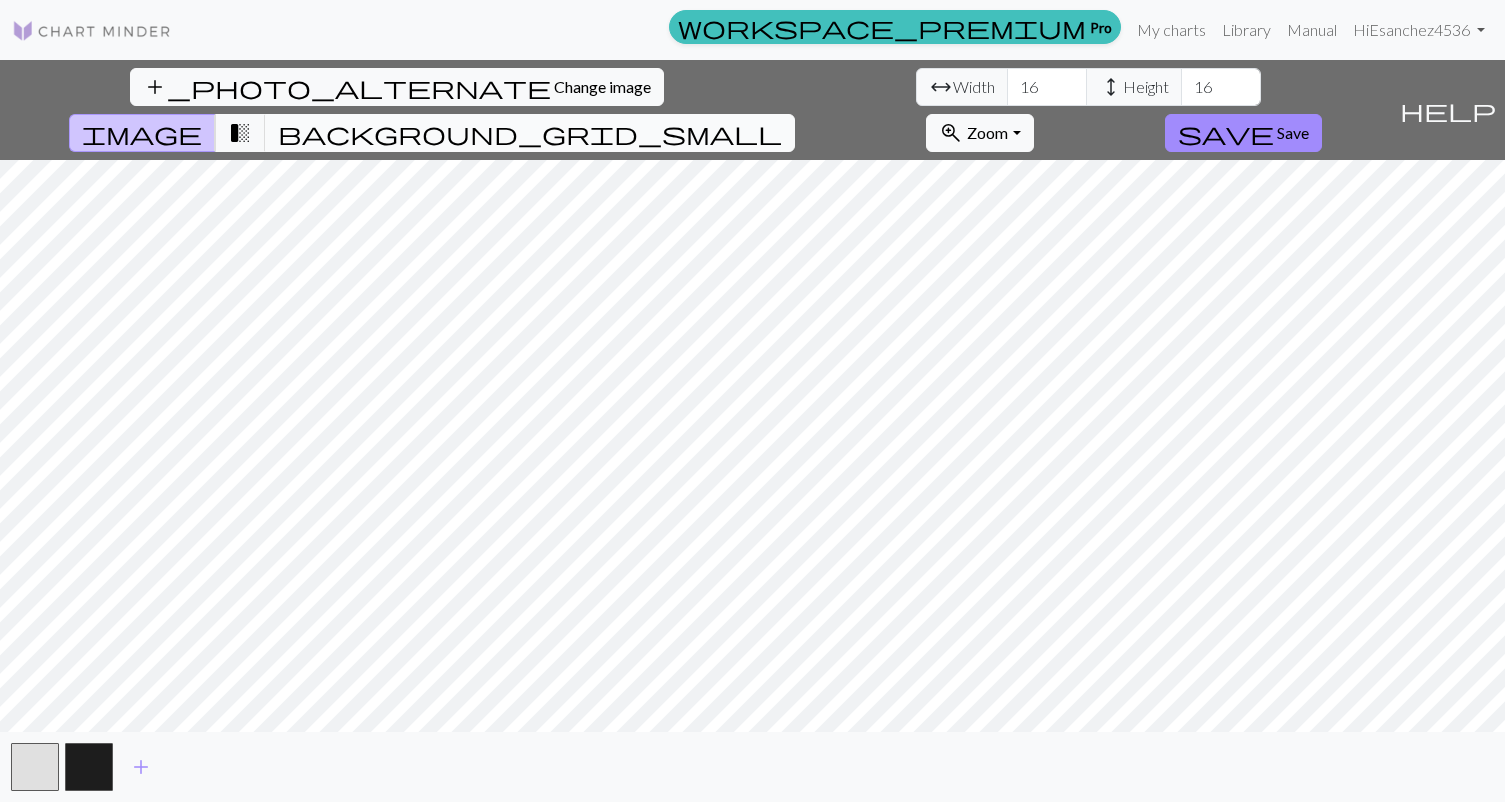 click on "background_grid_small" at bounding box center [530, 133] 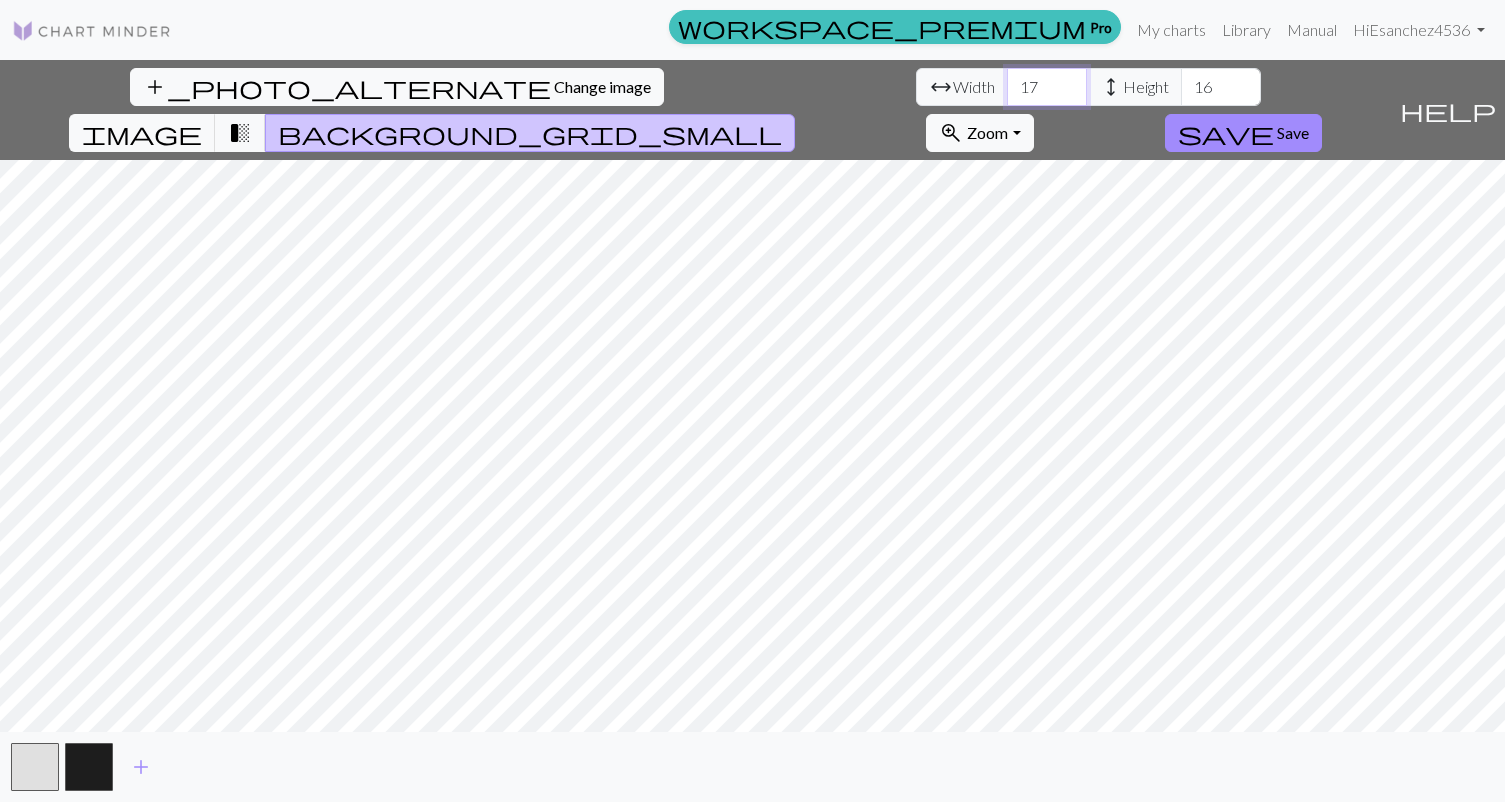 click on "17" at bounding box center (1047, 87) 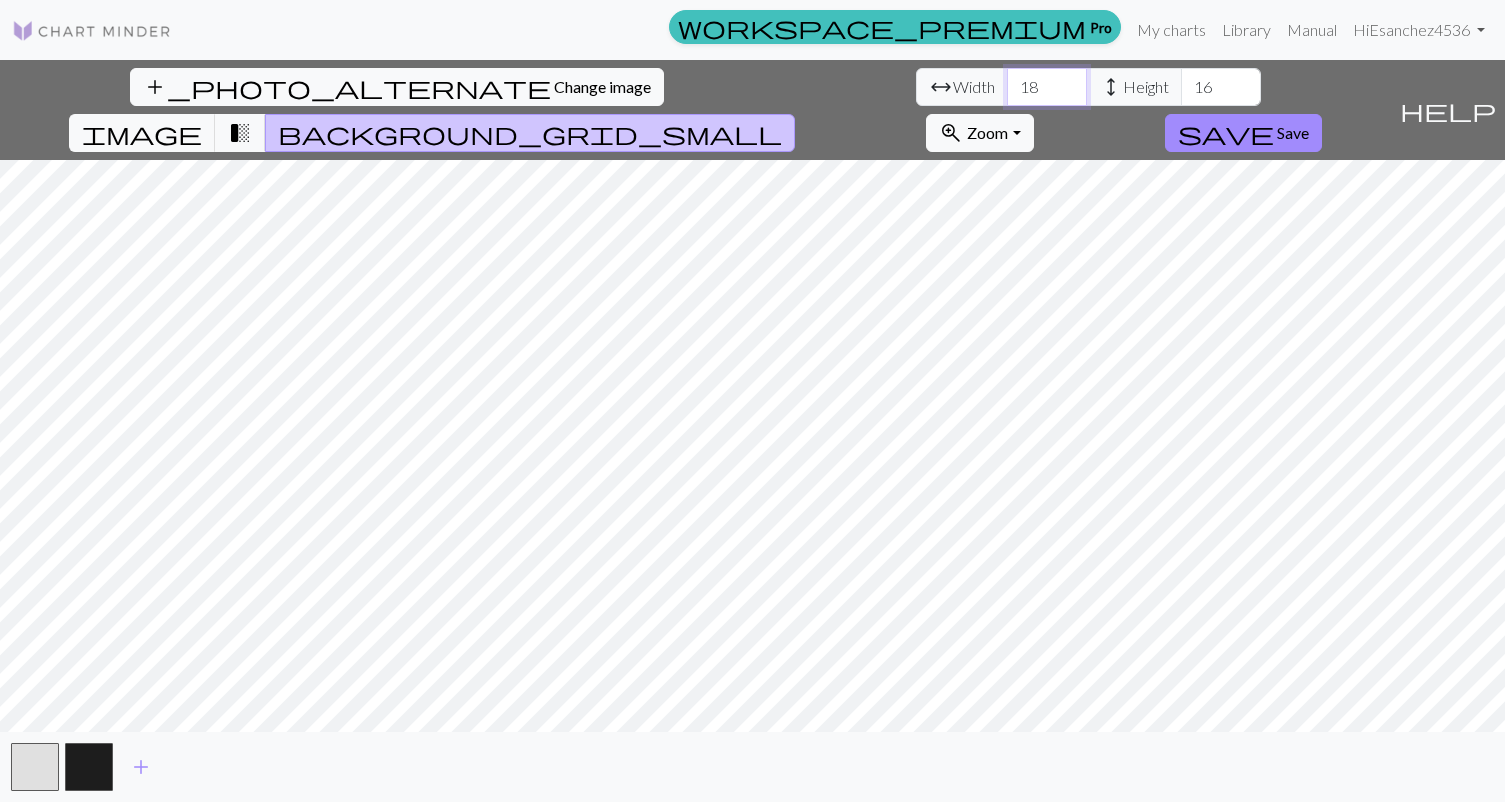 click on "18" at bounding box center (1047, 87) 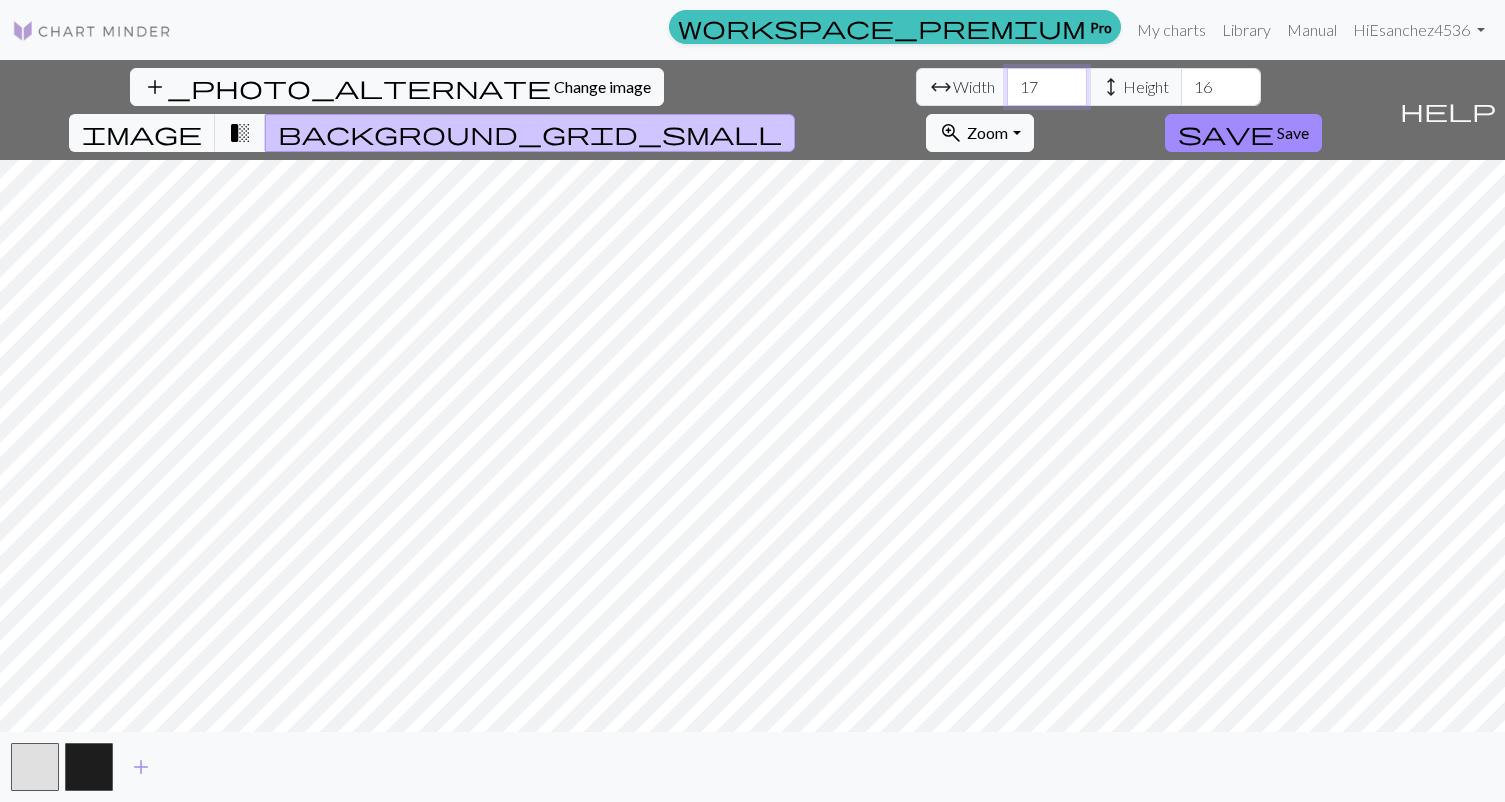 type on "17" 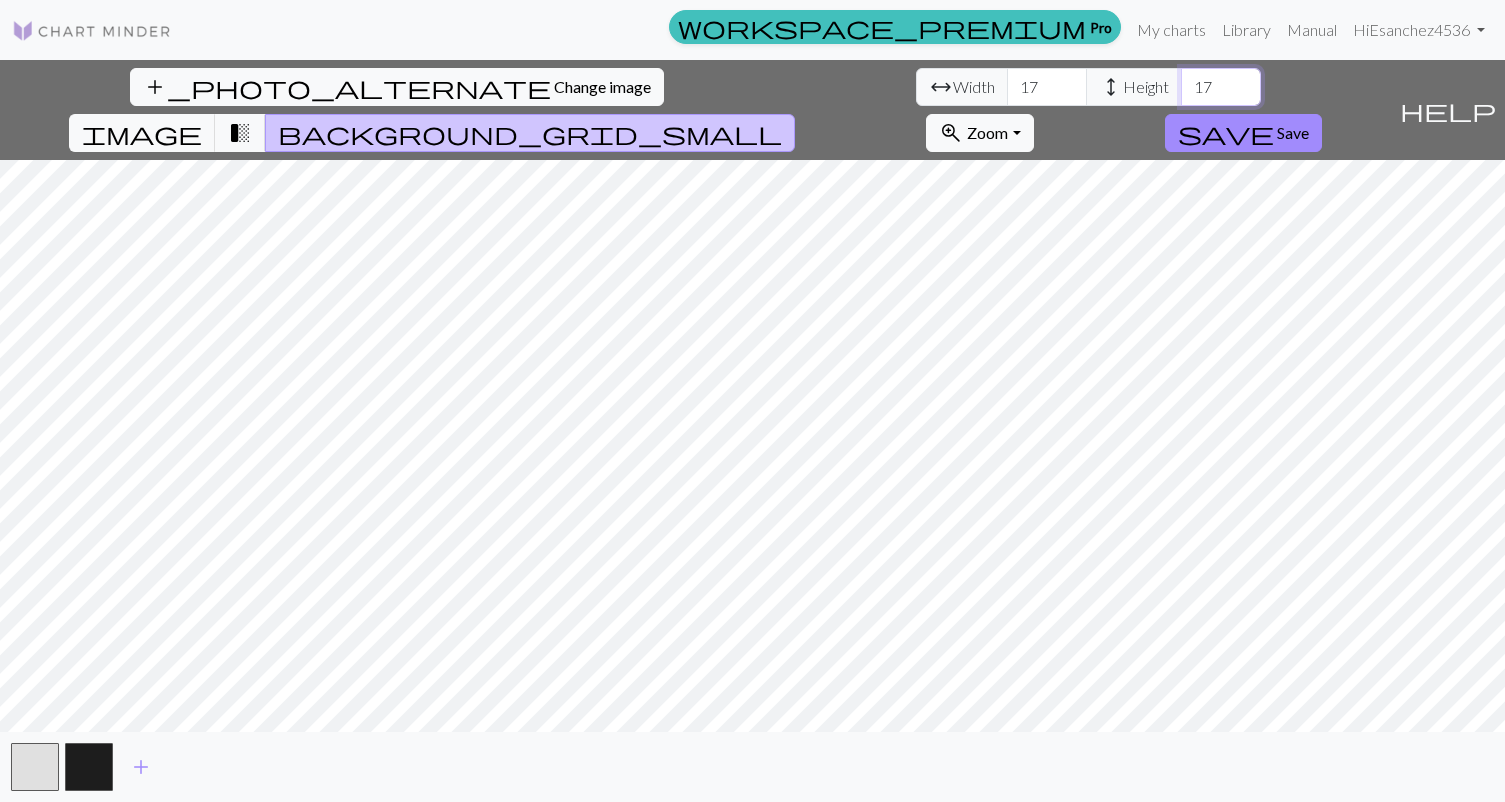 click on "17" at bounding box center (1221, 87) 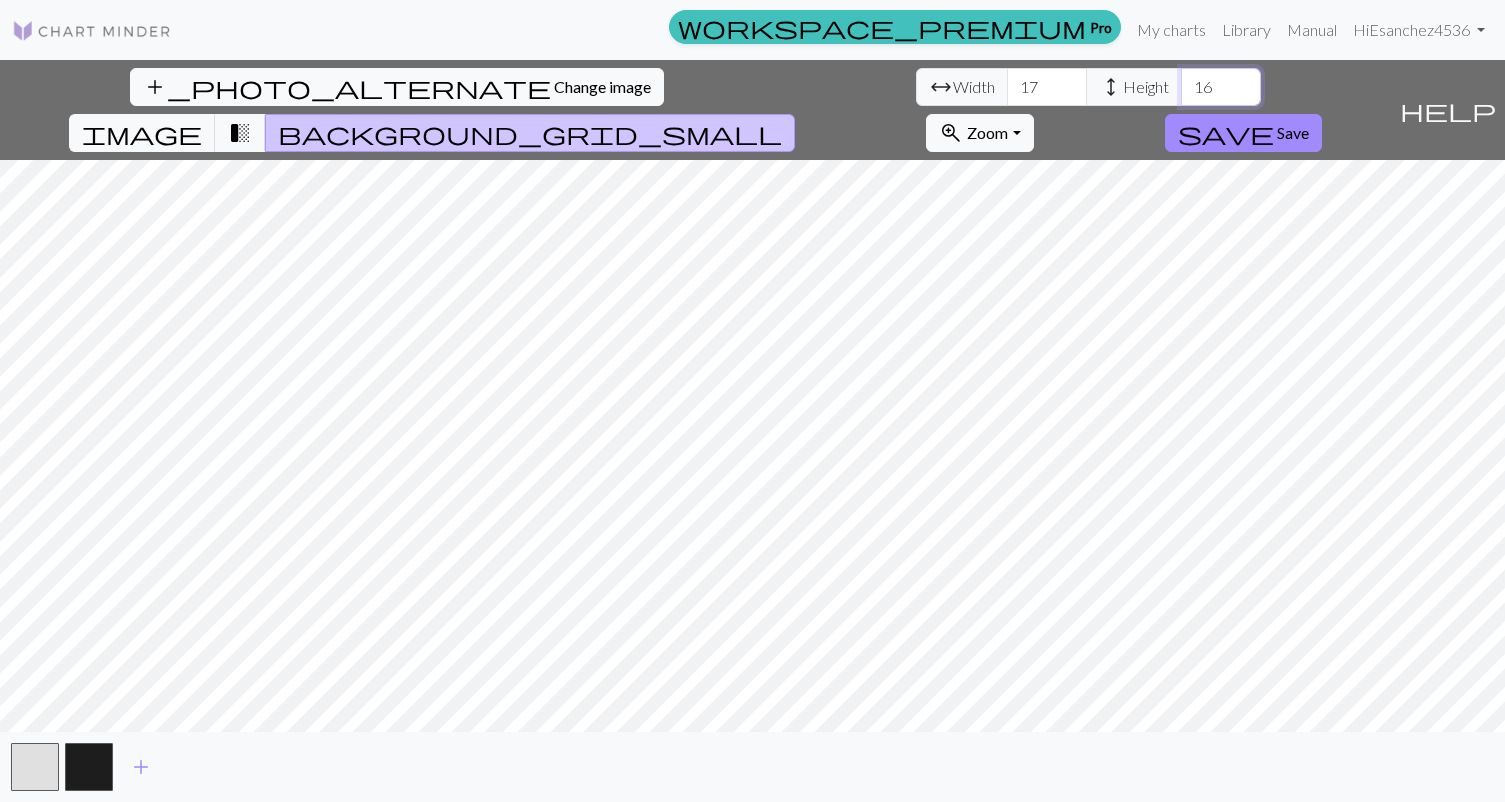 type on "16" 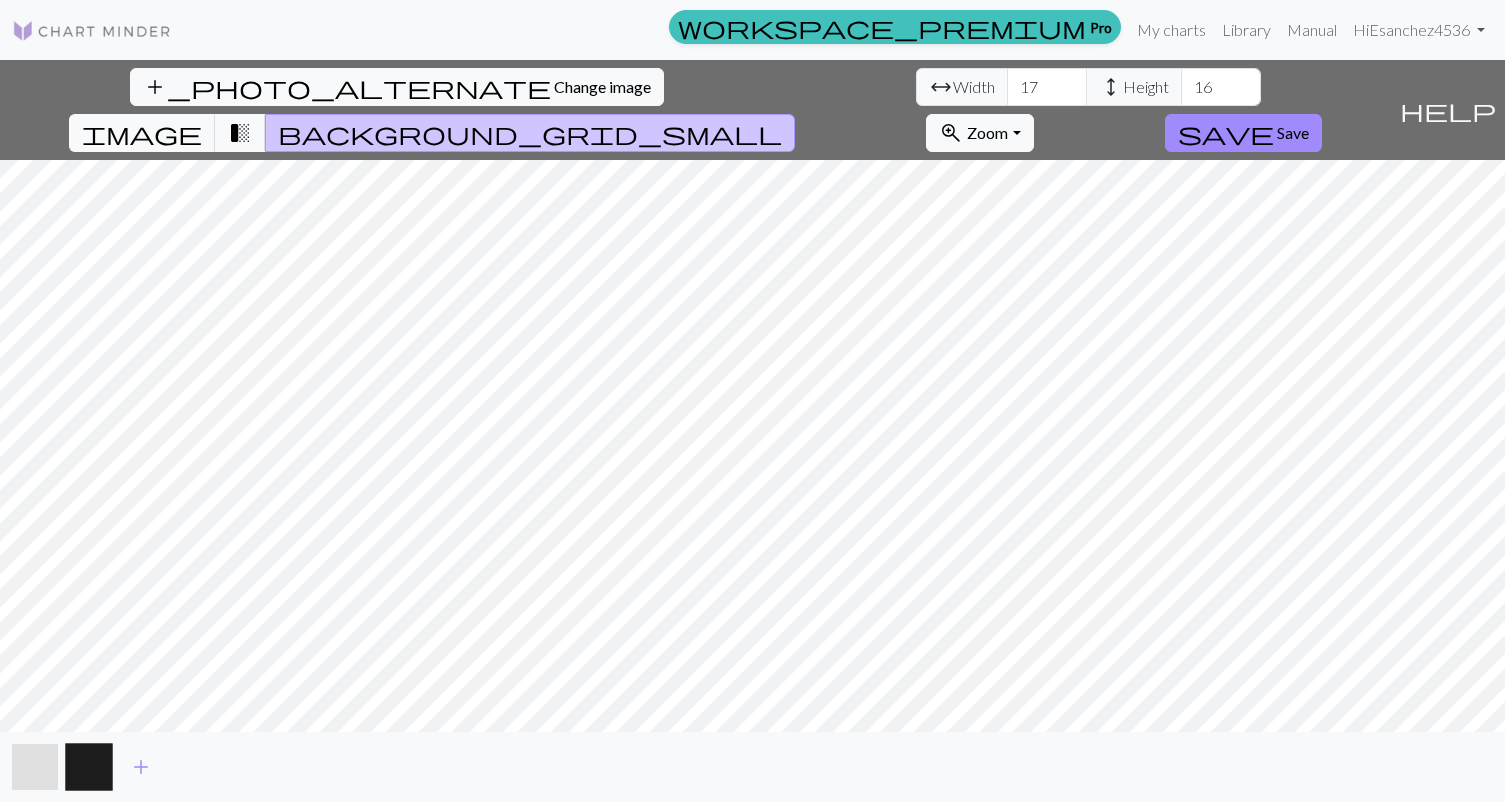click at bounding box center [35, 767] 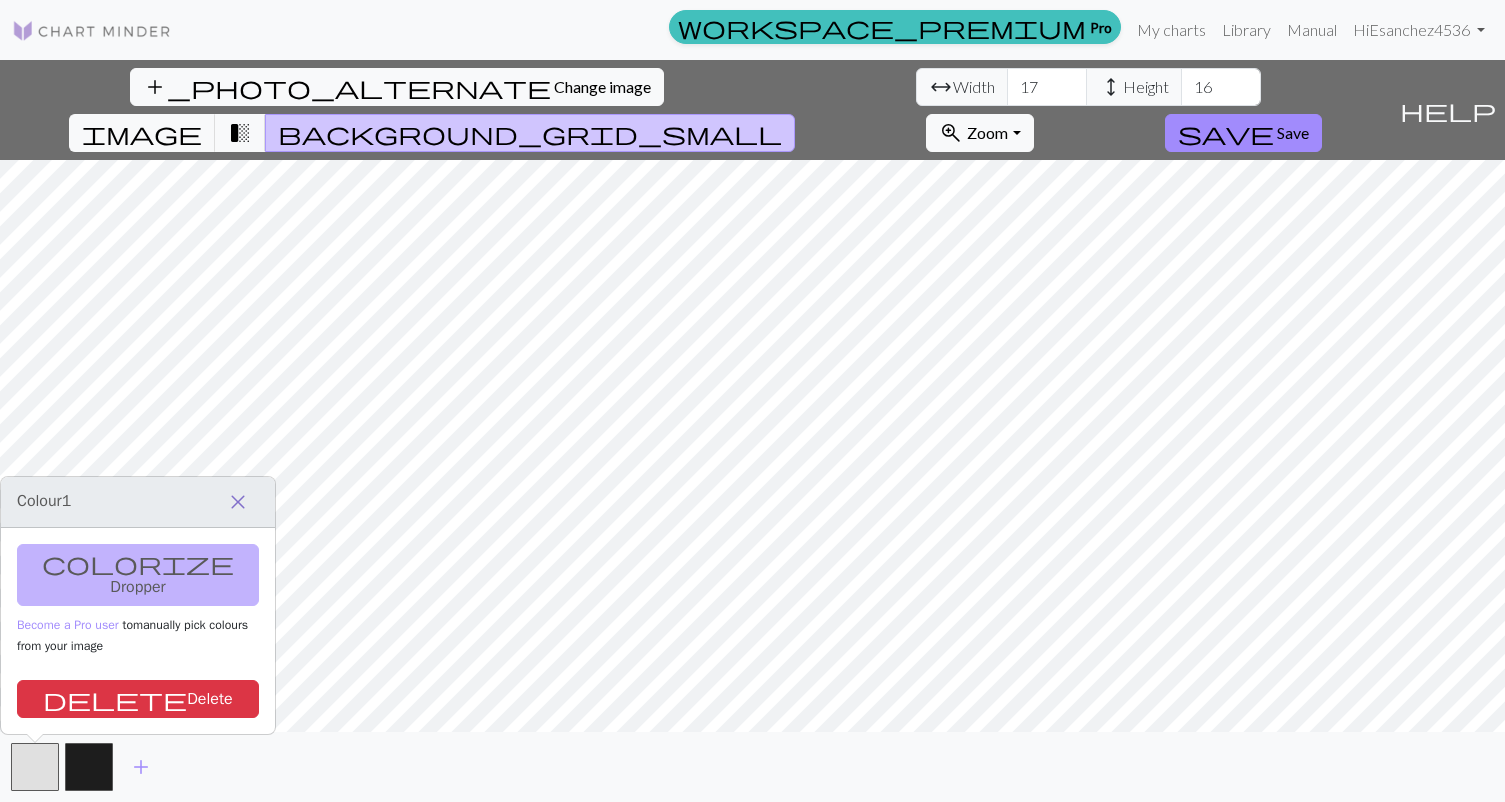 click on "close" at bounding box center (238, 502) 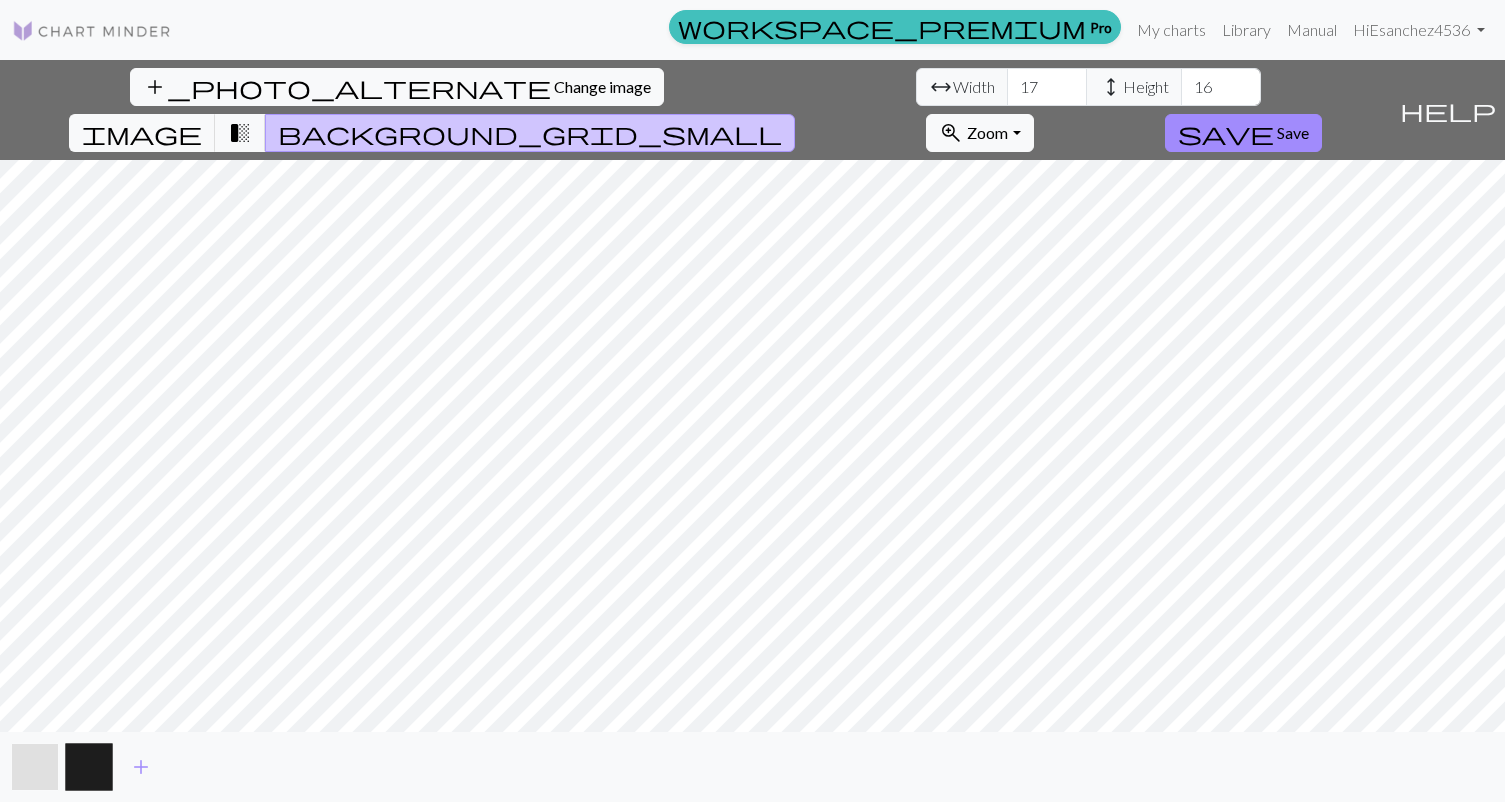 click at bounding box center [35, 767] 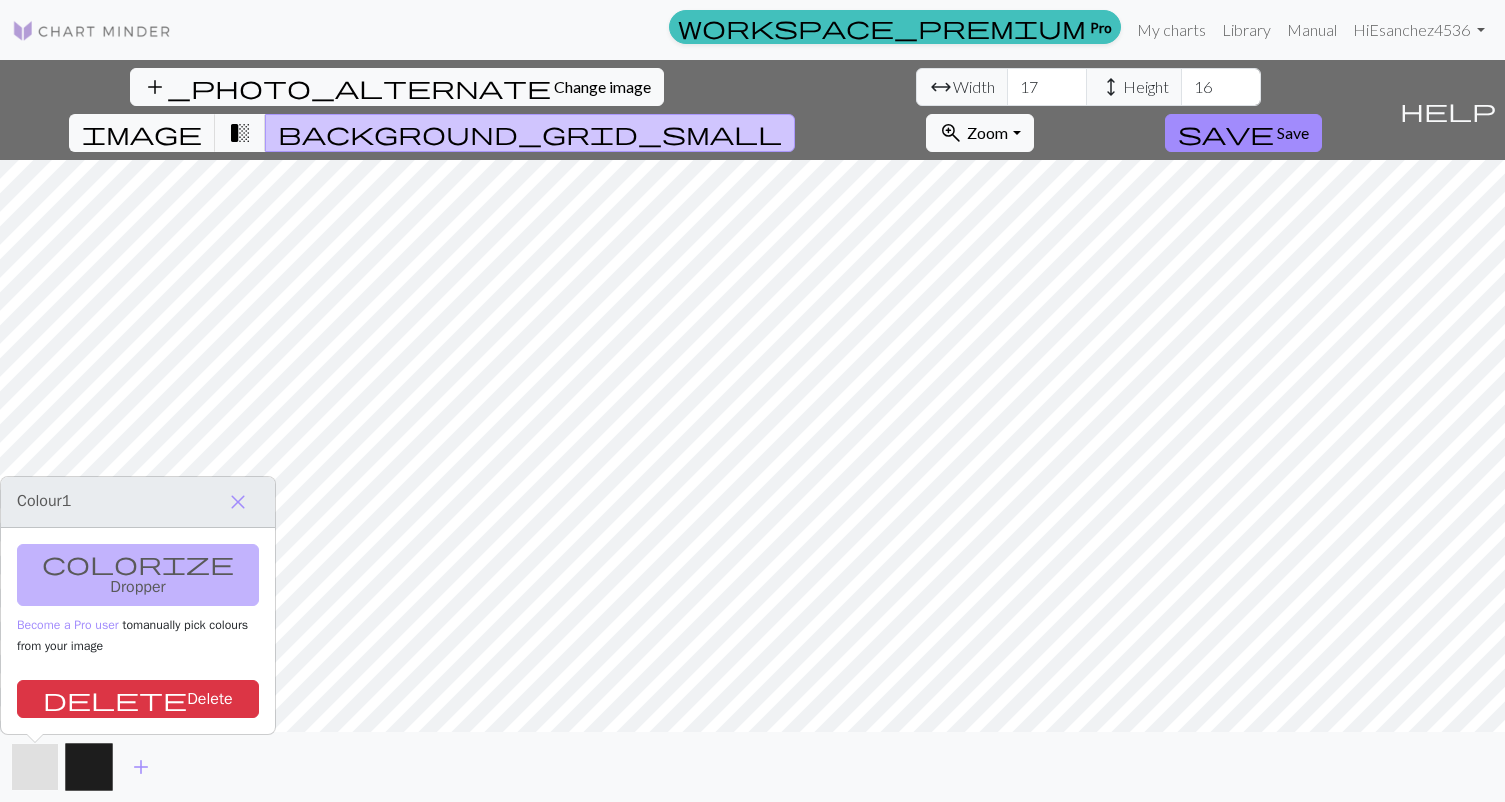 click at bounding box center [35, 767] 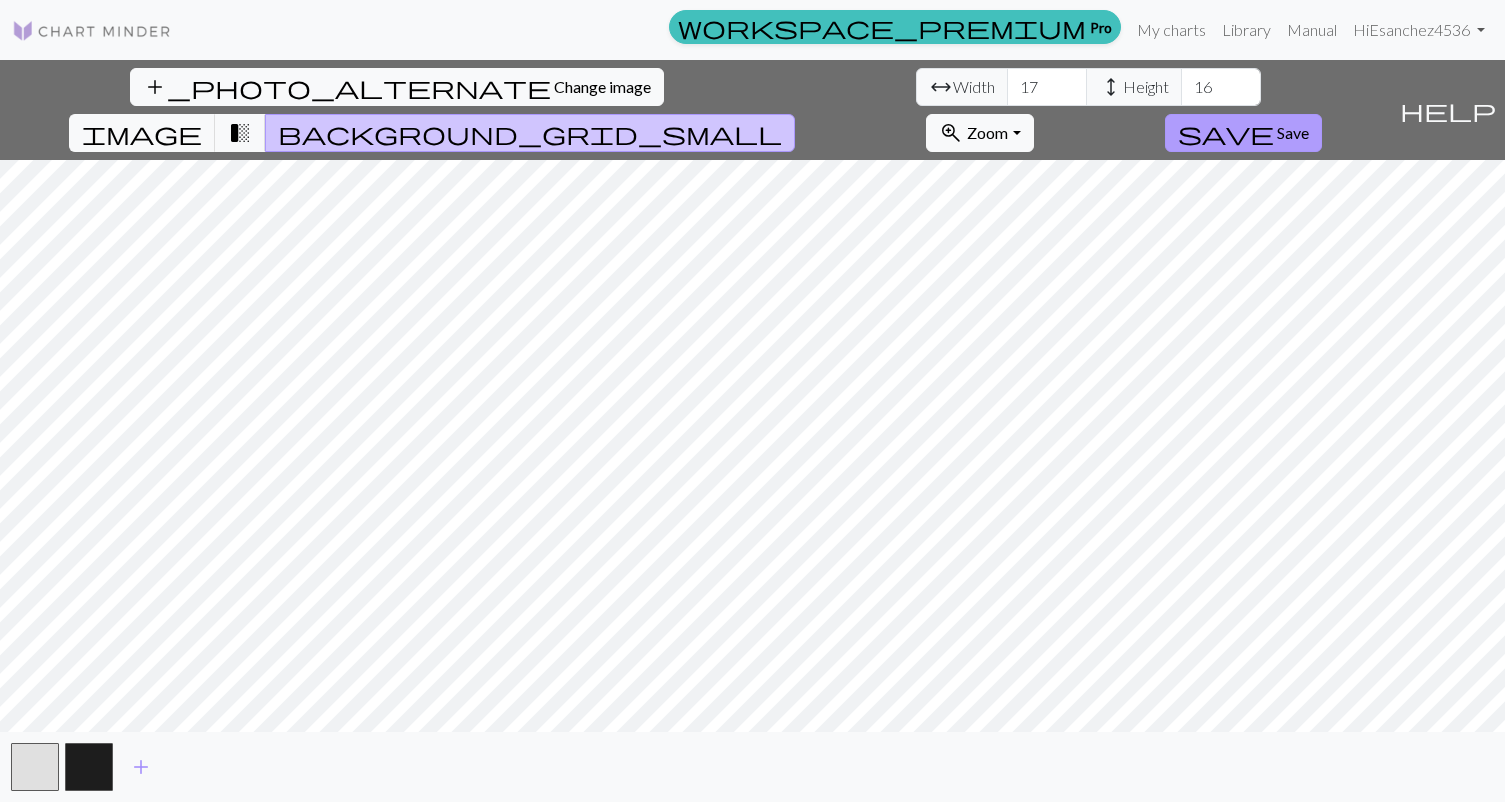 click on "save" at bounding box center (1226, 133) 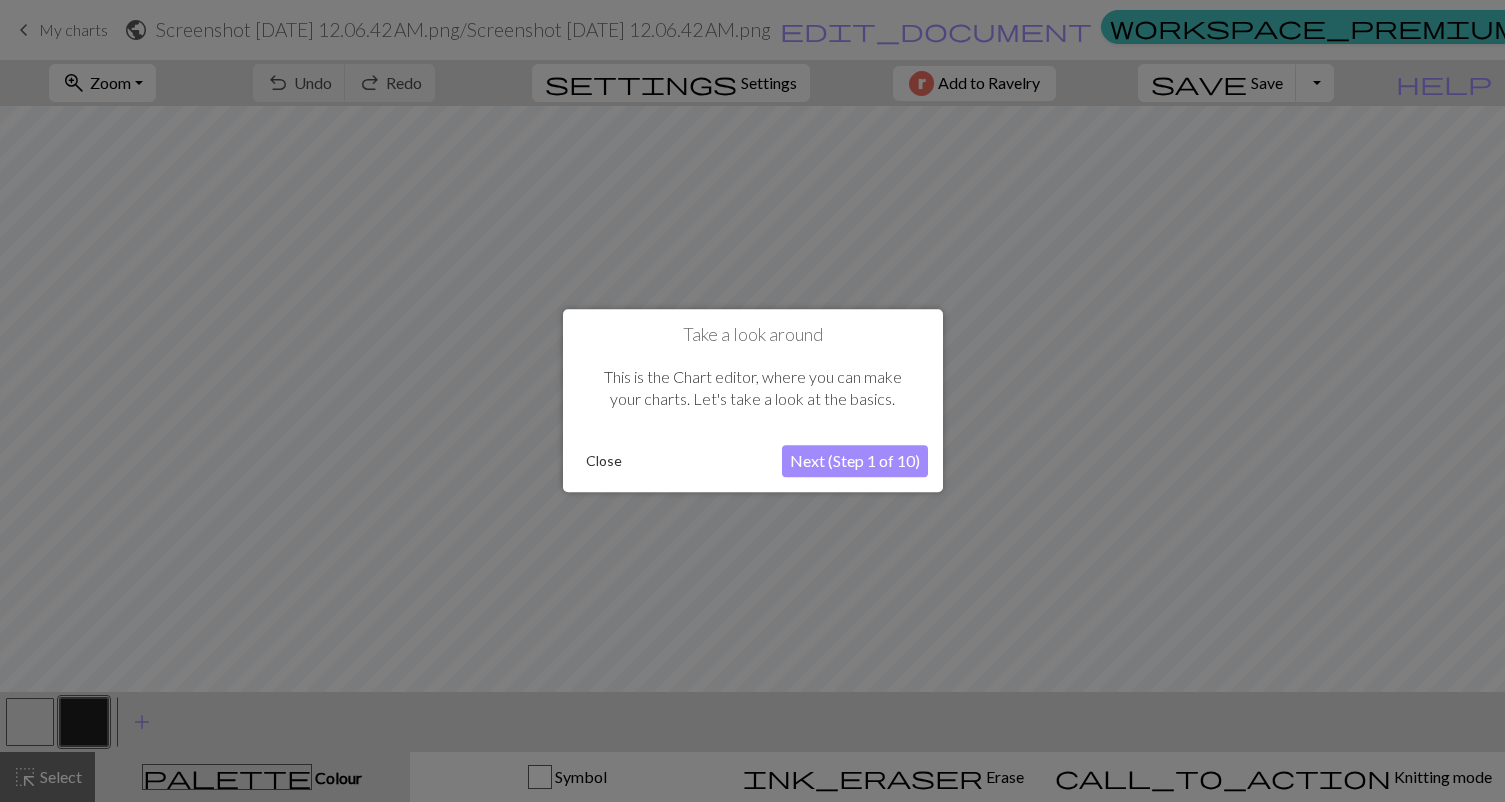 click on "Close" at bounding box center [604, 462] 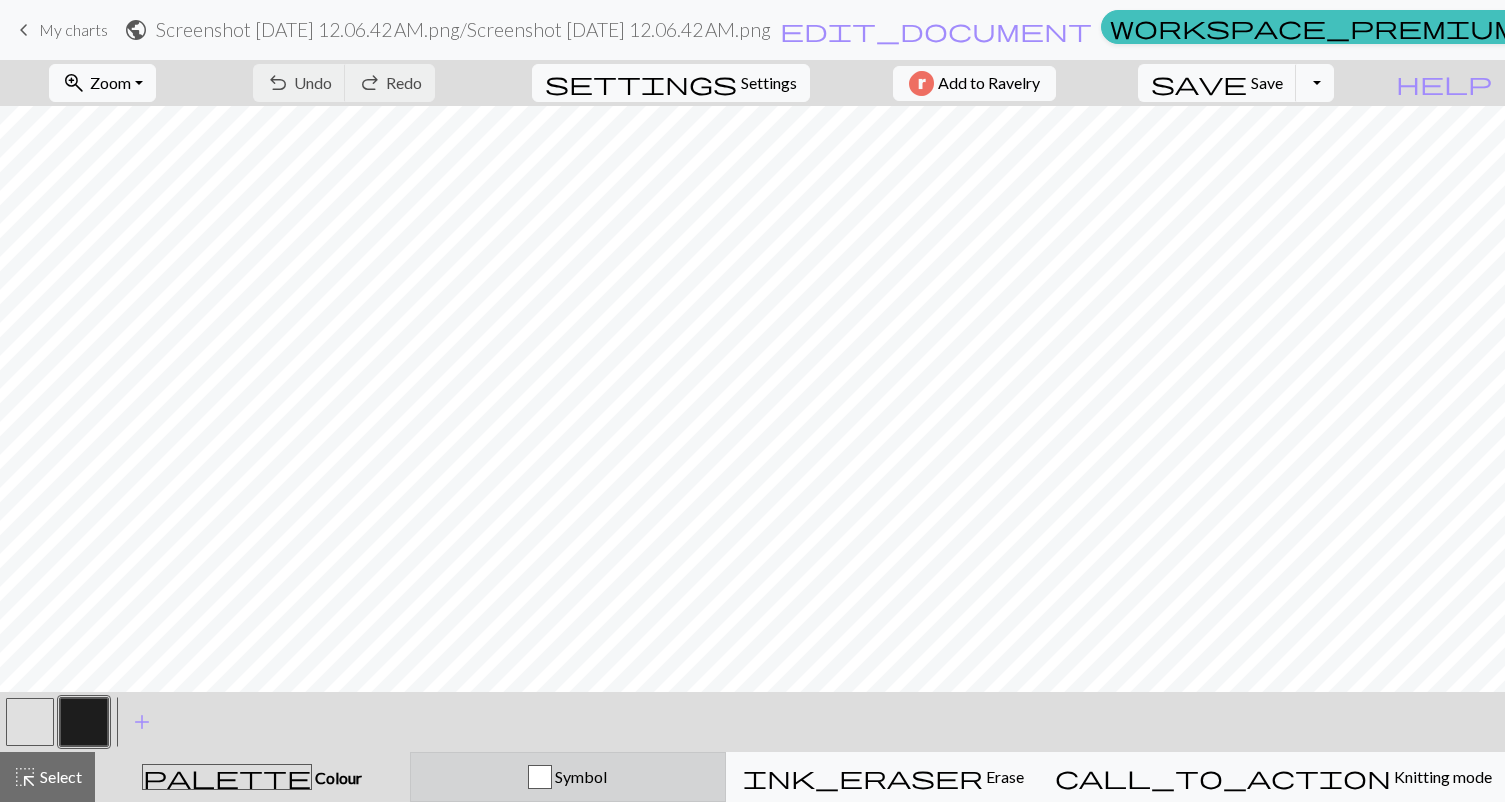 click at bounding box center [540, 777] 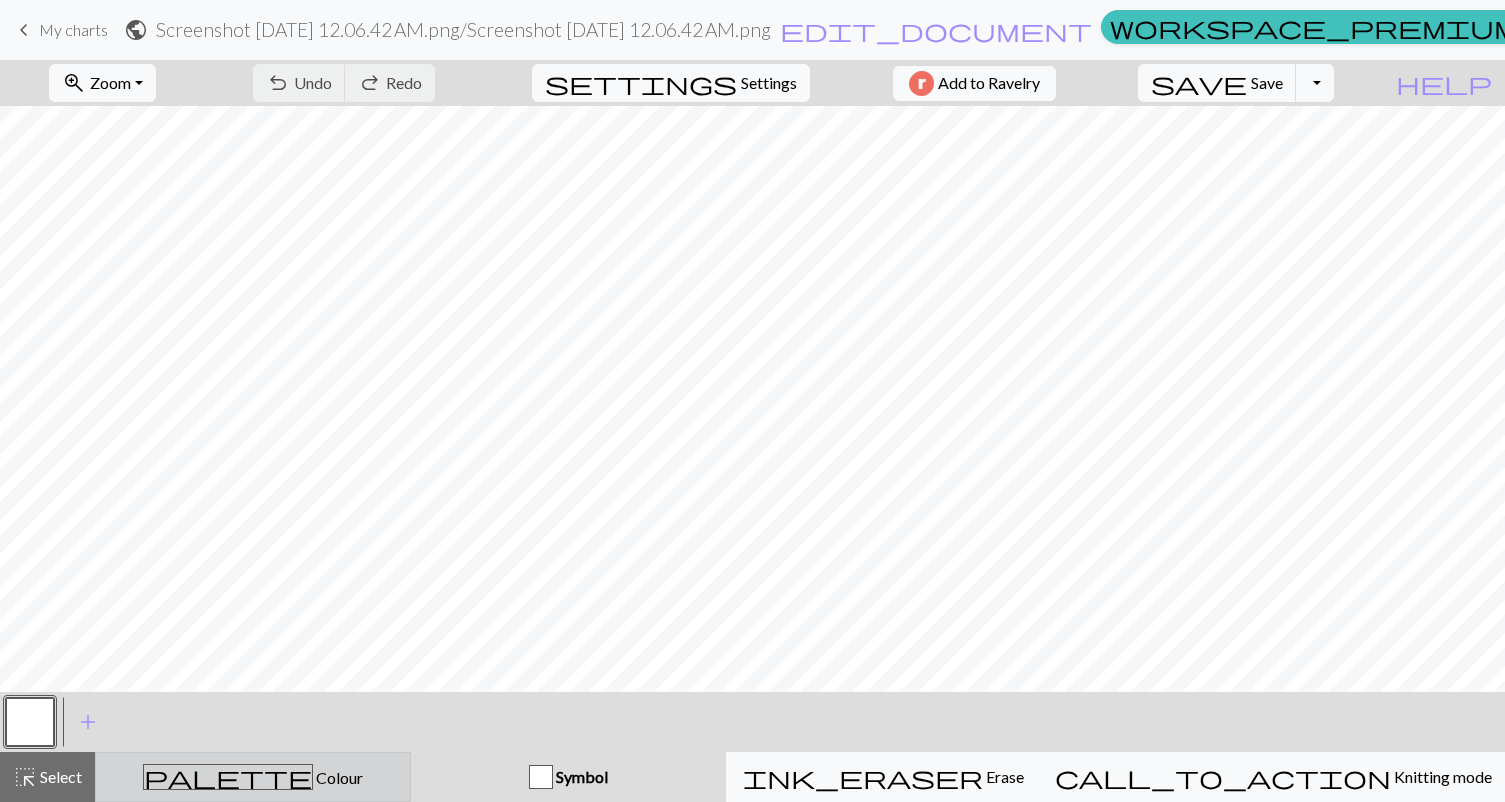 click on "palette   Colour   Colour" at bounding box center (253, 777) 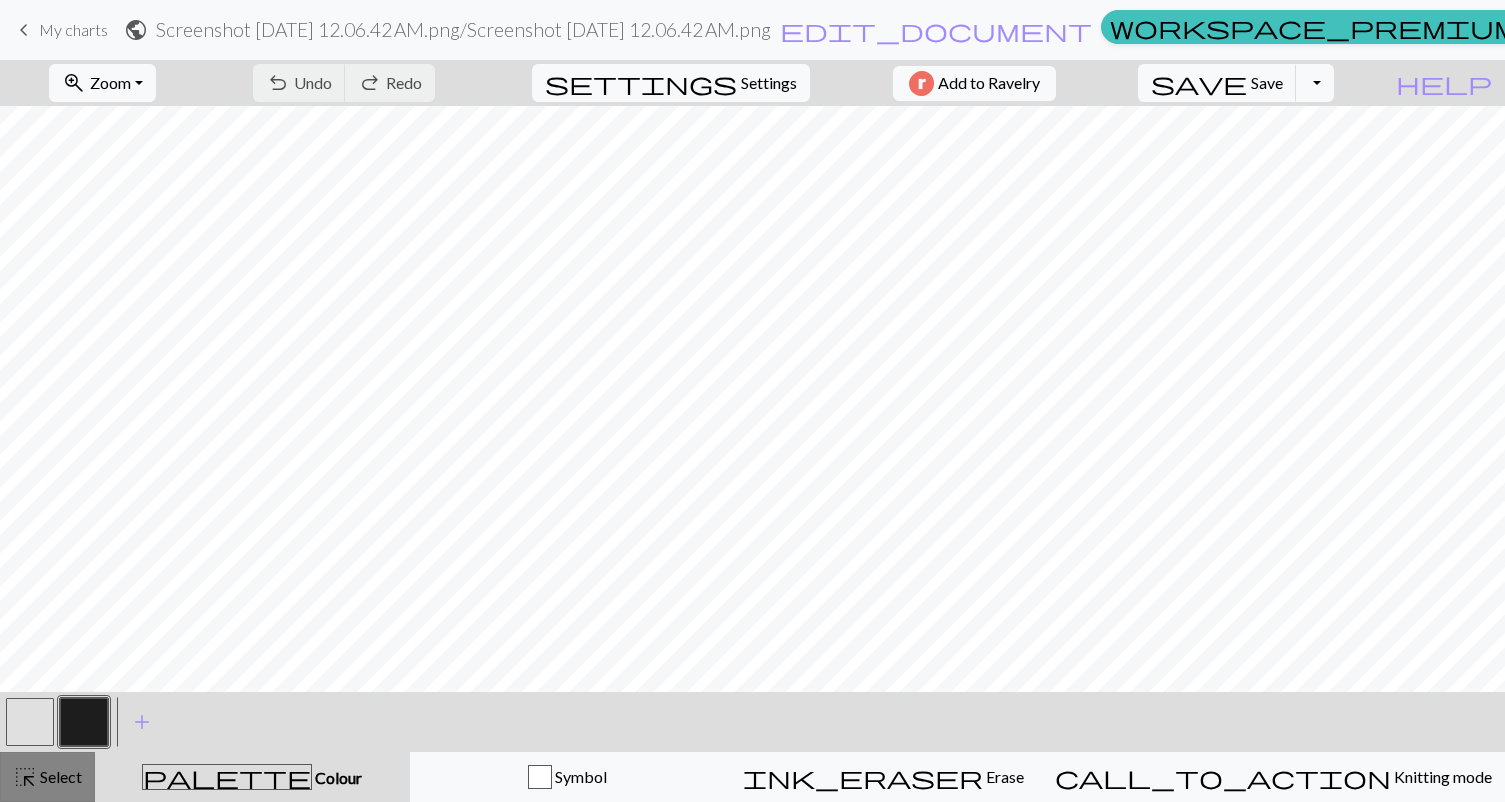 click on "highlight_alt   Select   Select" at bounding box center [47, 777] 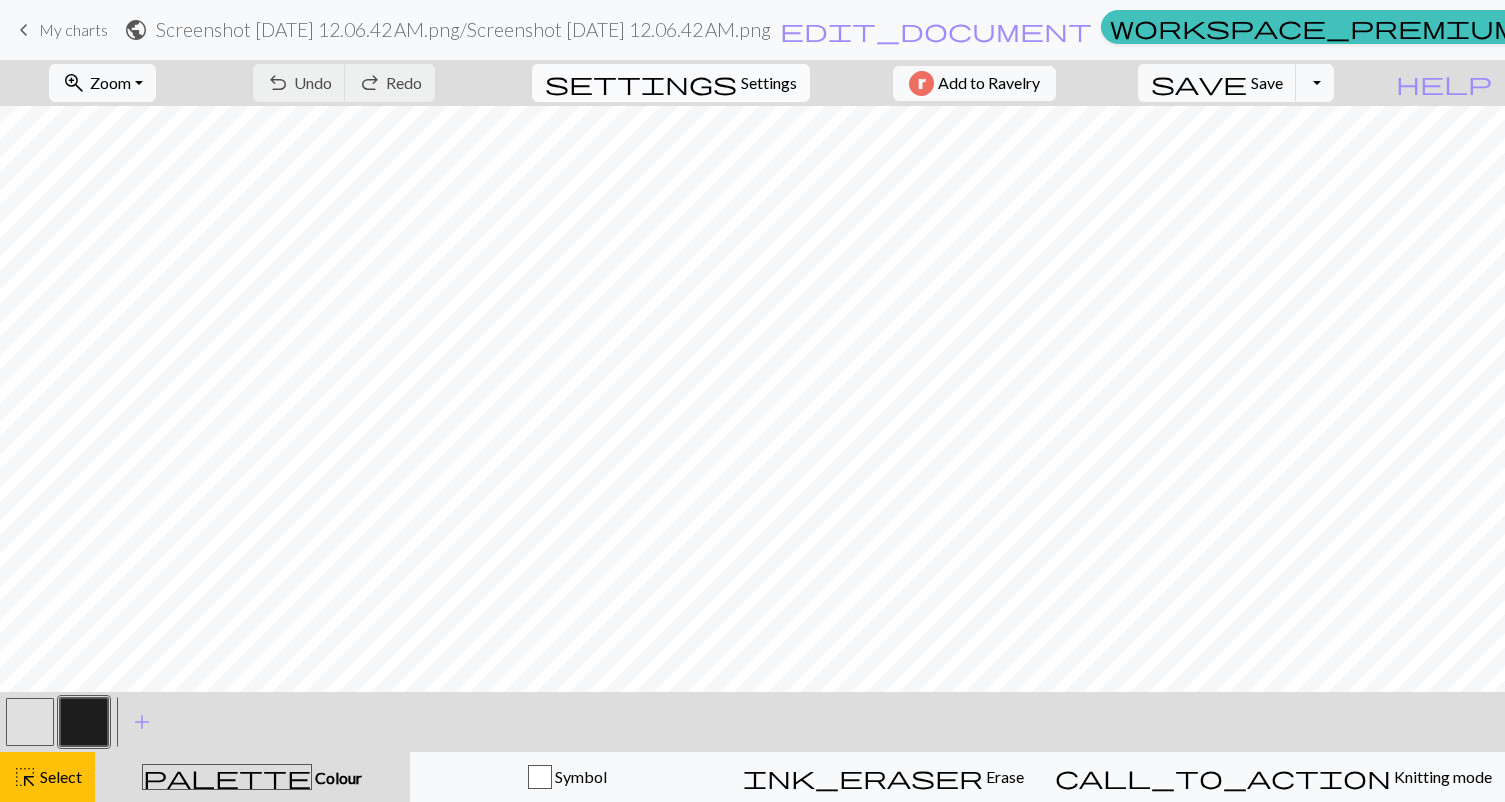 click on "Settings" at bounding box center [769, 83] 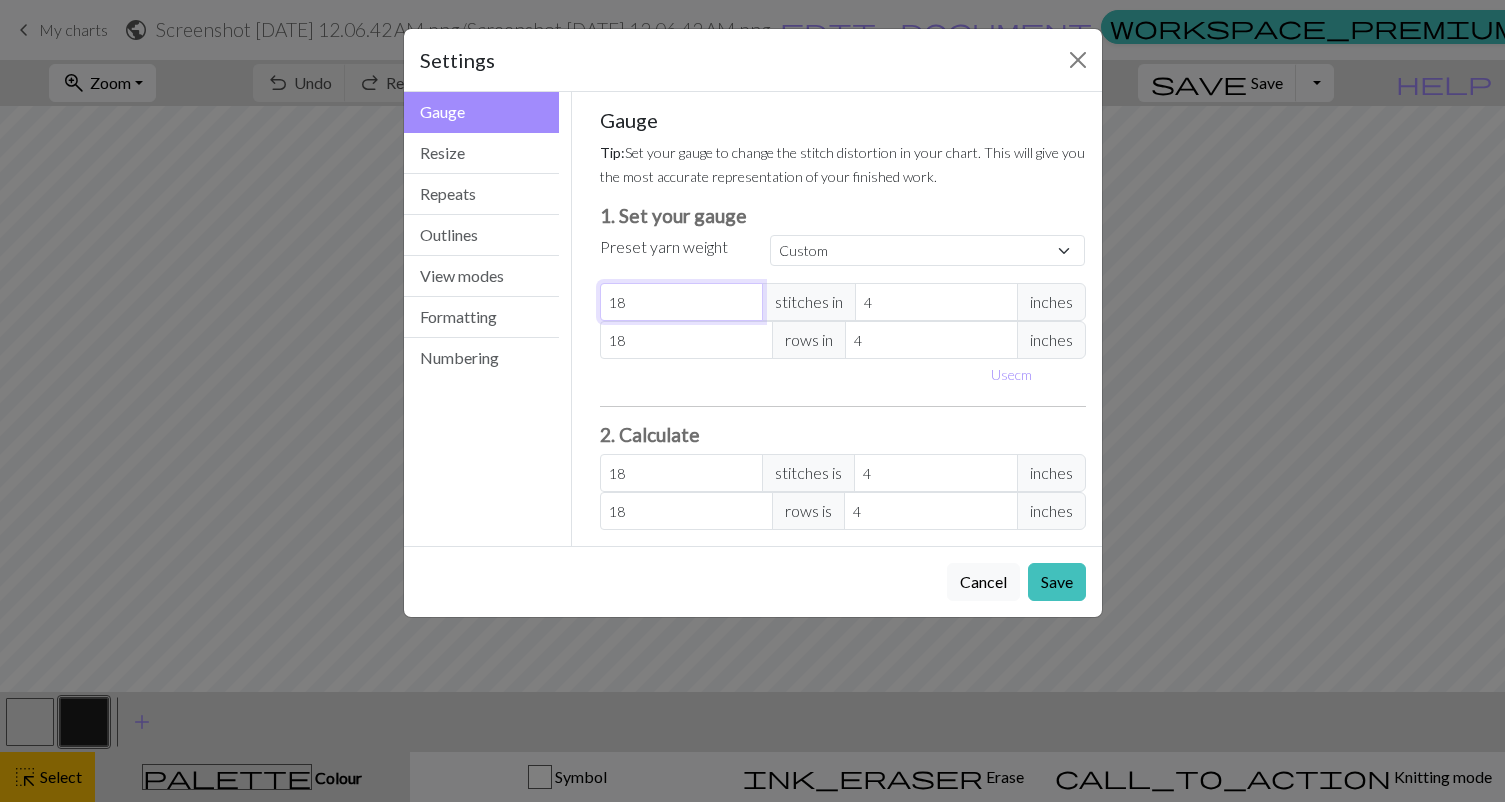 click on "18" at bounding box center [681, 302] 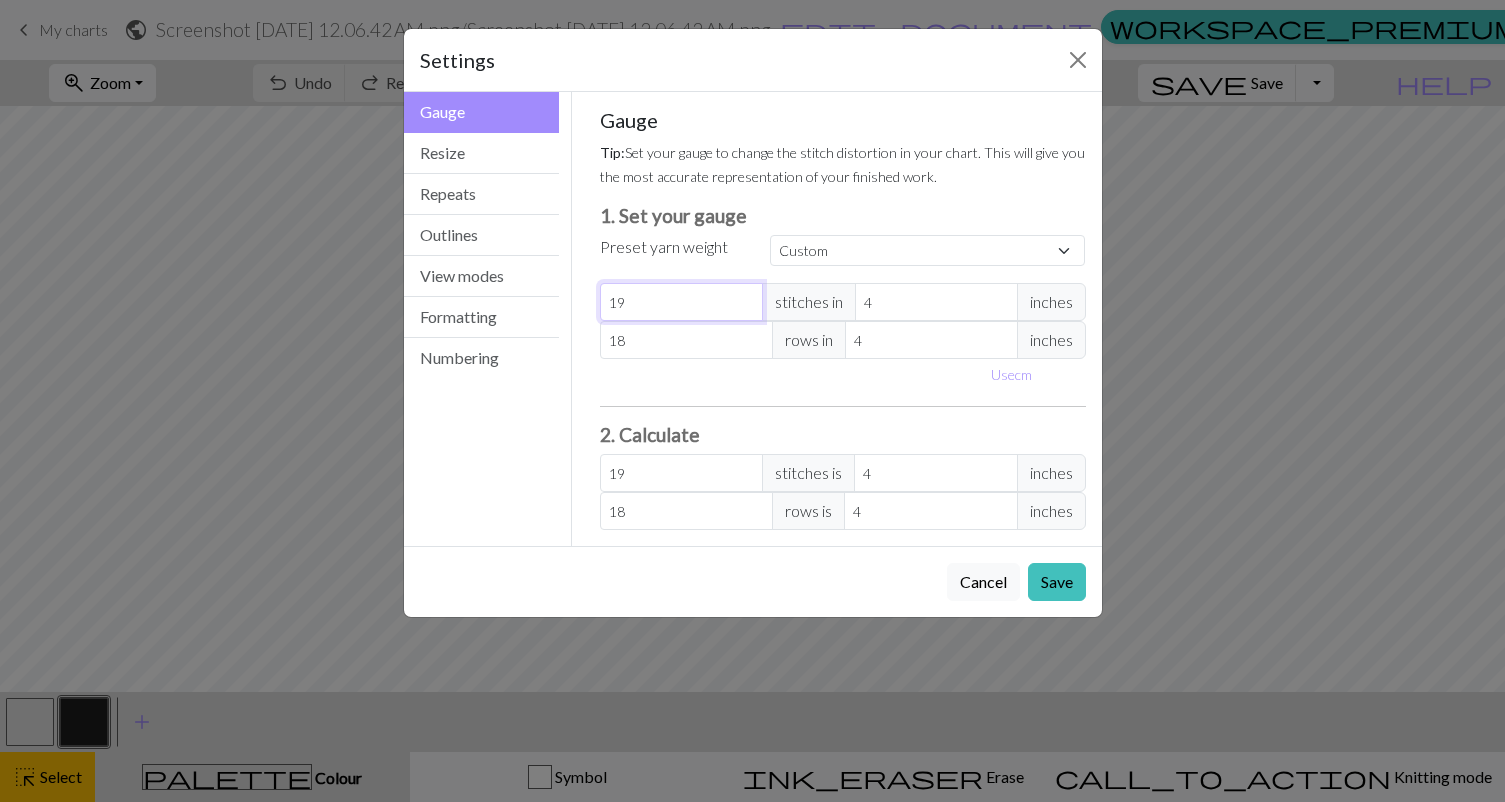 click on "19" at bounding box center (681, 302) 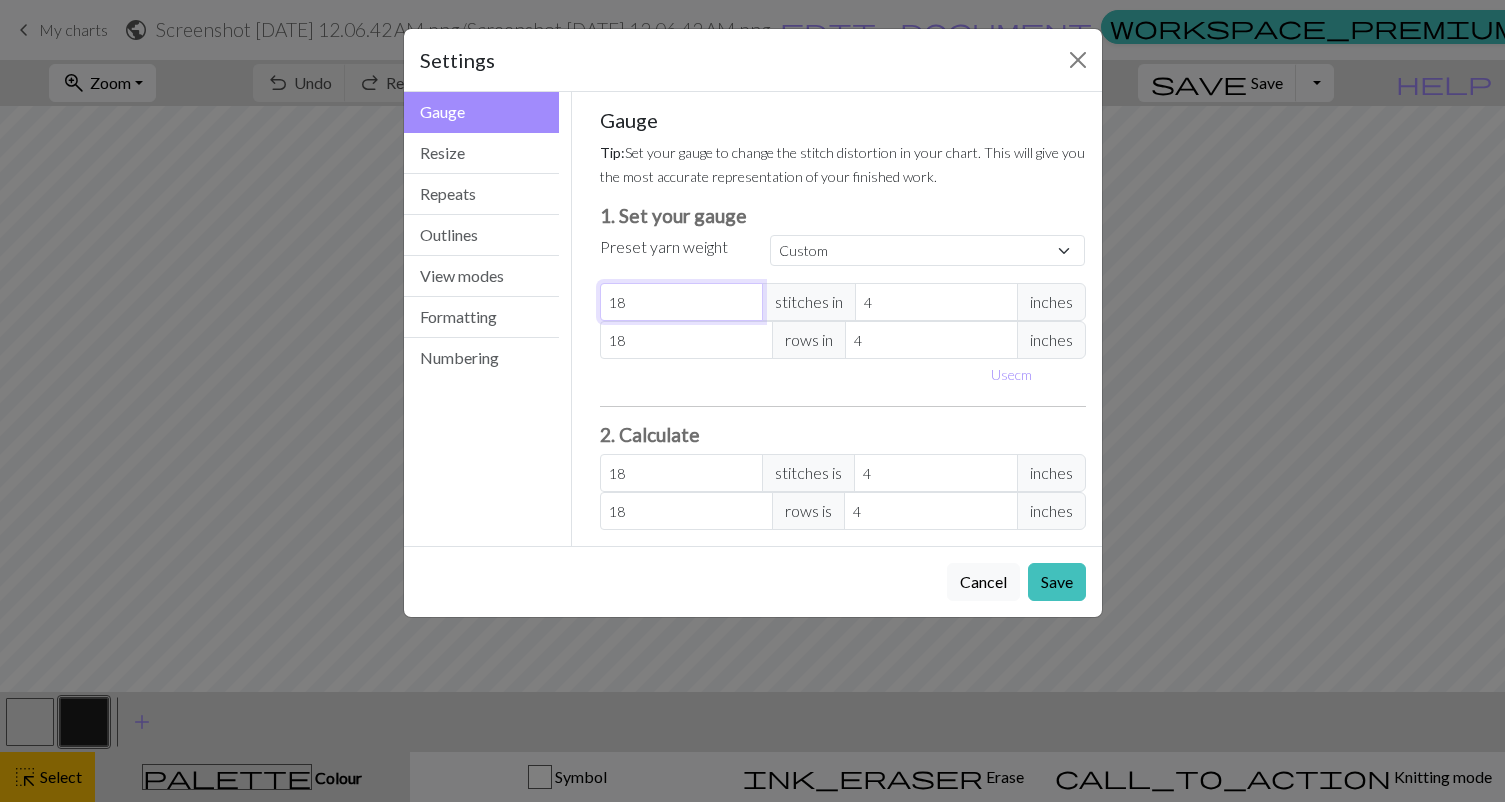 type on "18" 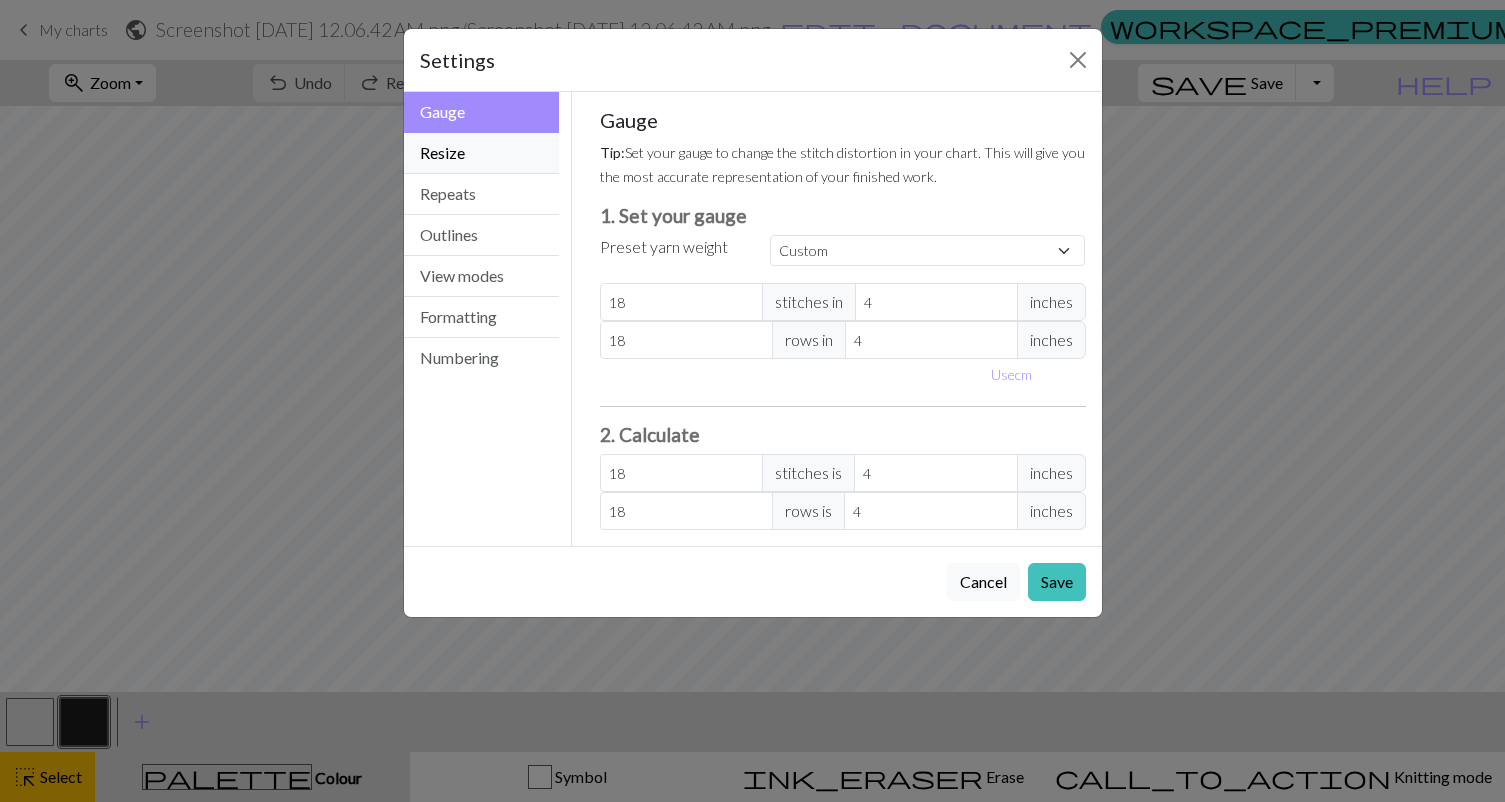 click on "Resize" at bounding box center (482, 153) 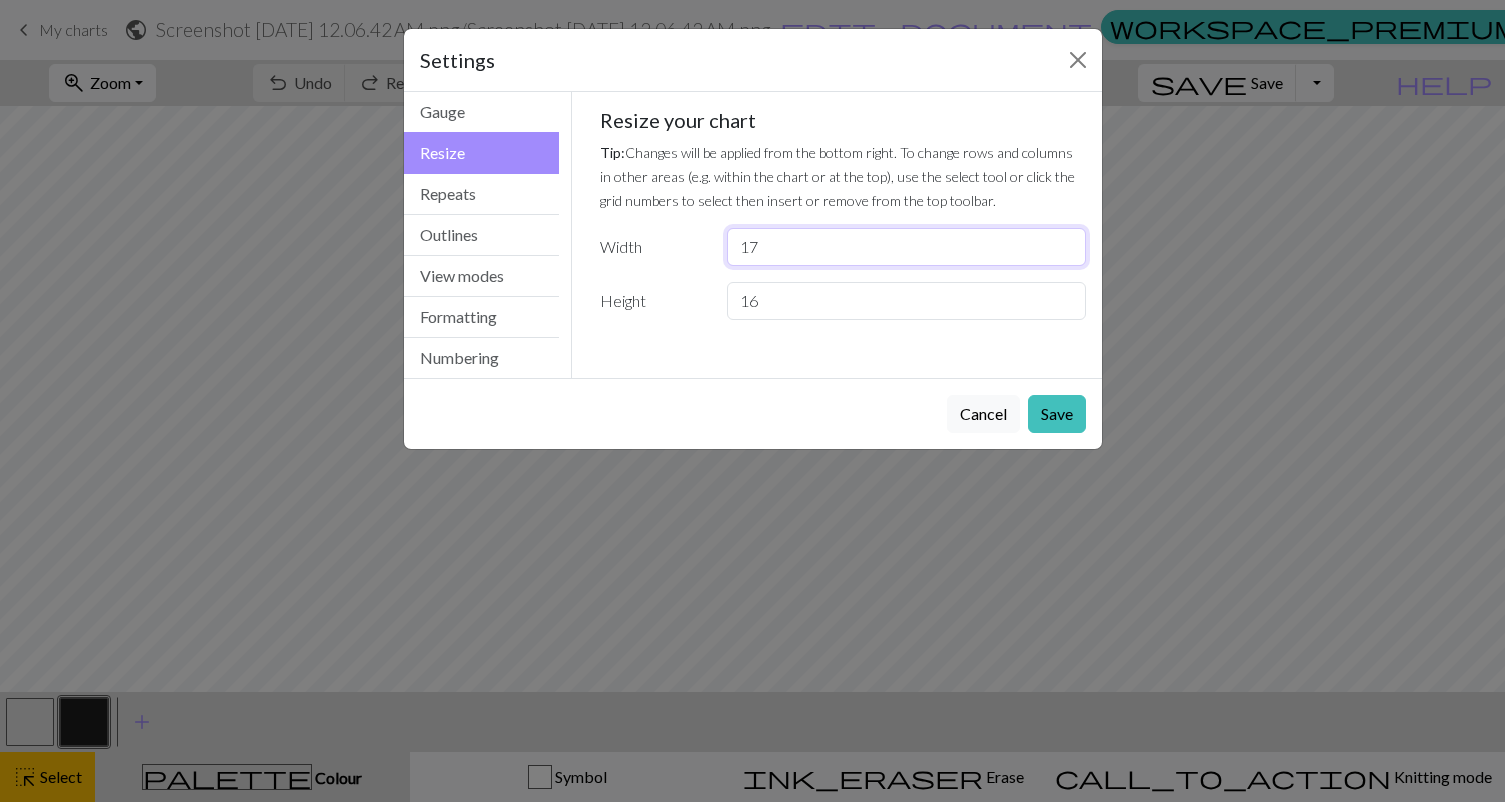 click on "17" at bounding box center (906, 247) 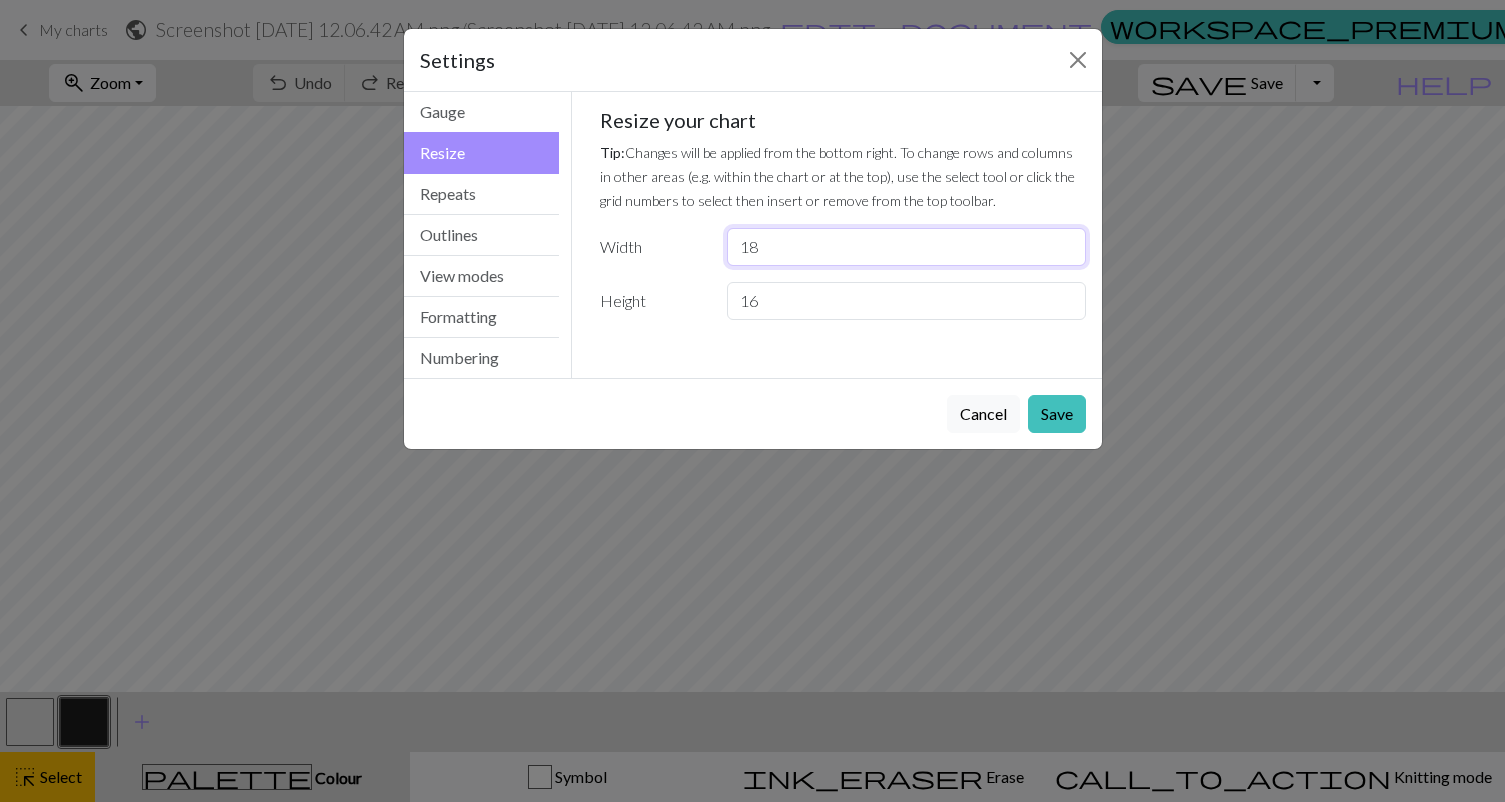 click on "18" at bounding box center [906, 247] 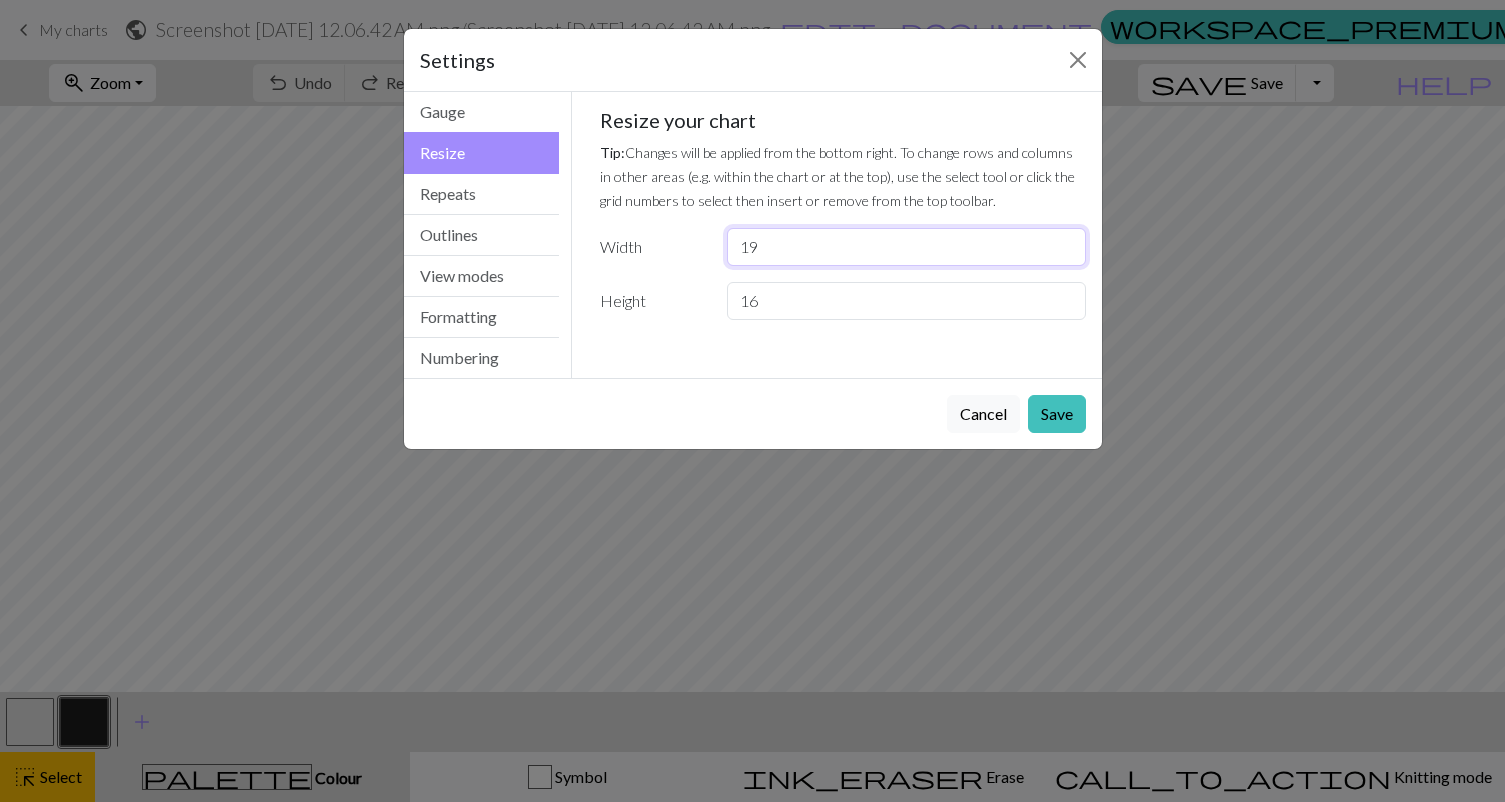 type on "19" 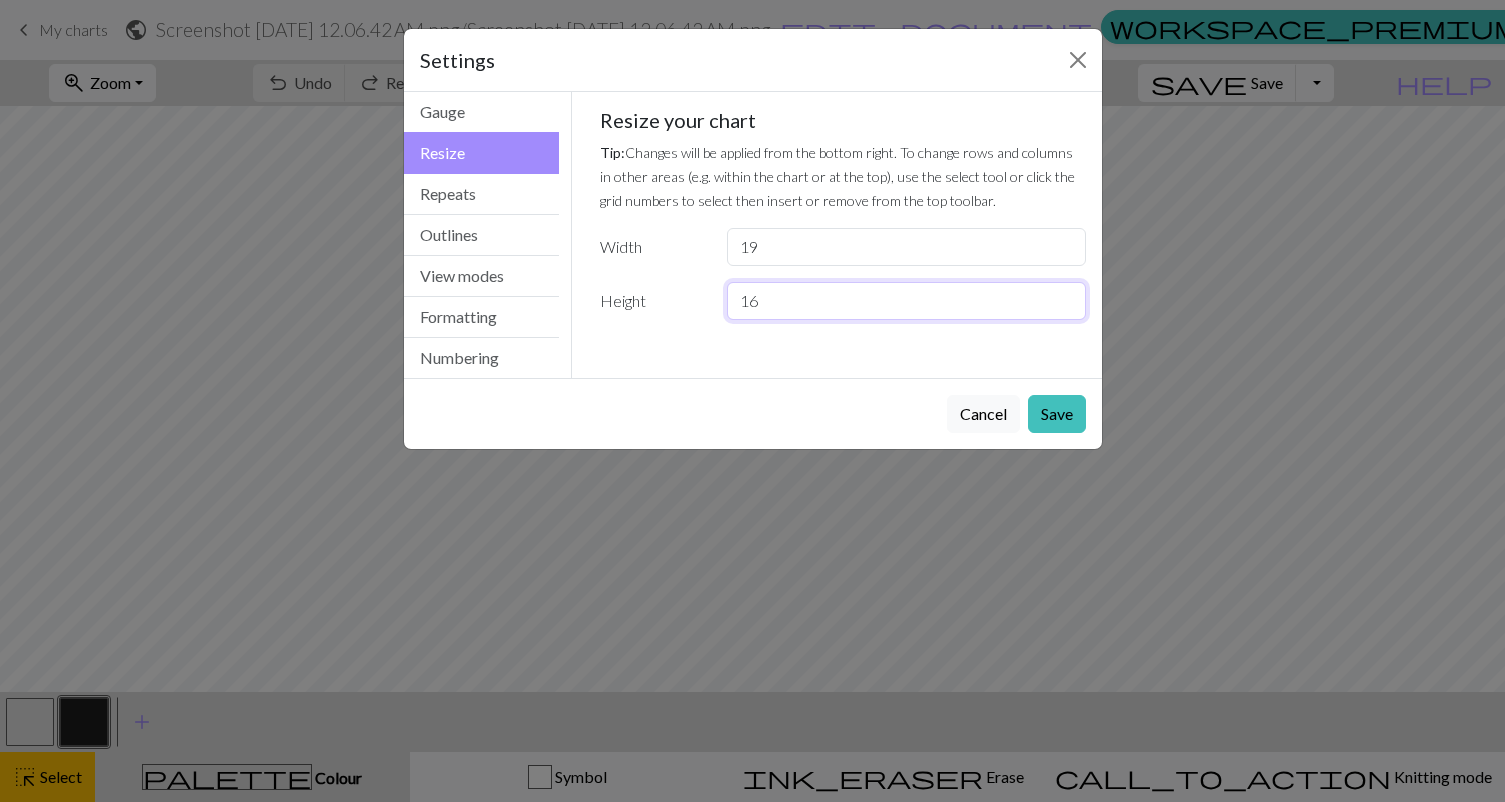 click on "16" at bounding box center (906, 301) 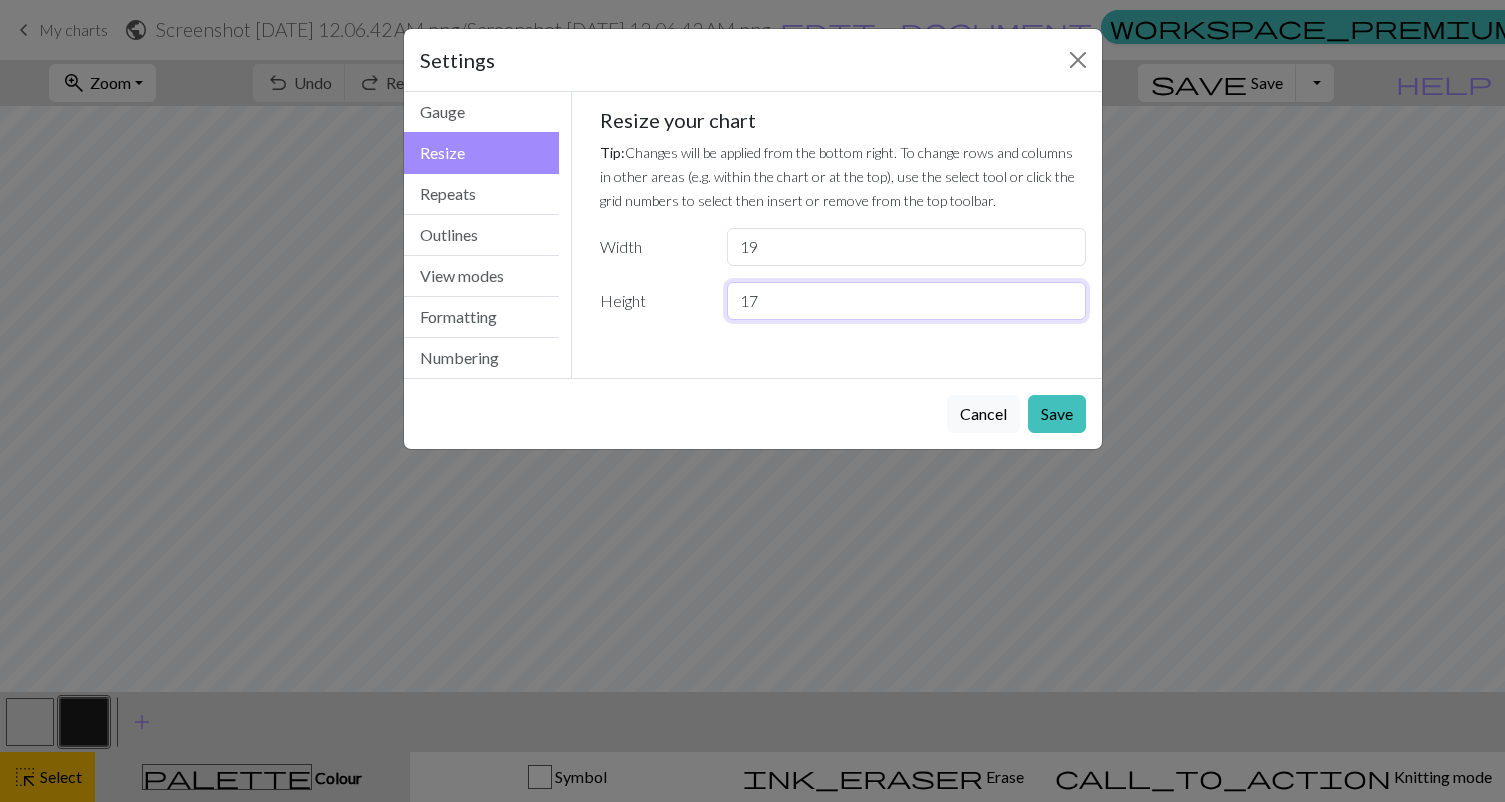 click on "17" at bounding box center [906, 301] 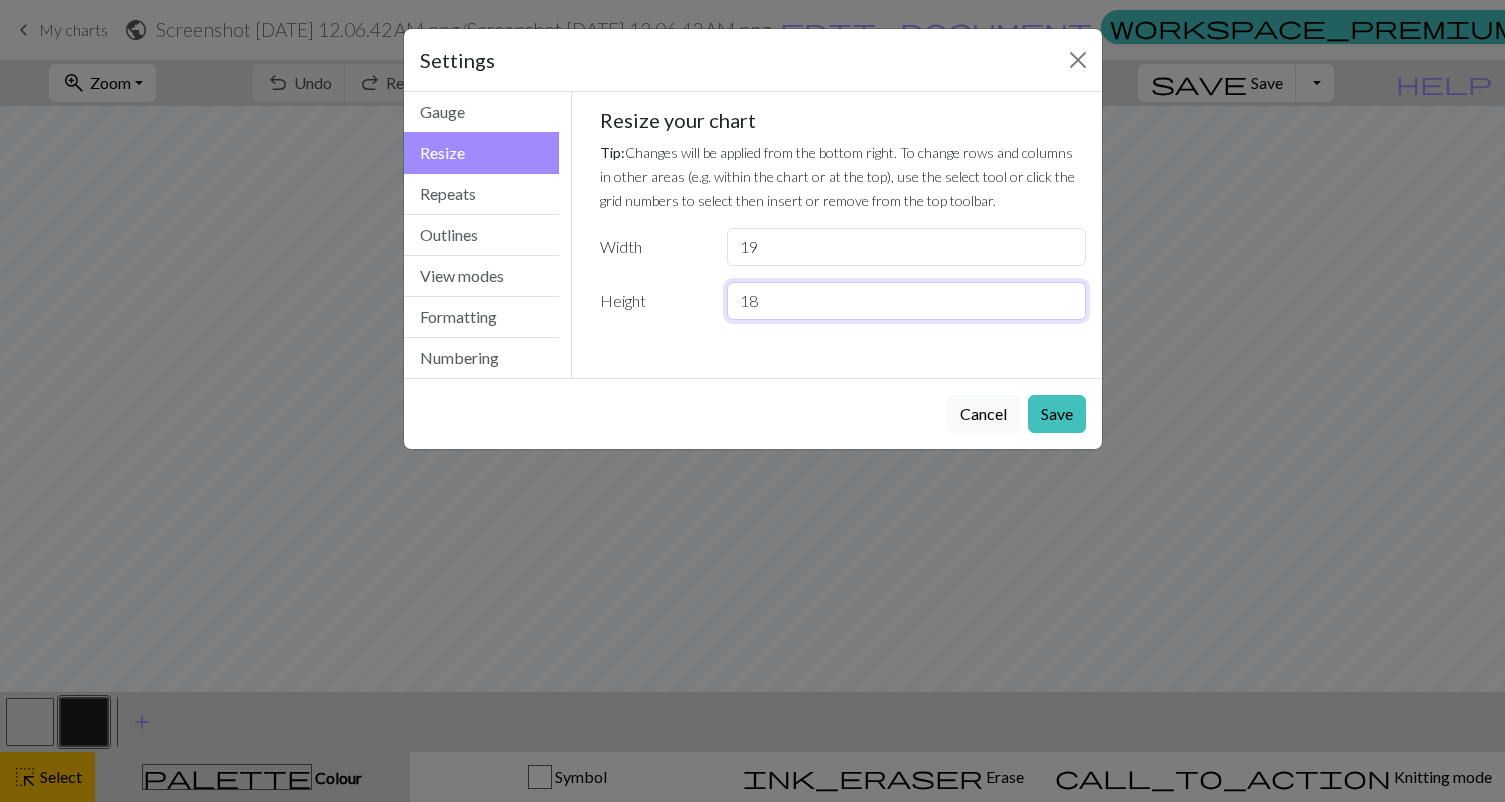 click on "18" at bounding box center (906, 301) 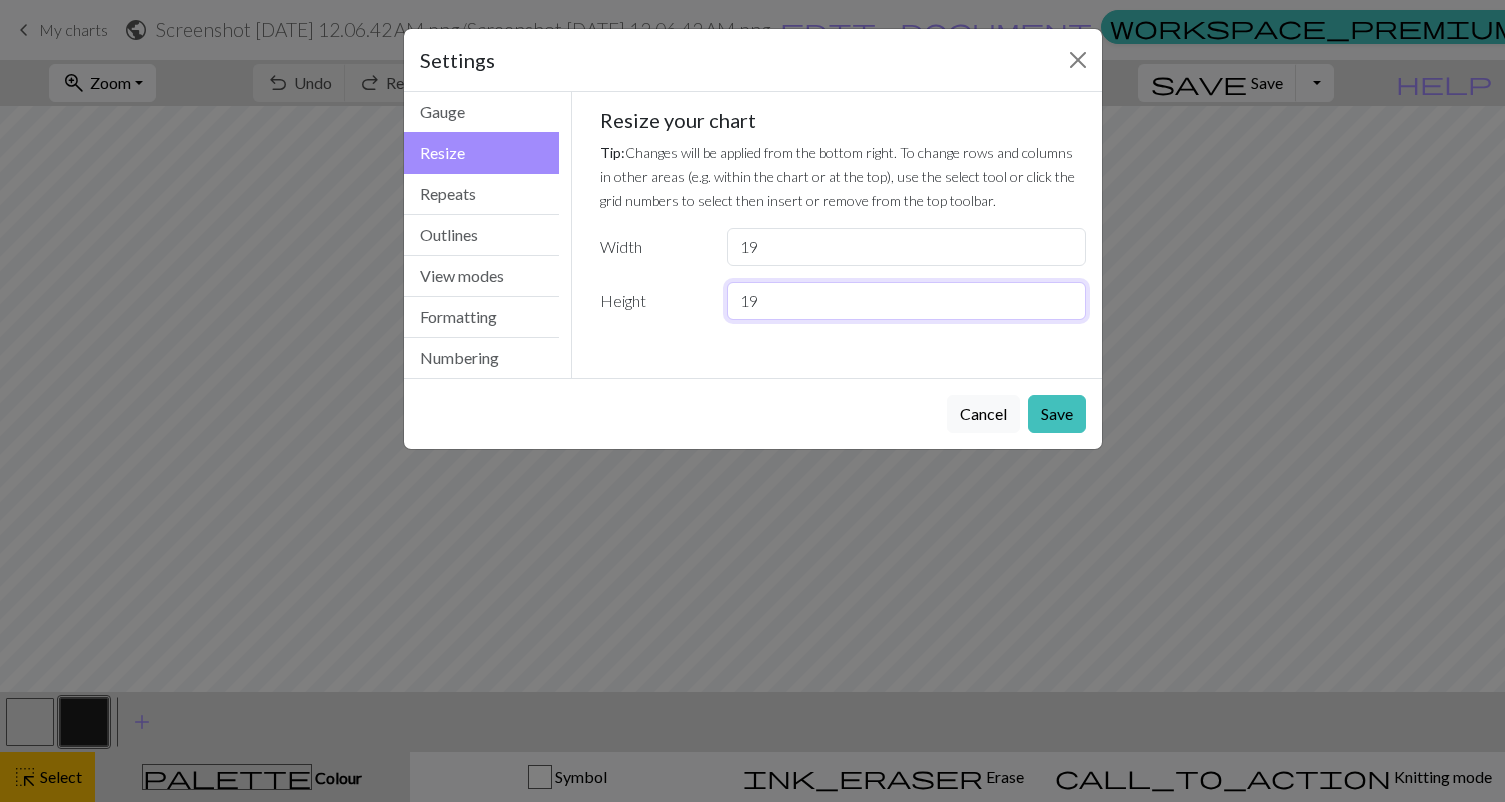 type on "19" 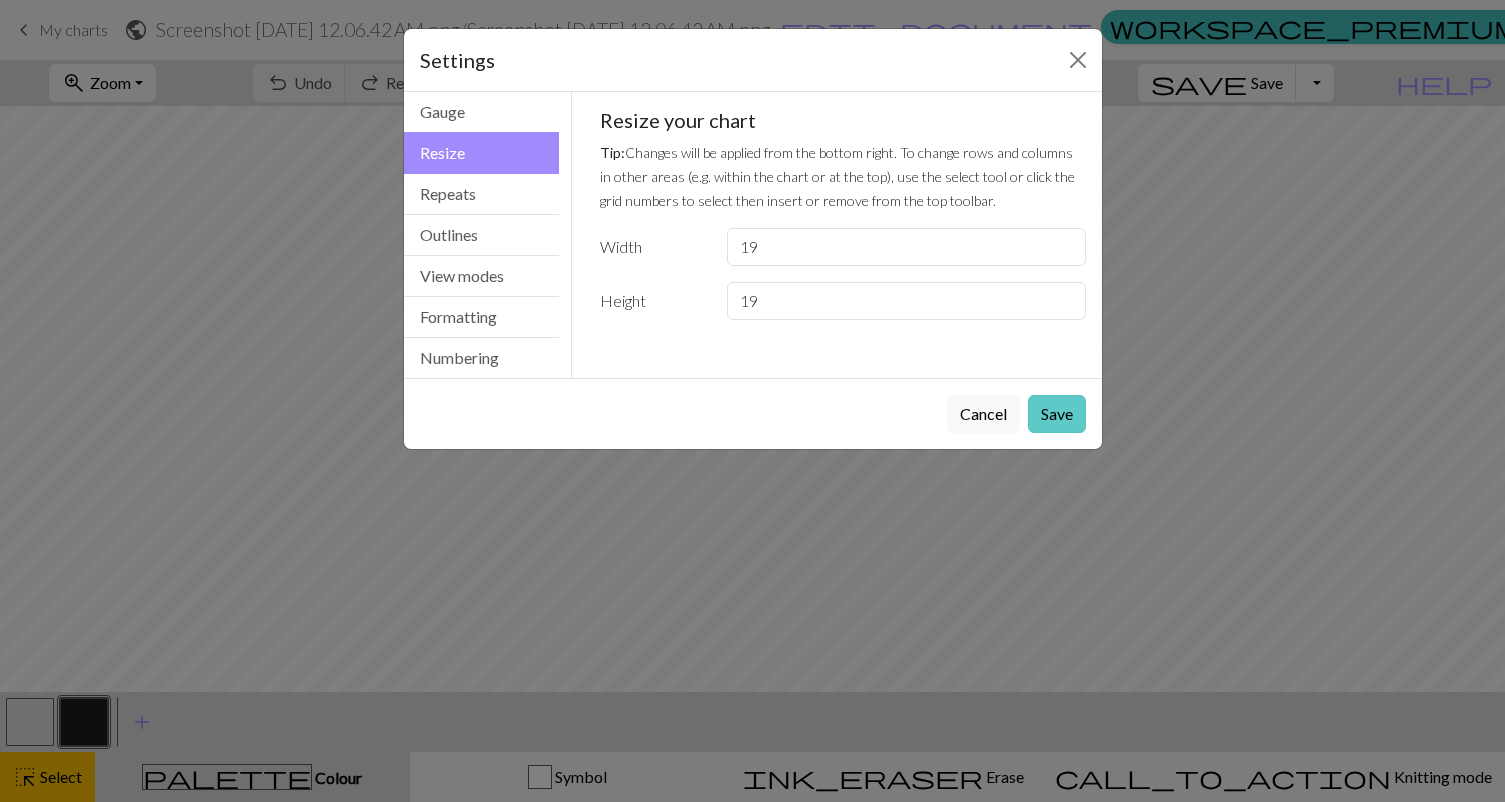 click on "Save" at bounding box center [1057, 414] 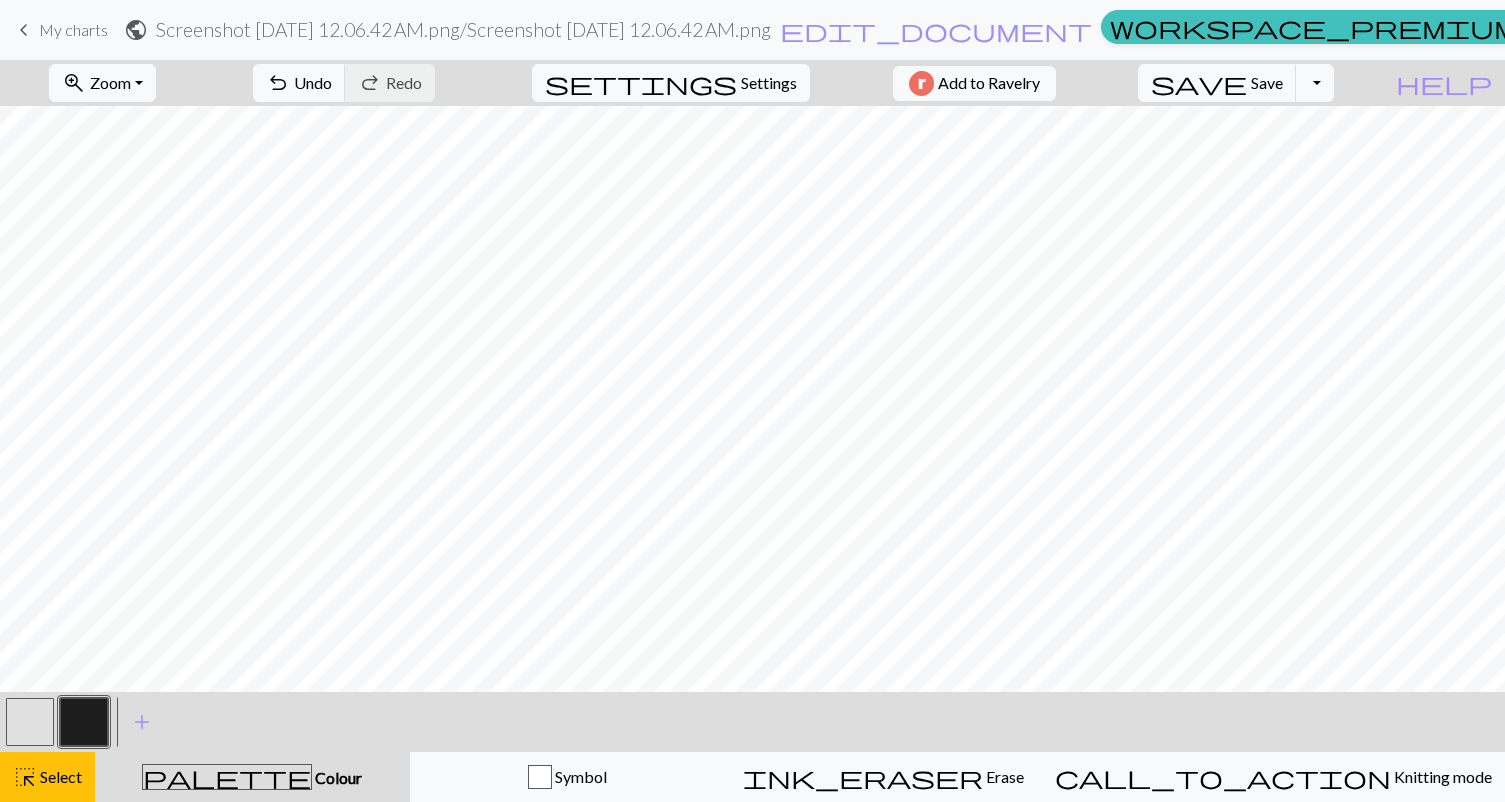 type 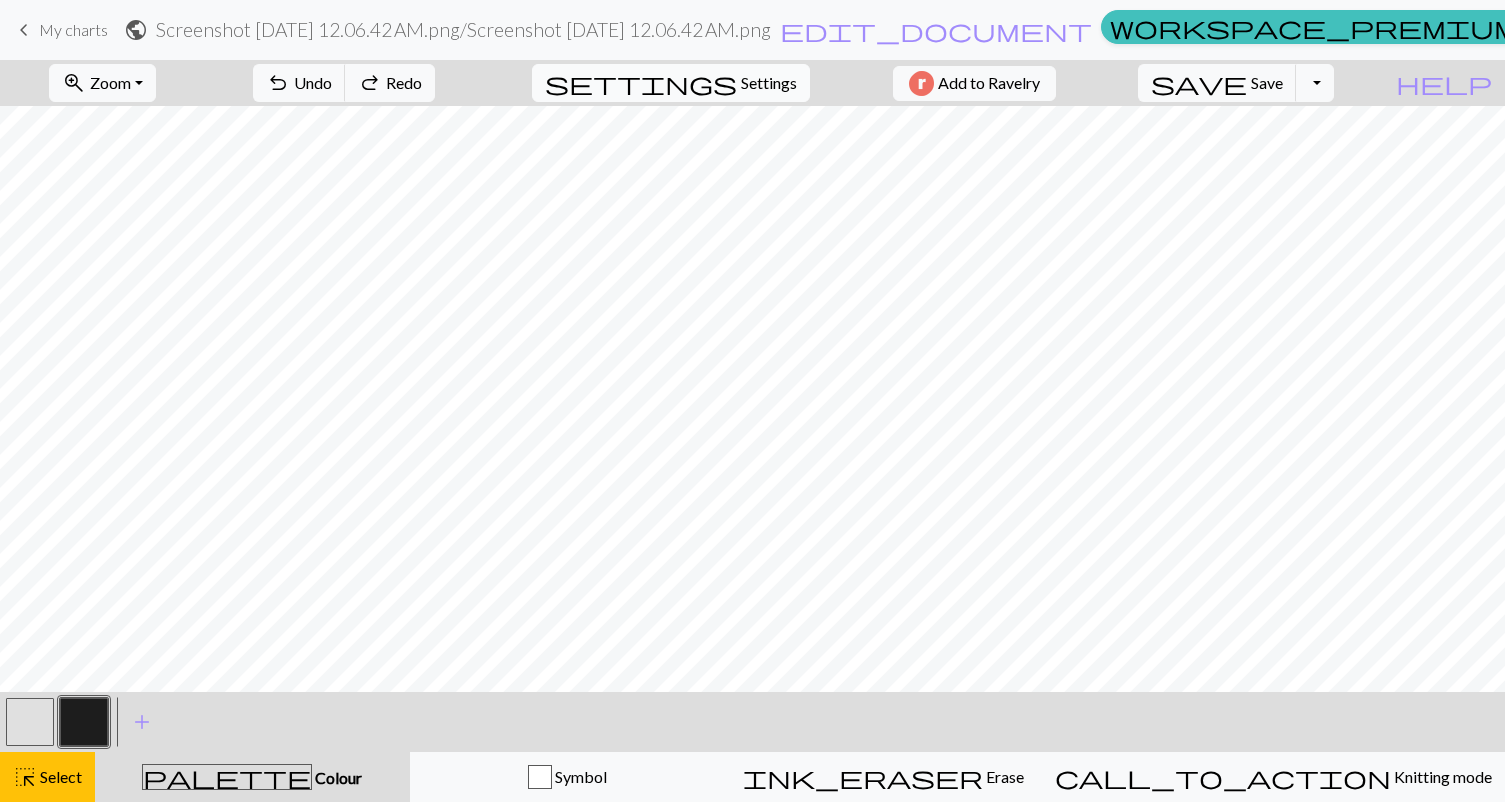 click on "Settings" at bounding box center (769, 83) 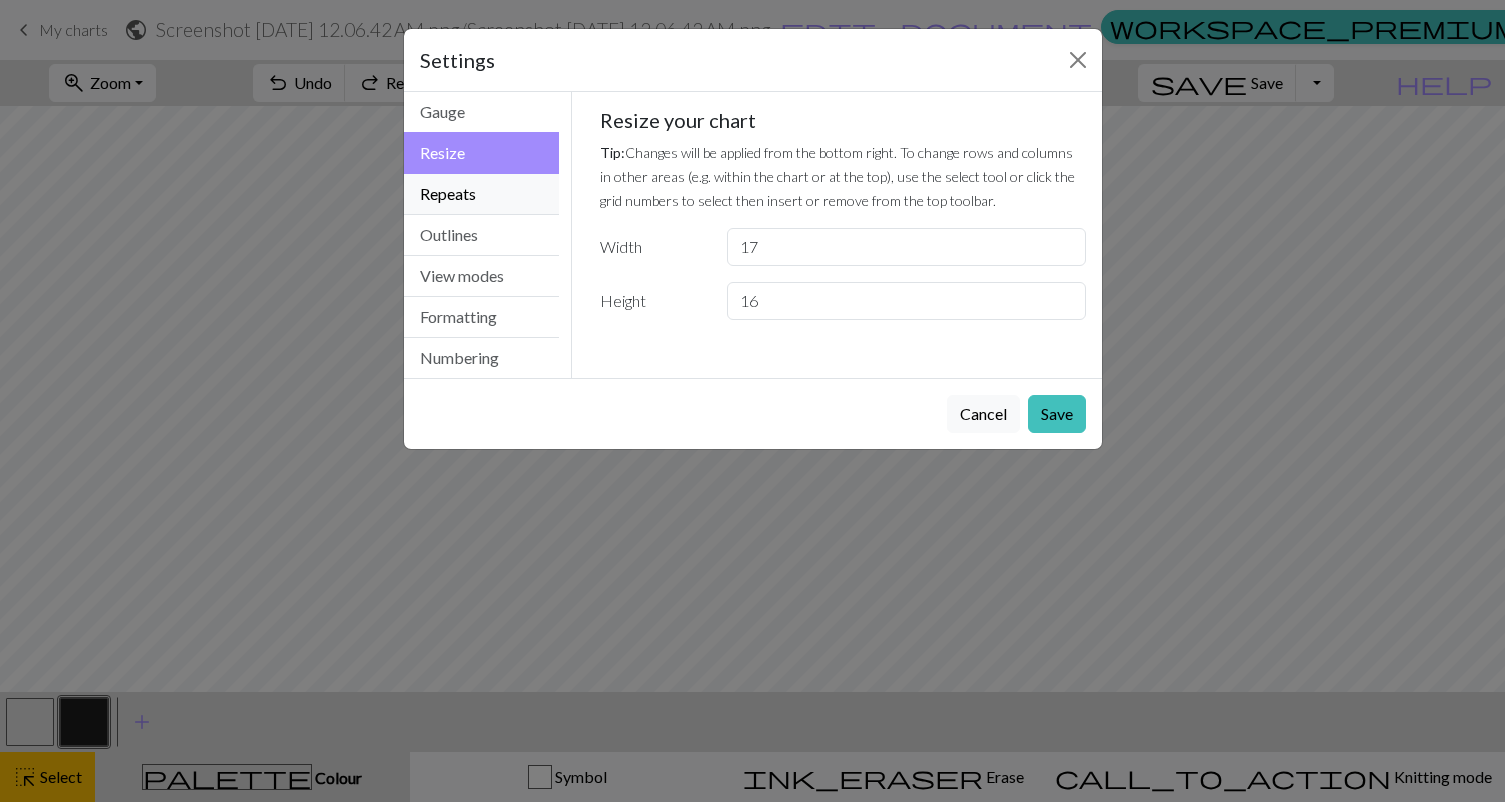 click on "Repeats" at bounding box center (482, 194) 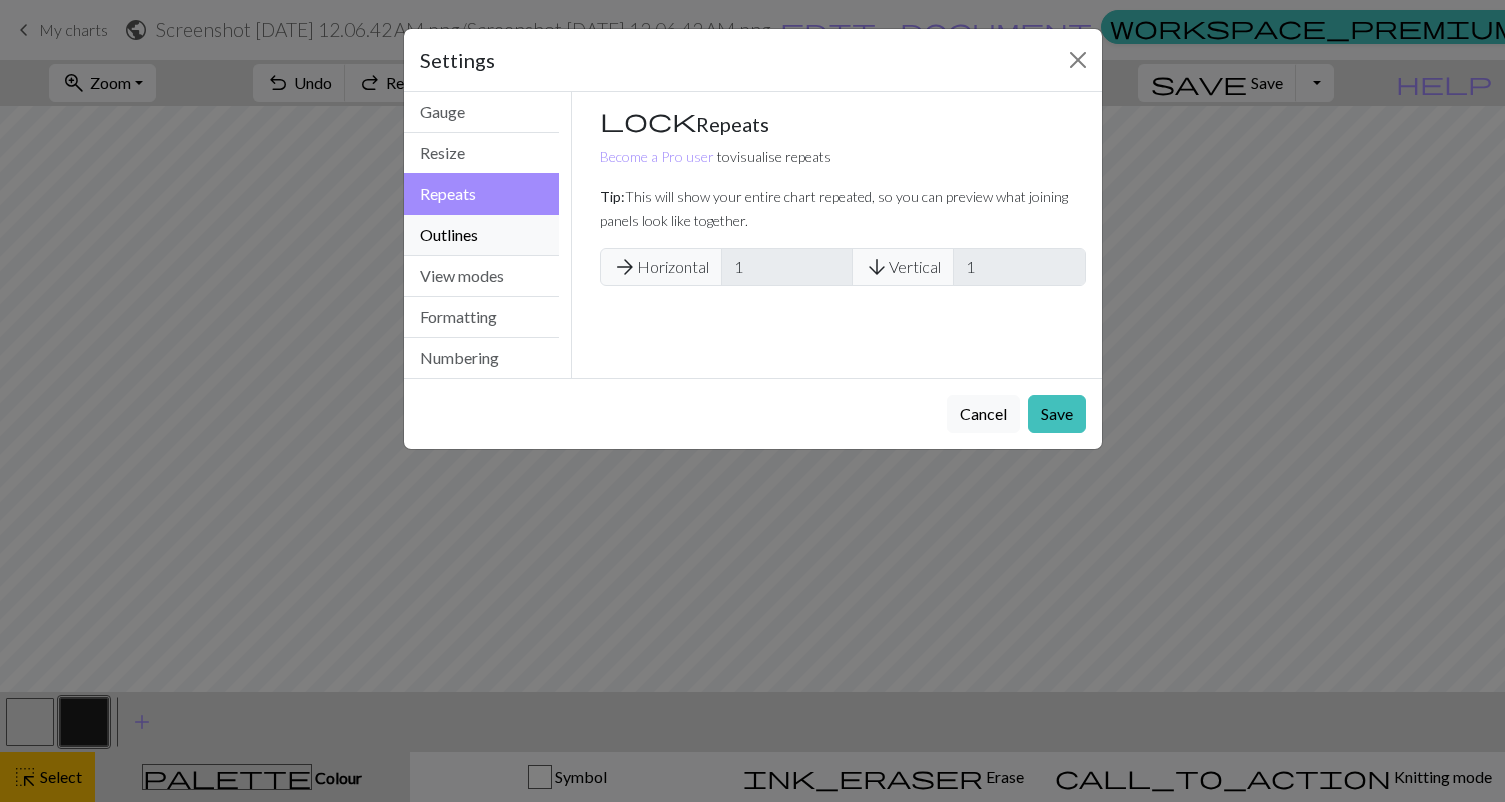 click on "Outlines" at bounding box center [482, 235] 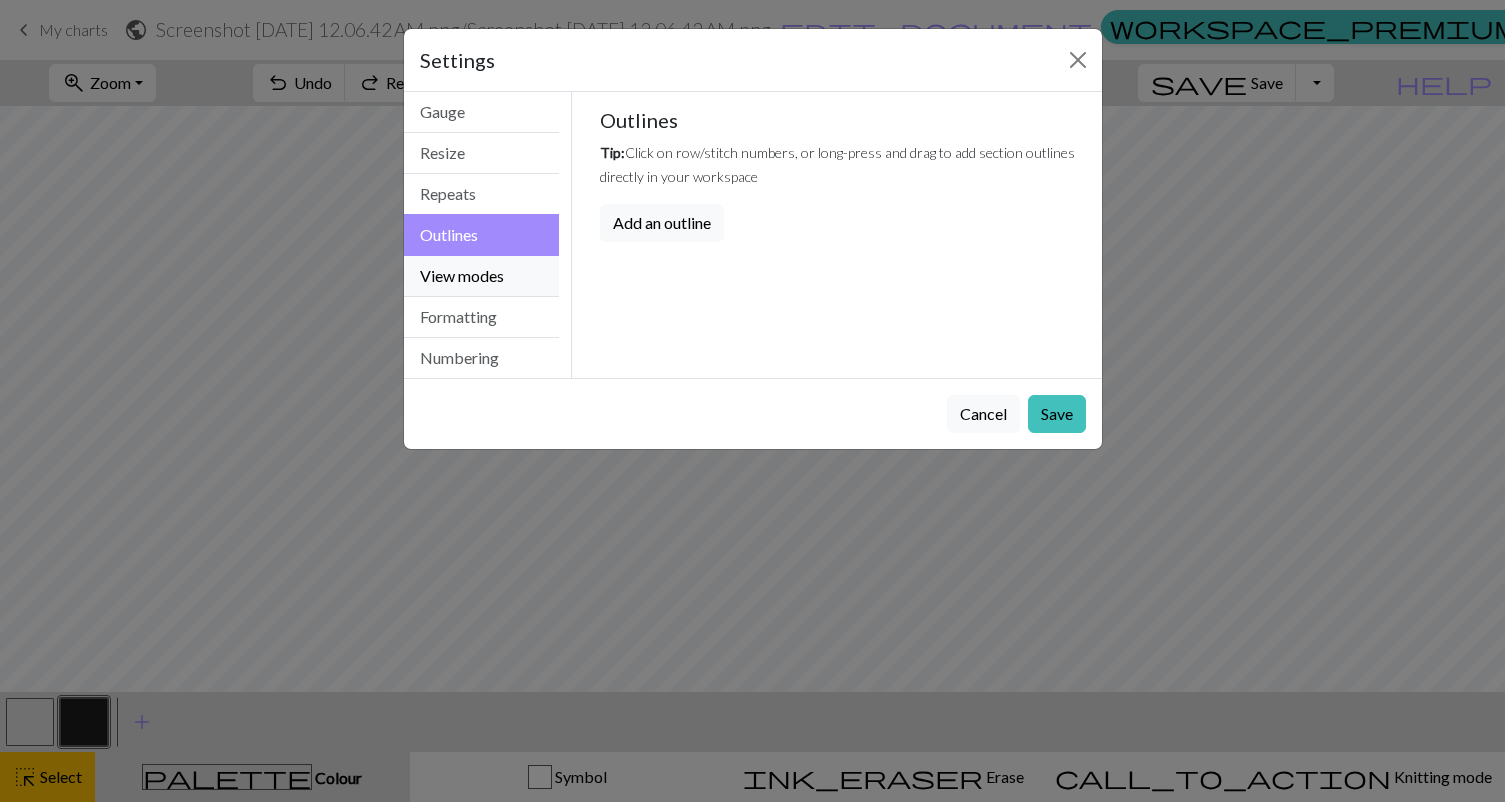 click on "View modes" at bounding box center (482, 276) 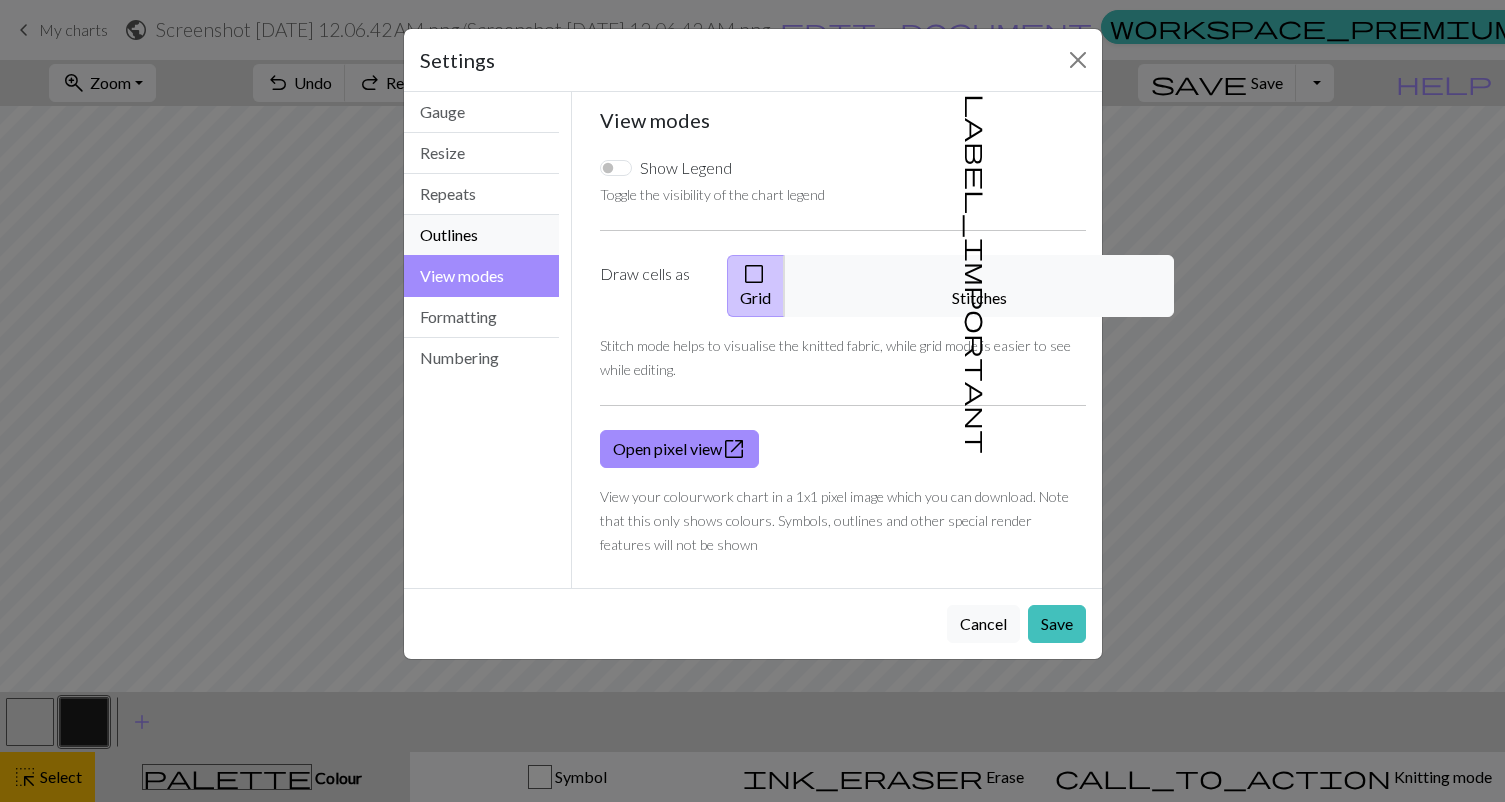 click on "Outlines" at bounding box center [482, 235] 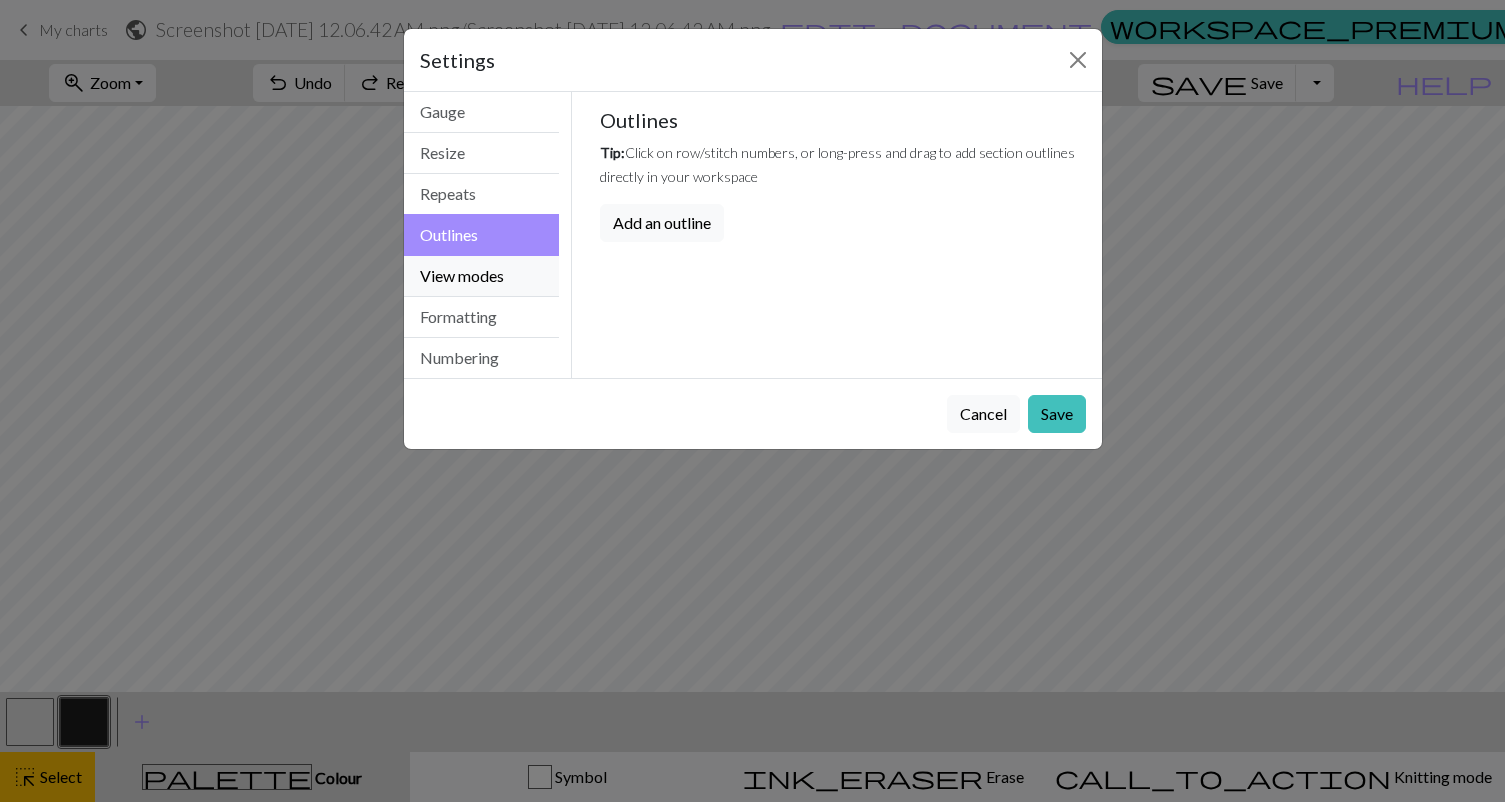 click on "View modes" at bounding box center [482, 276] 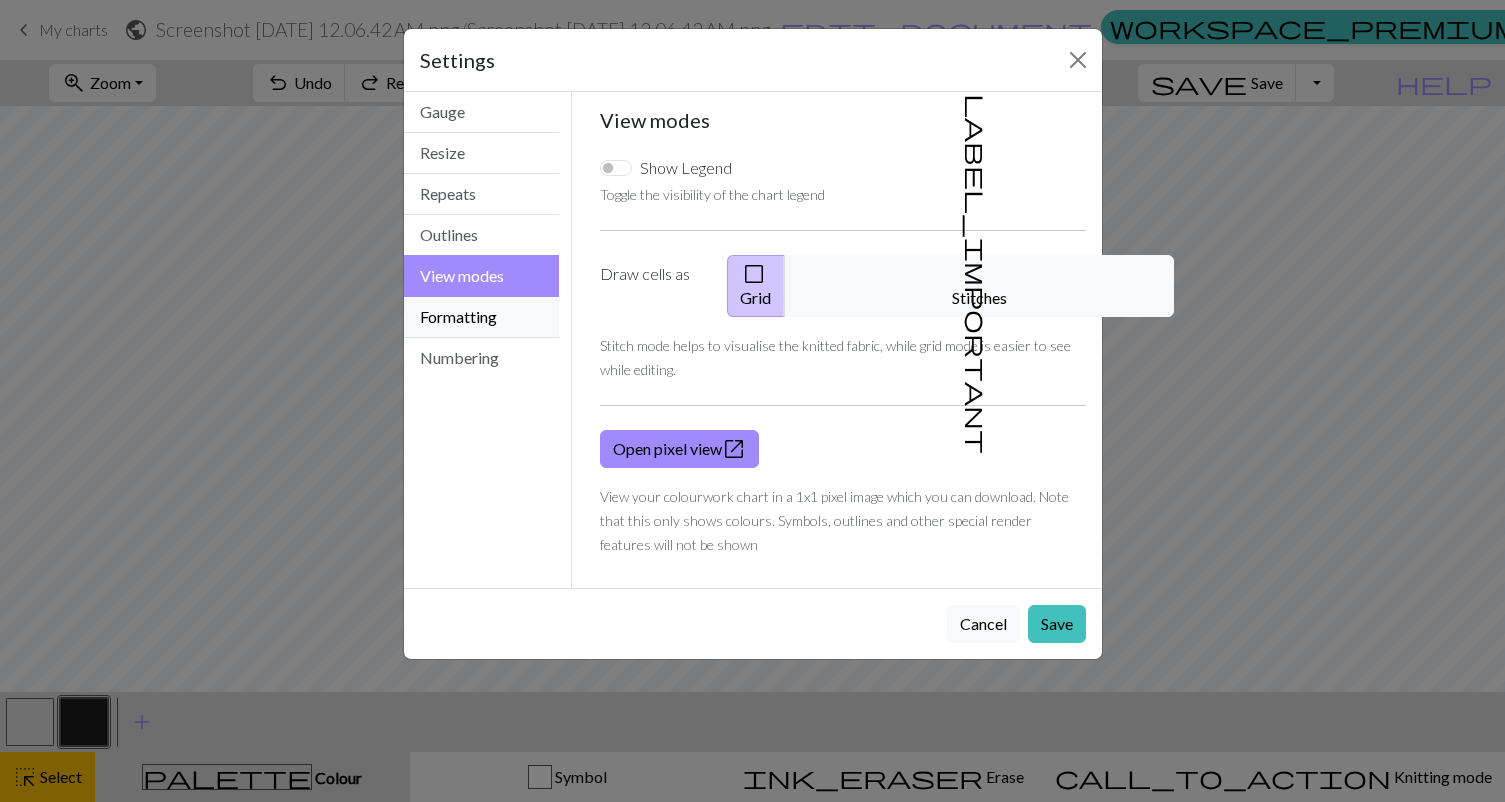 click on "Formatting" at bounding box center (482, 317) 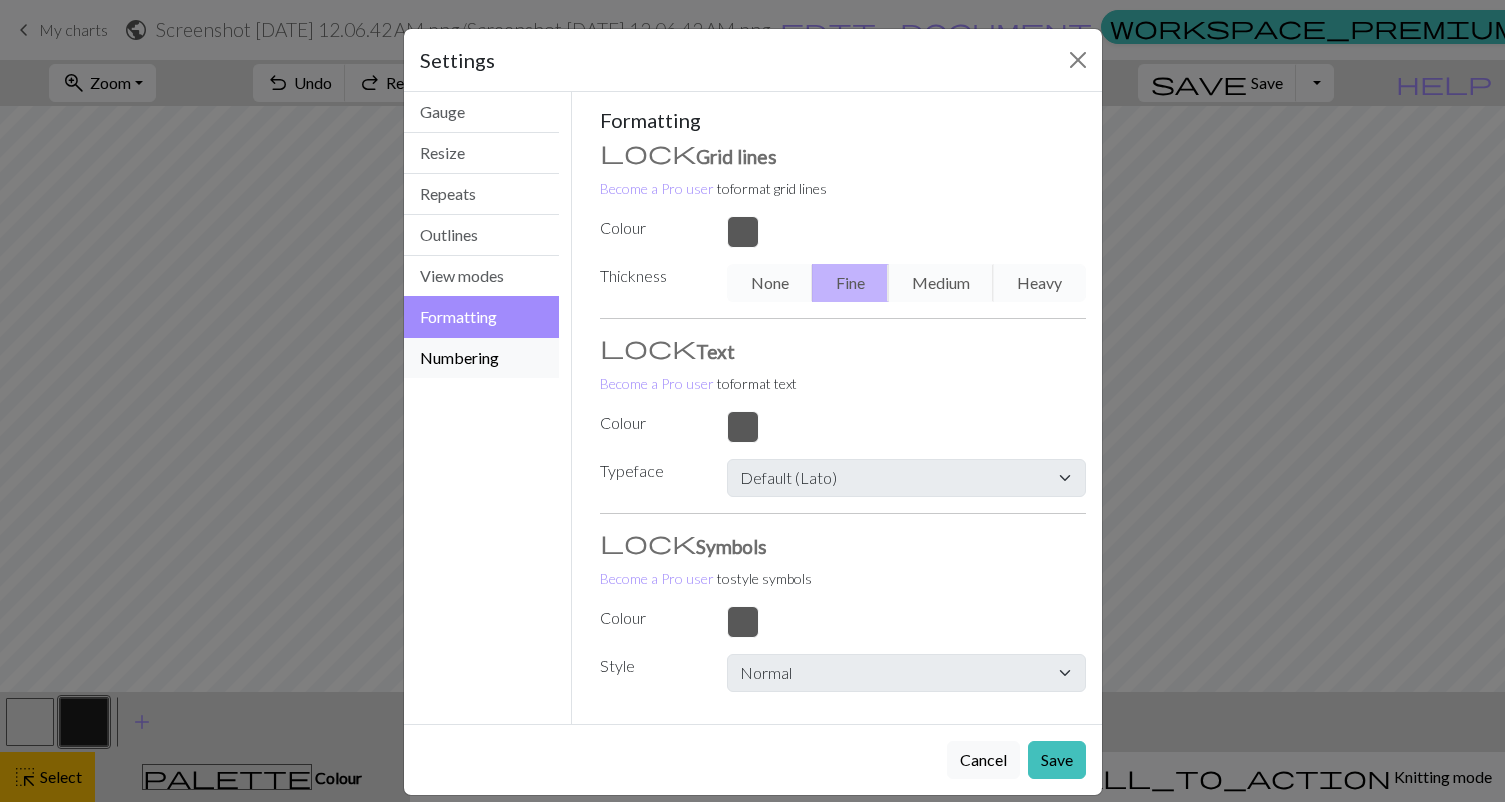 click on "Numbering" at bounding box center (482, 358) 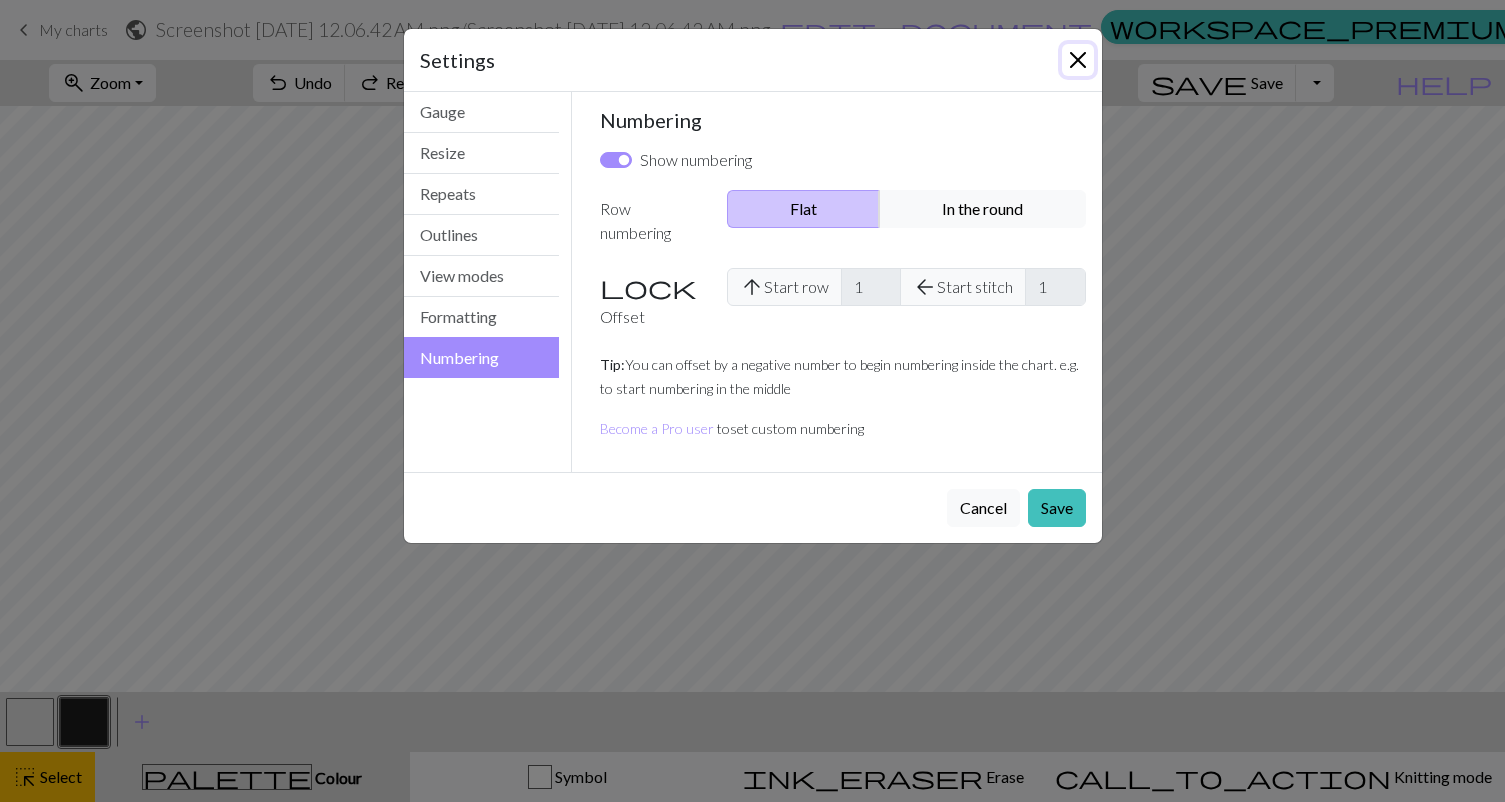 click at bounding box center [1078, 60] 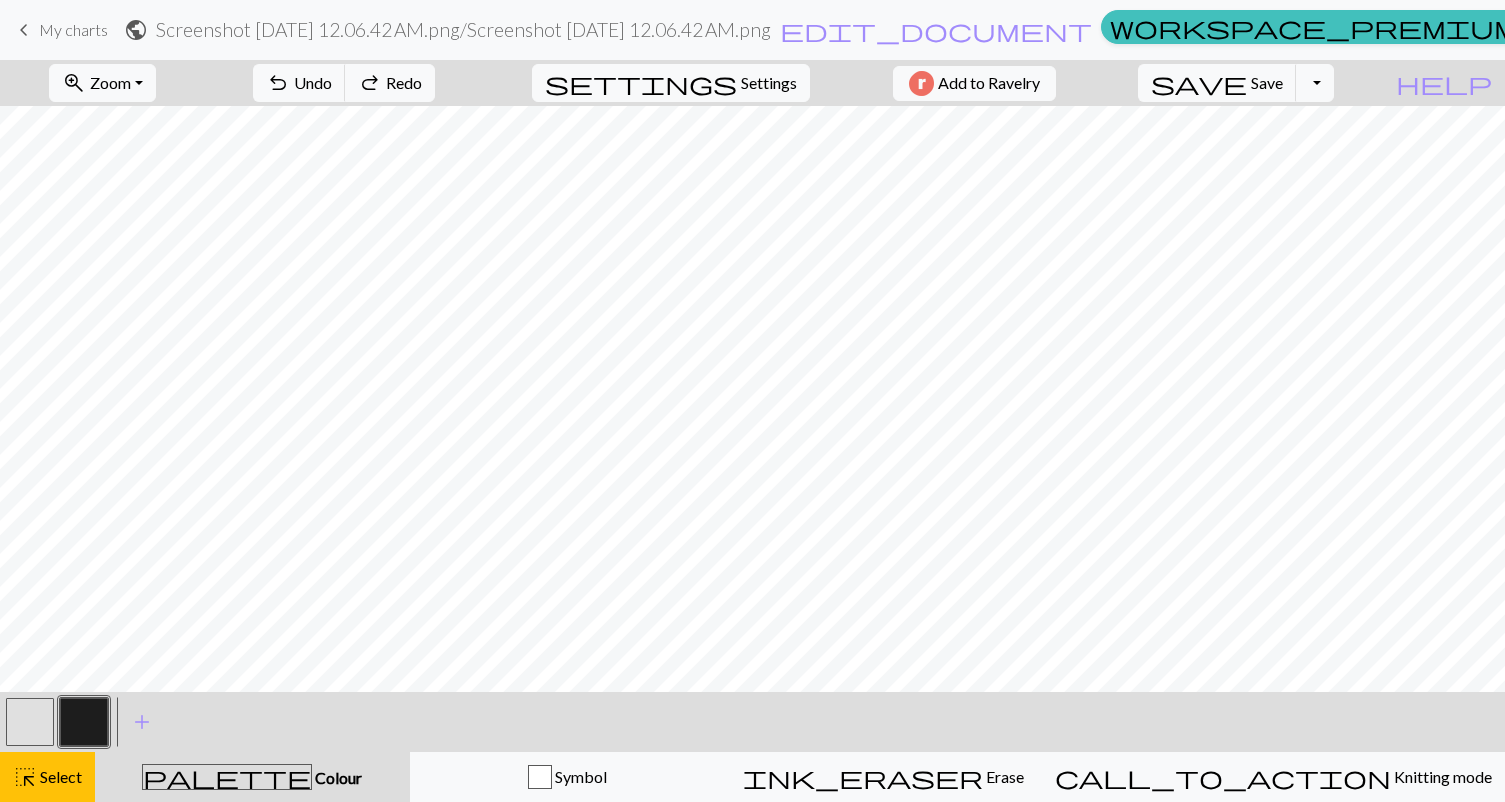 click at bounding box center [30, 722] 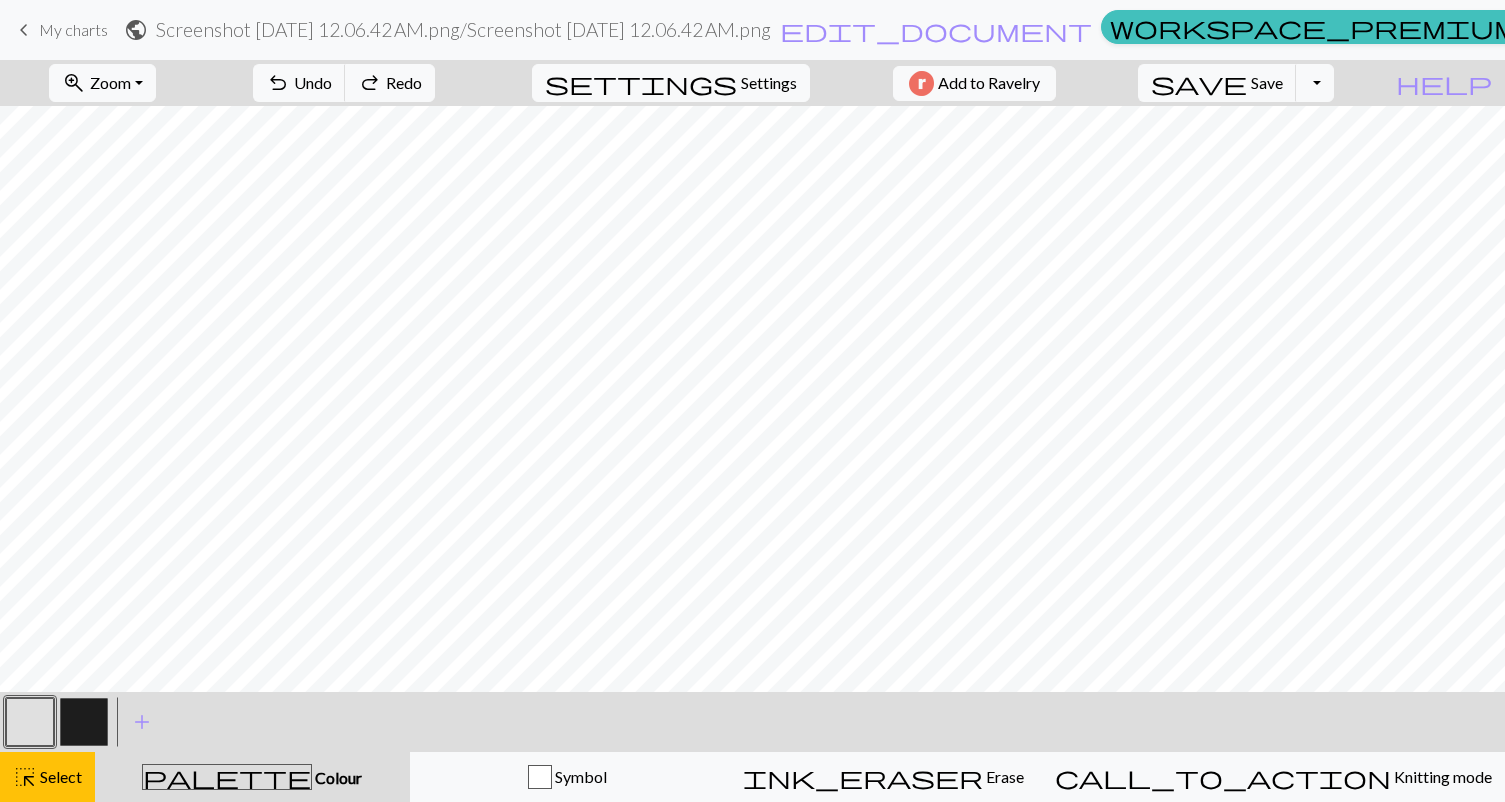 click at bounding box center [30, 722] 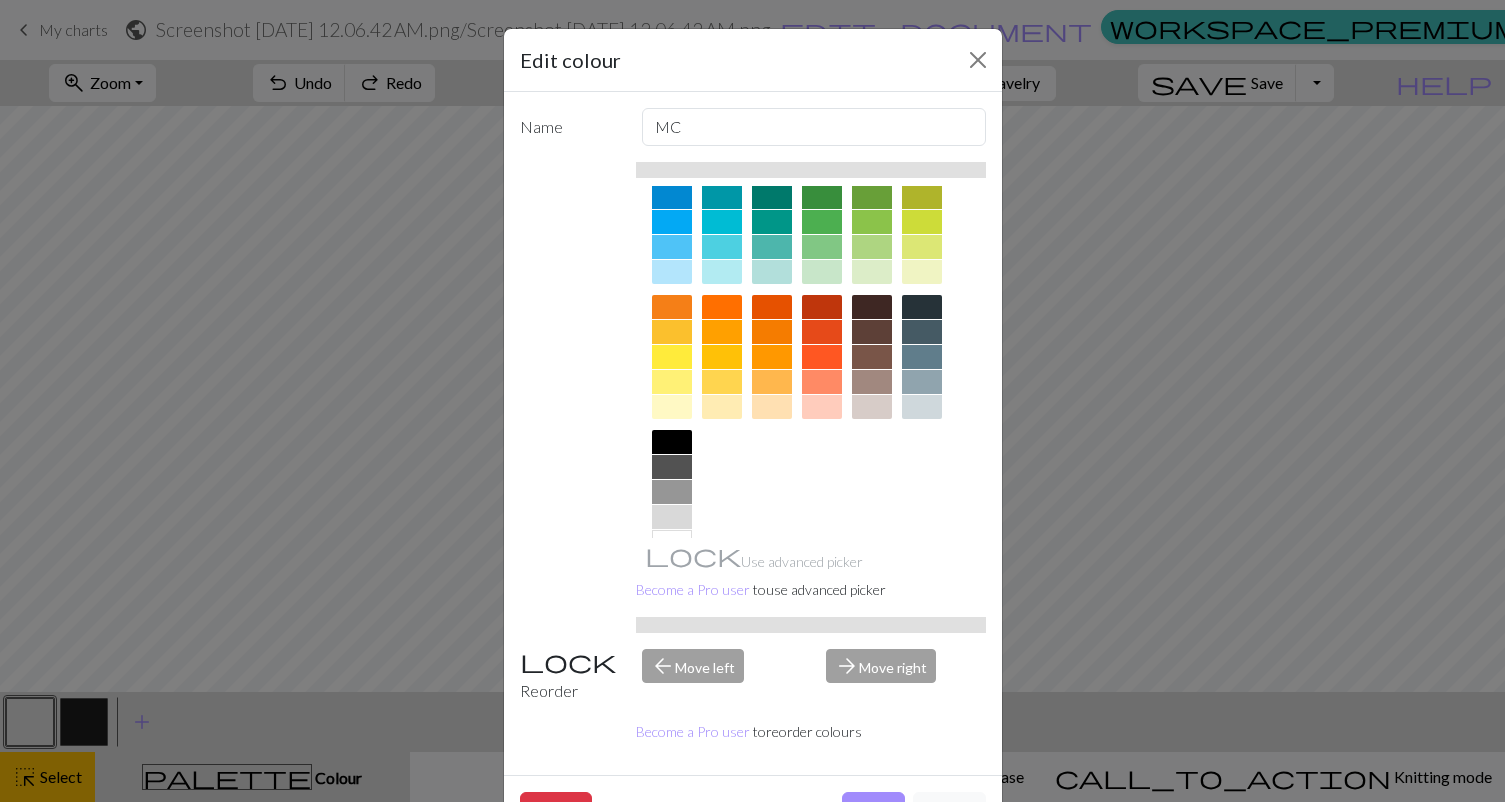 scroll, scrollTop: 216, scrollLeft: 0, axis: vertical 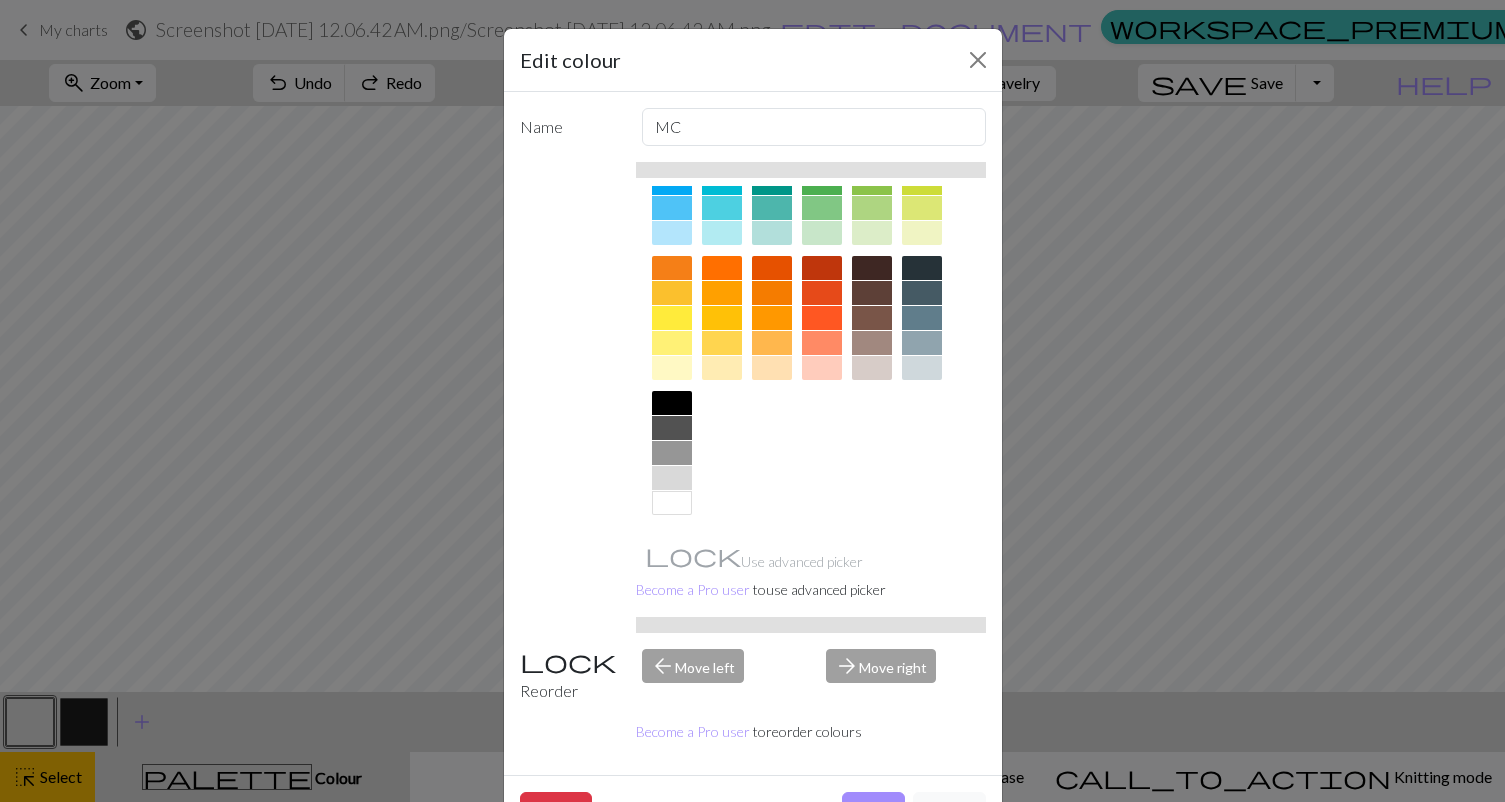 click at bounding box center [672, 503] 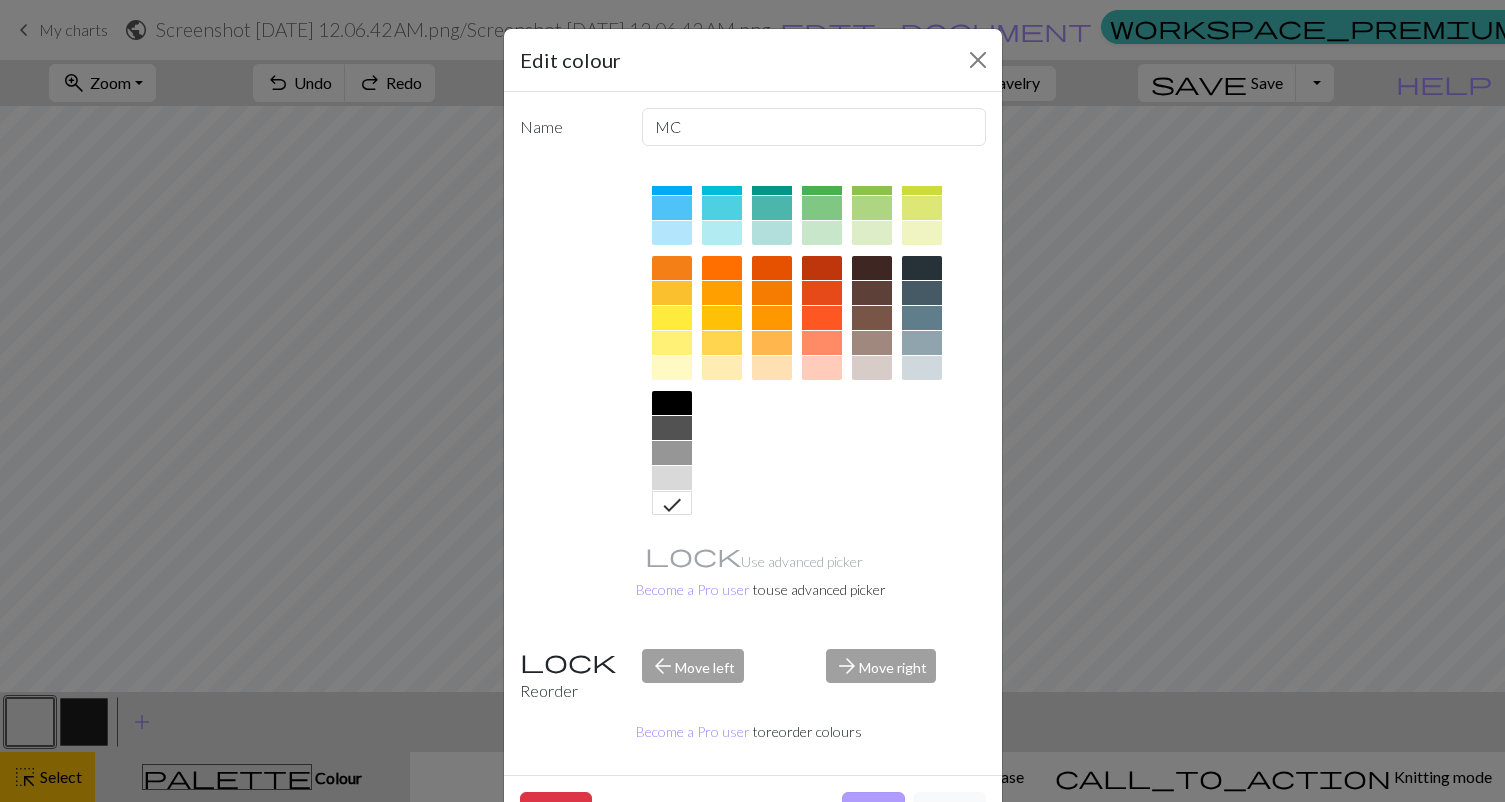 click on "Done" at bounding box center (873, 811) 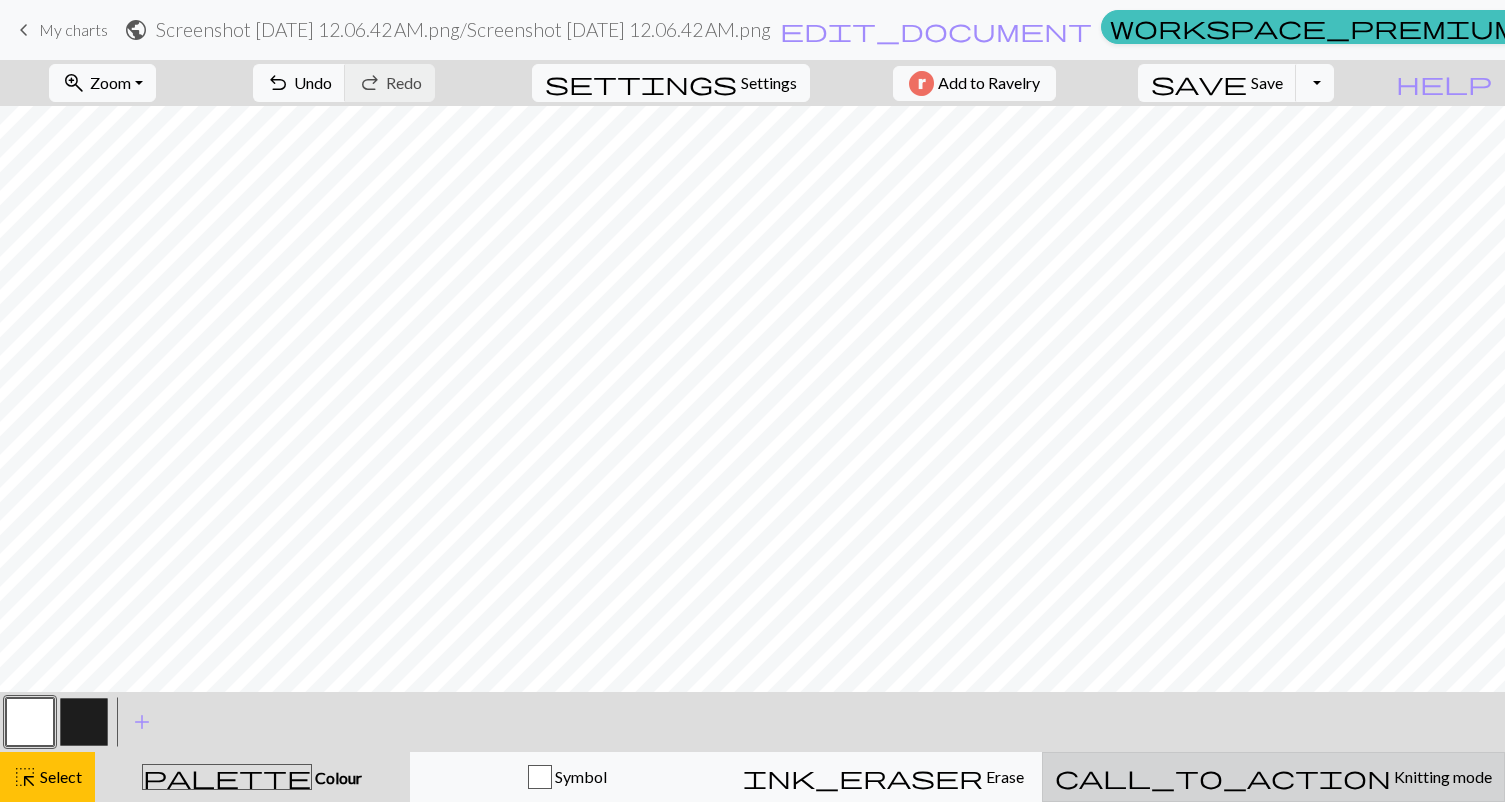 click on "Knitting mode" at bounding box center [1441, 776] 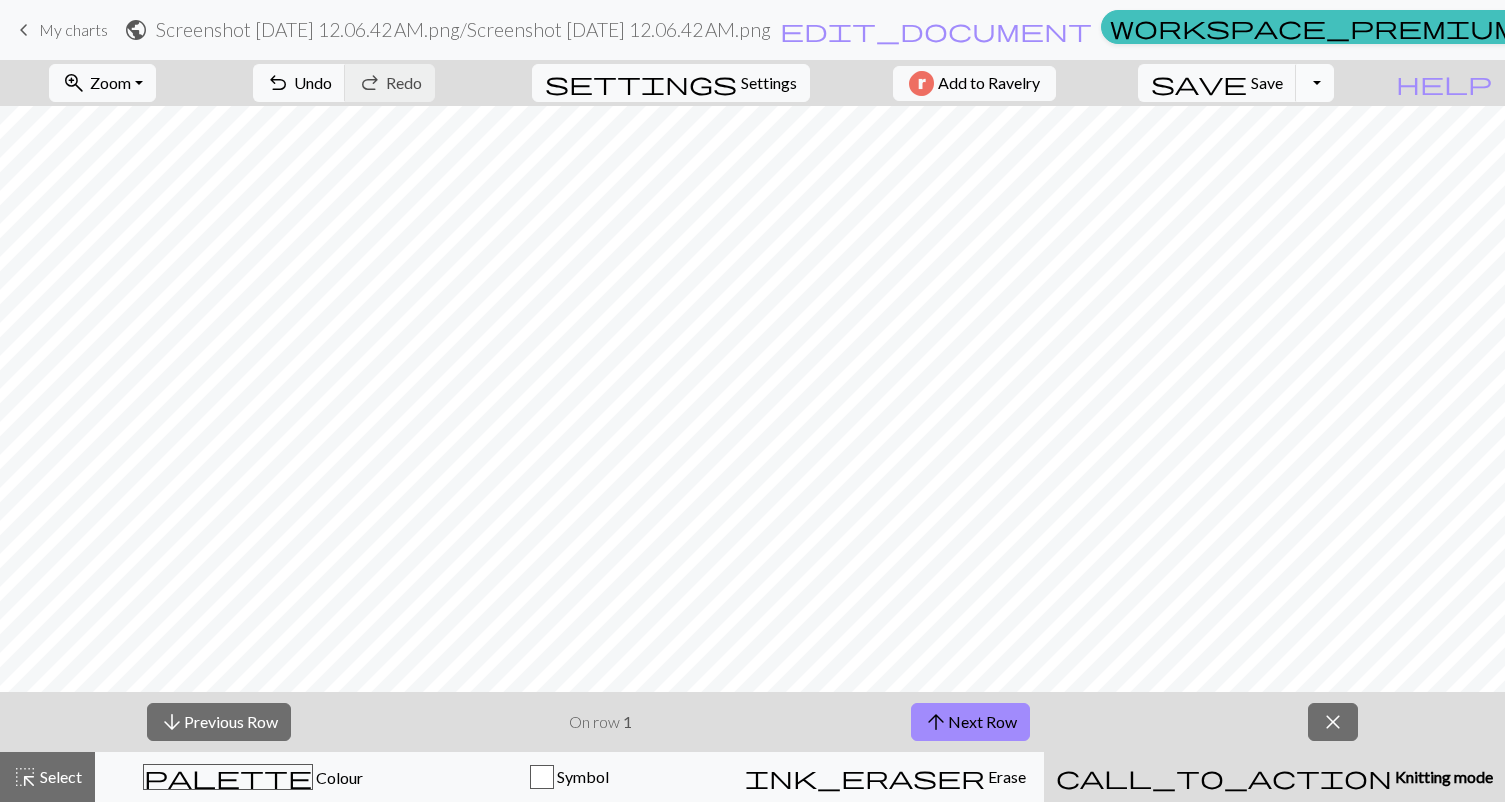click on "Toggle Dropdown" at bounding box center [1315, 83] 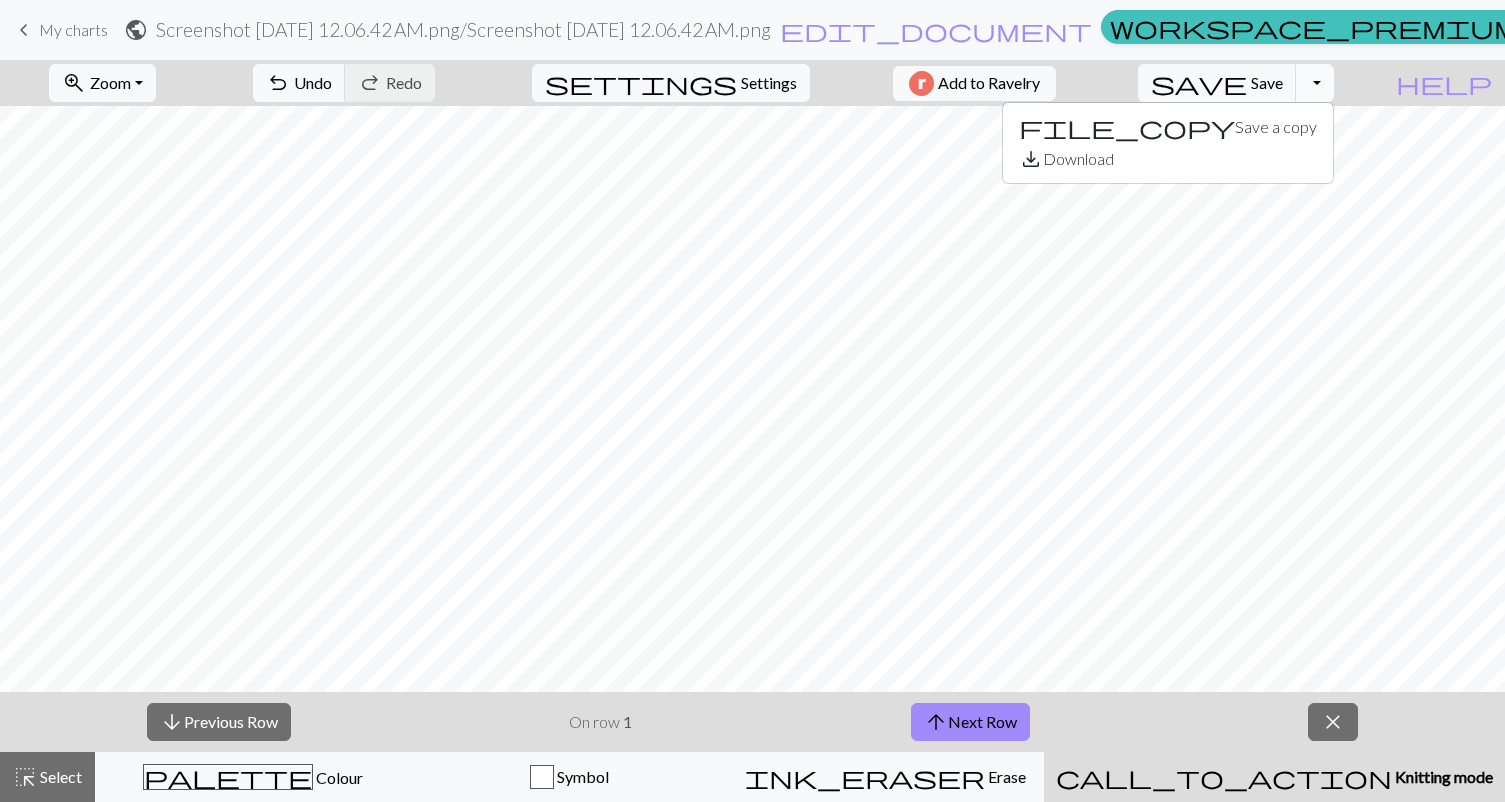 click on "Toggle Dropdown" at bounding box center [1315, 83] 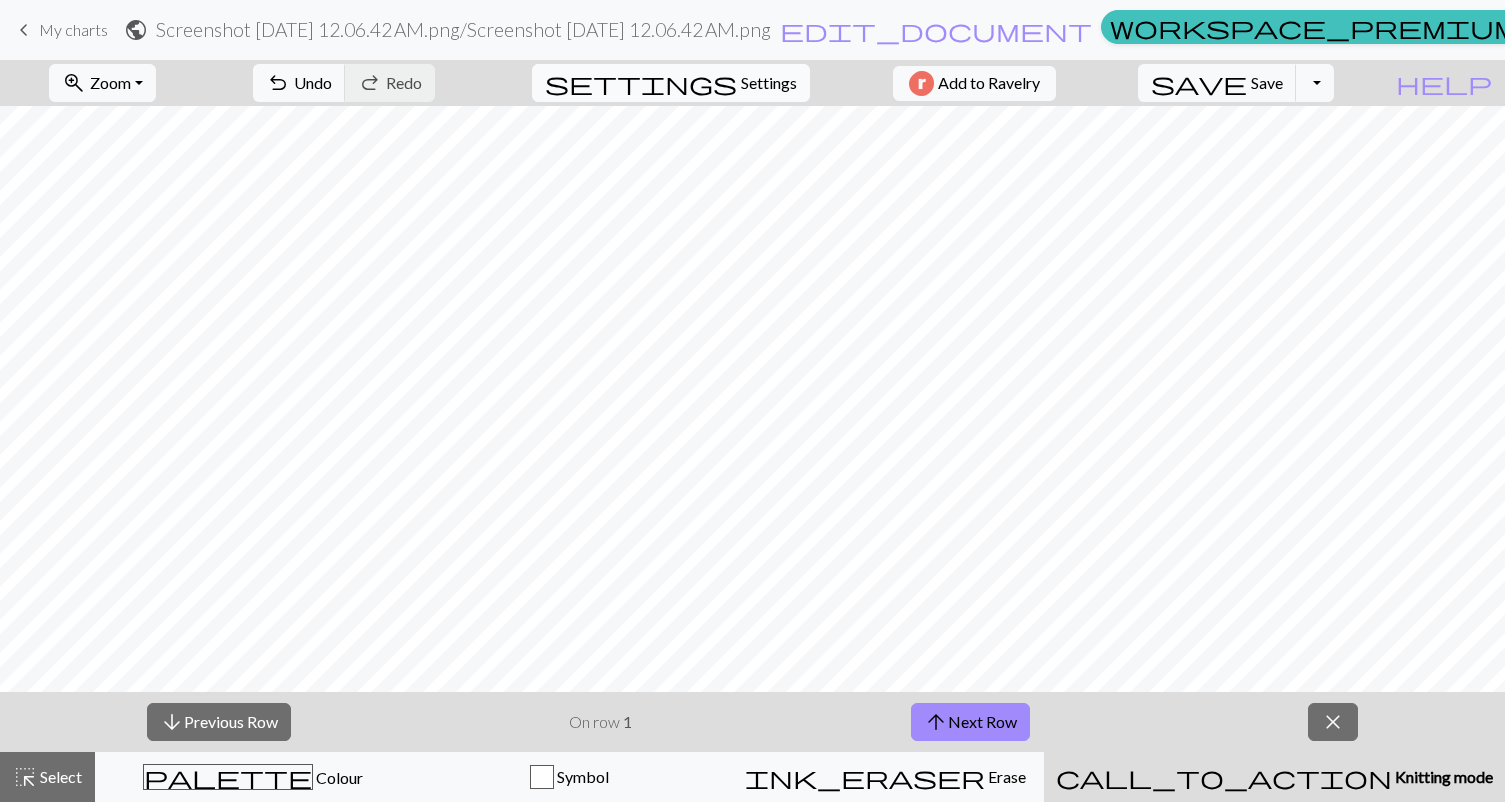 click on "Settings" at bounding box center [769, 83] 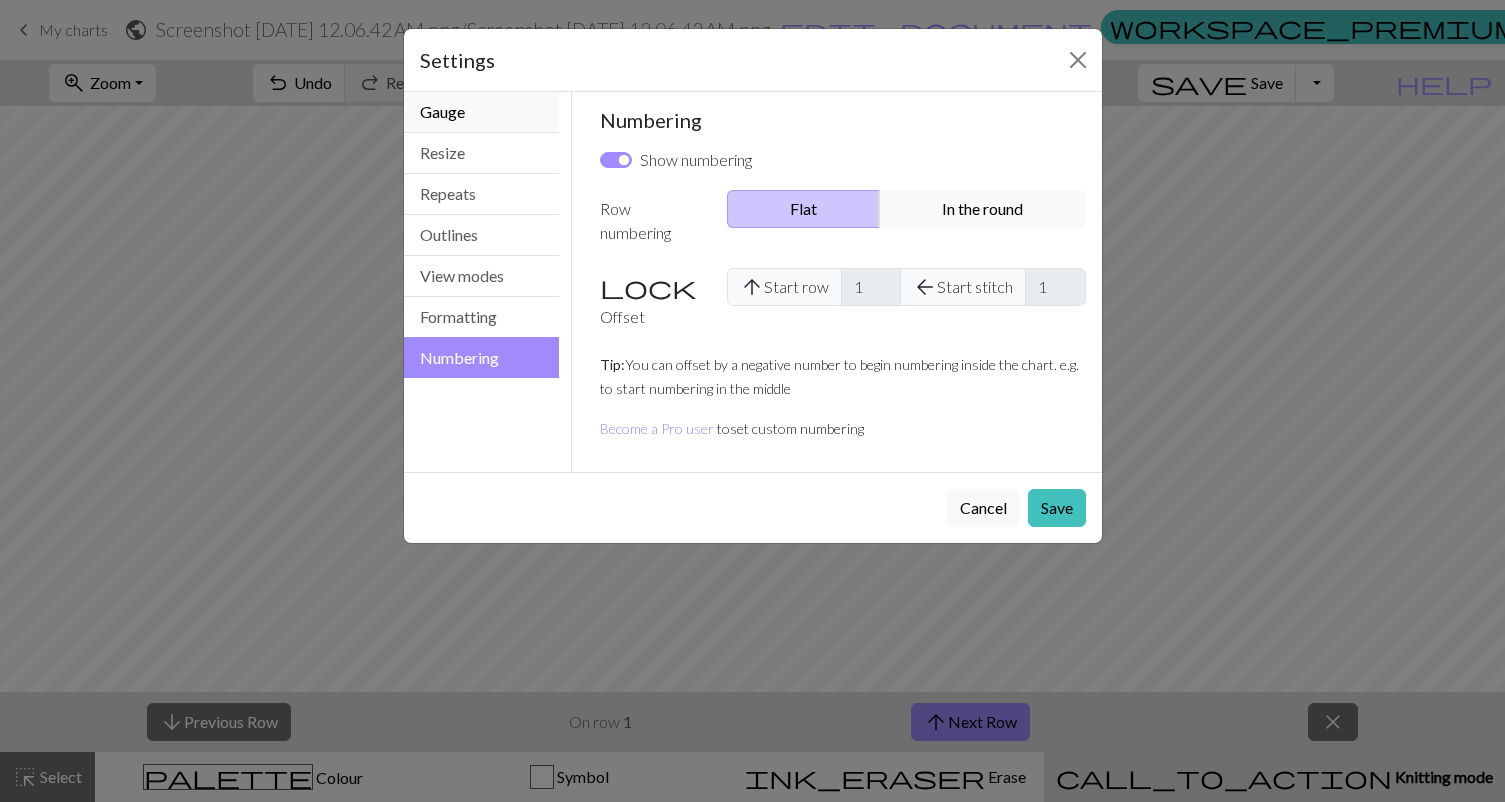 click on "Gauge" at bounding box center (482, 112) 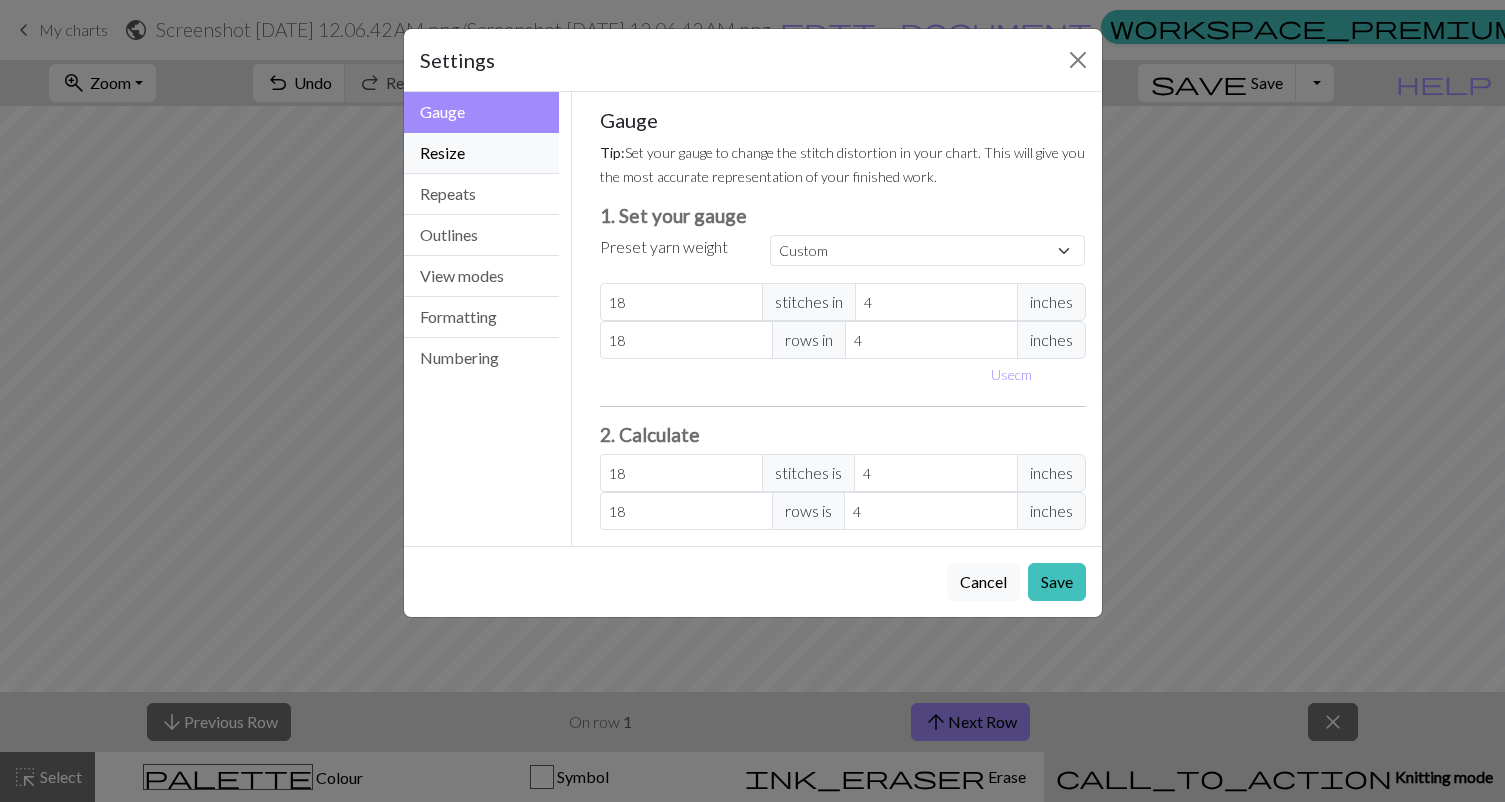 click on "Resize" at bounding box center [482, 153] 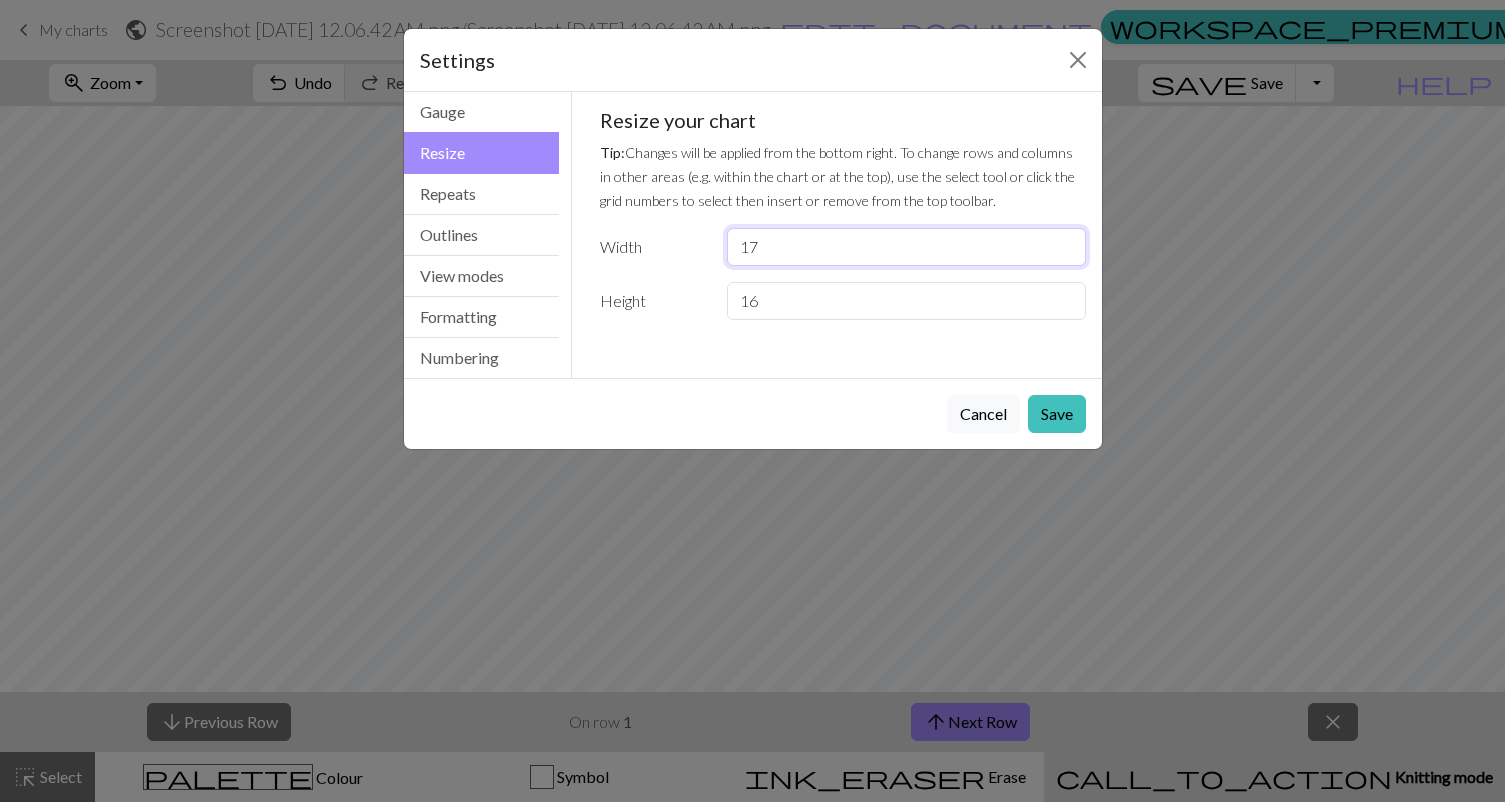 click on "17" at bounding box center [906, 247] 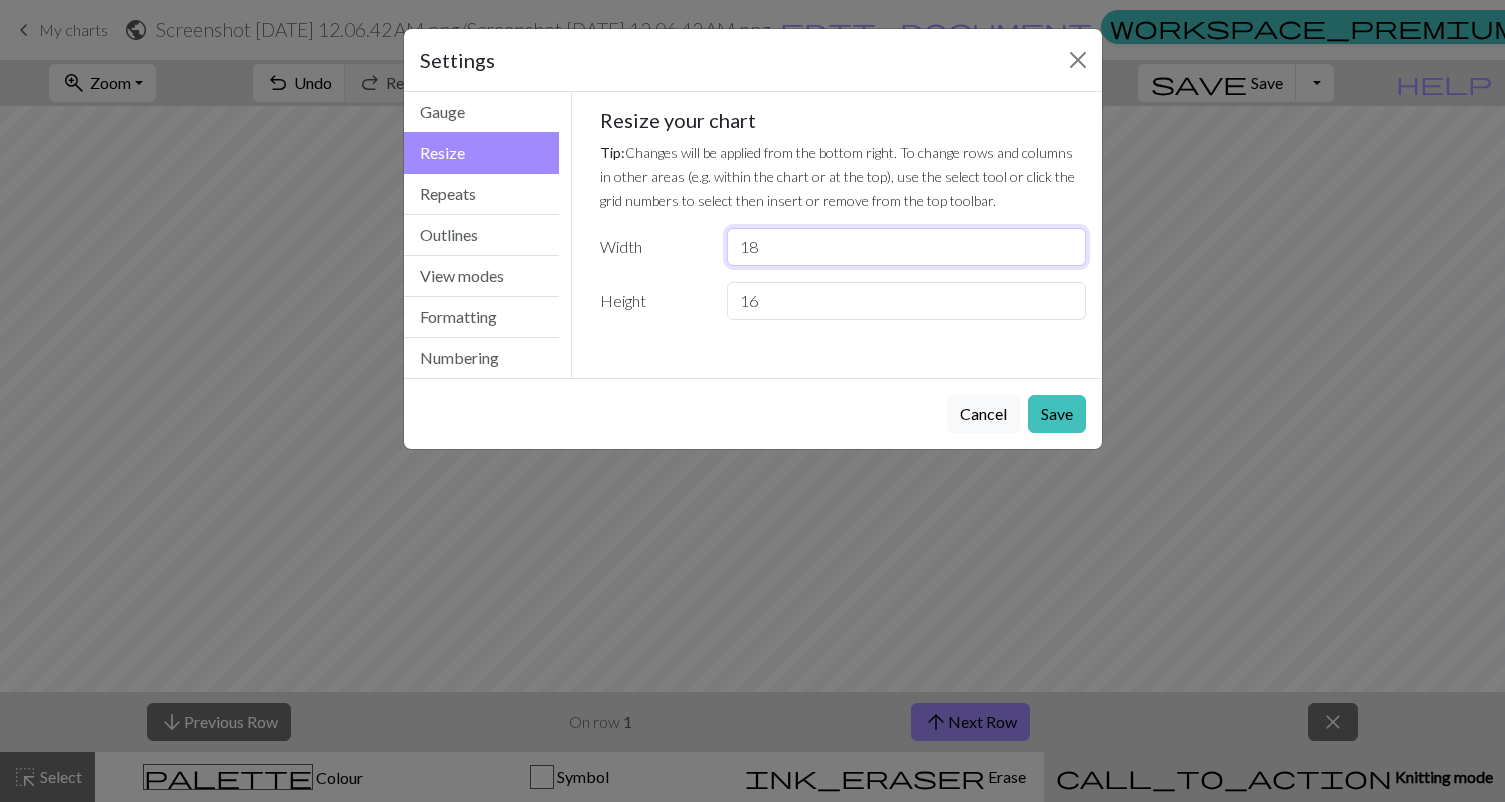 type on "18" 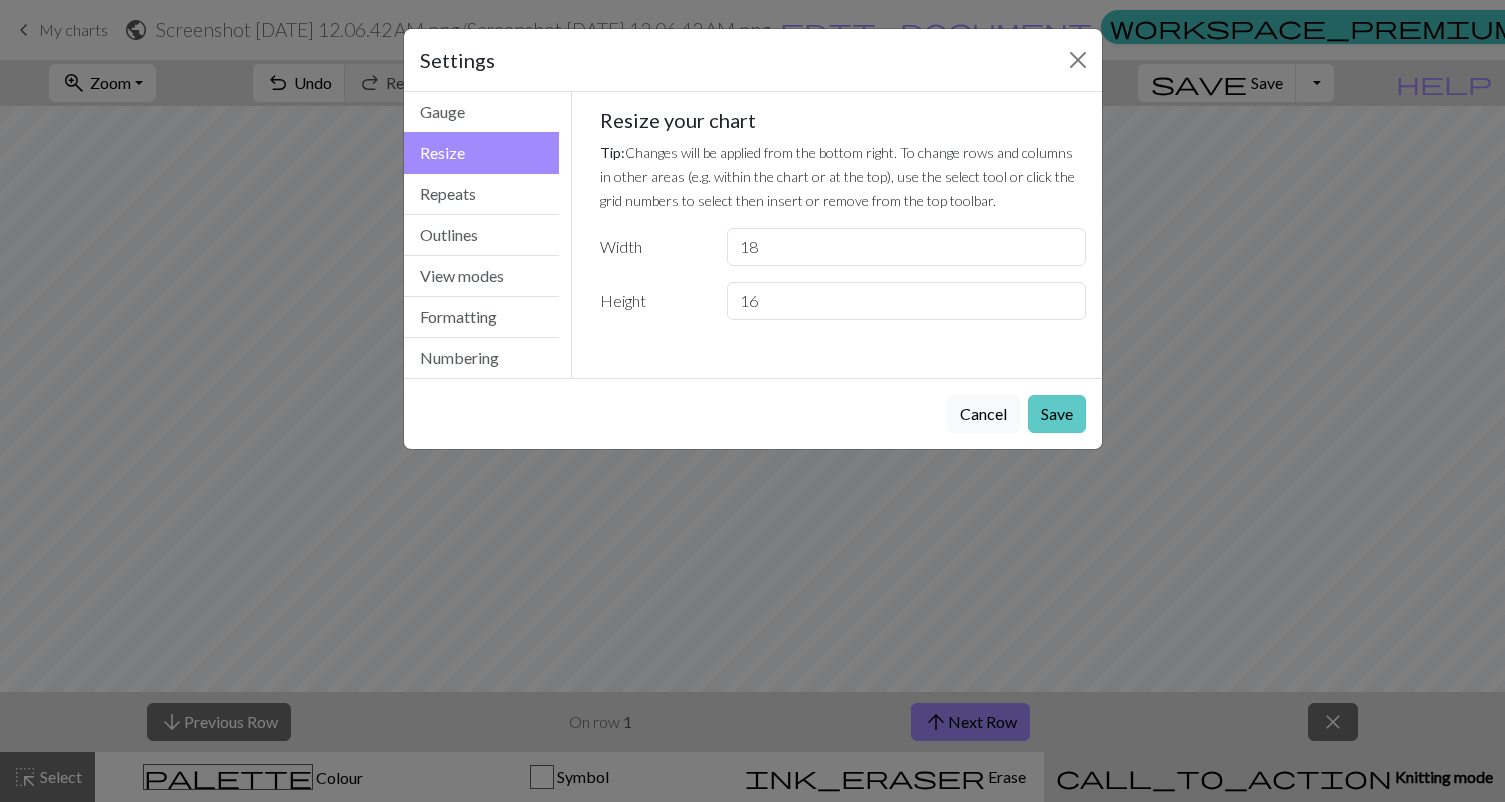 click on "Save" at bounding box center (1057, 414) 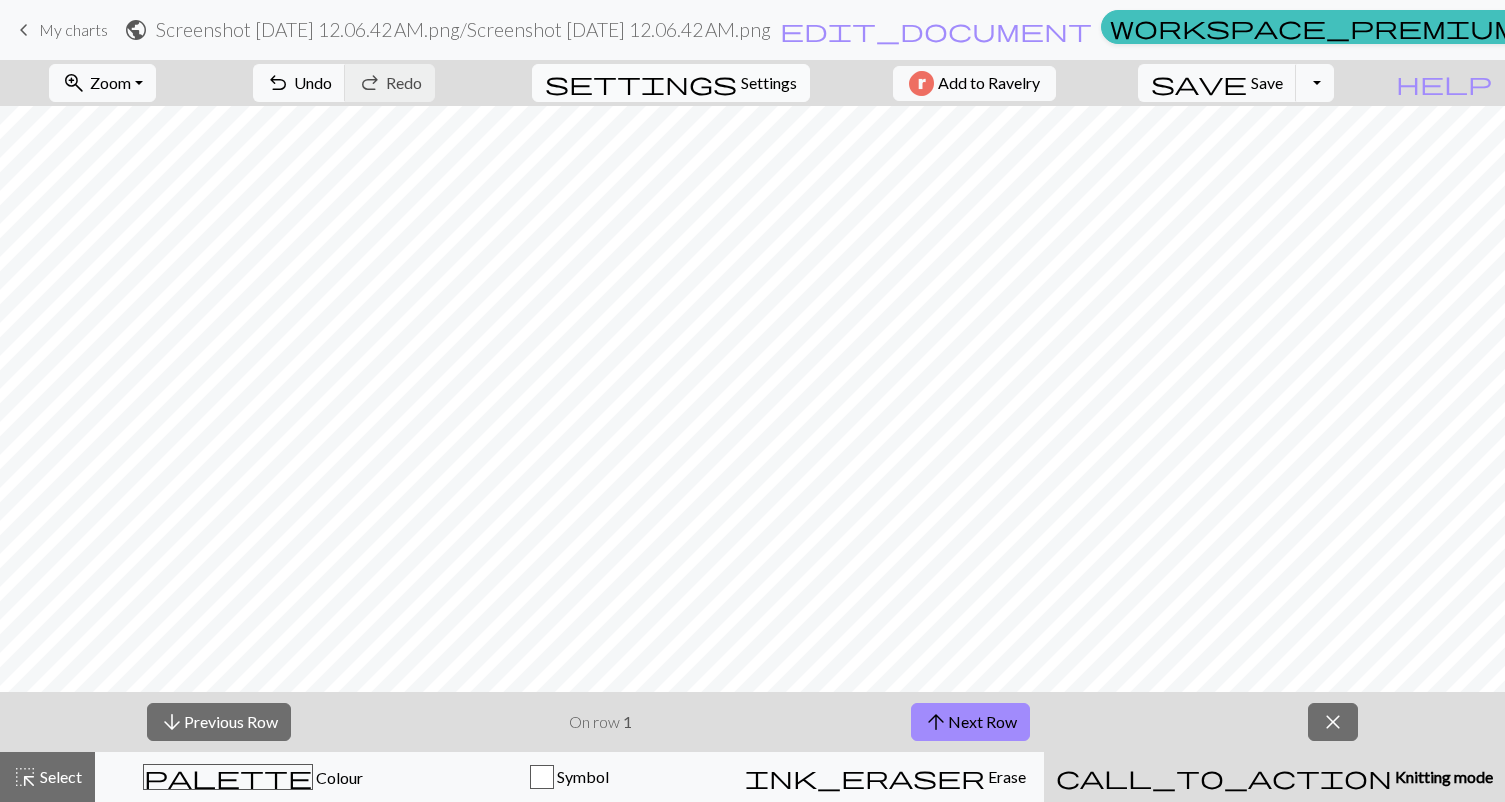 click on "Settings" at bounding box center [769, 83] 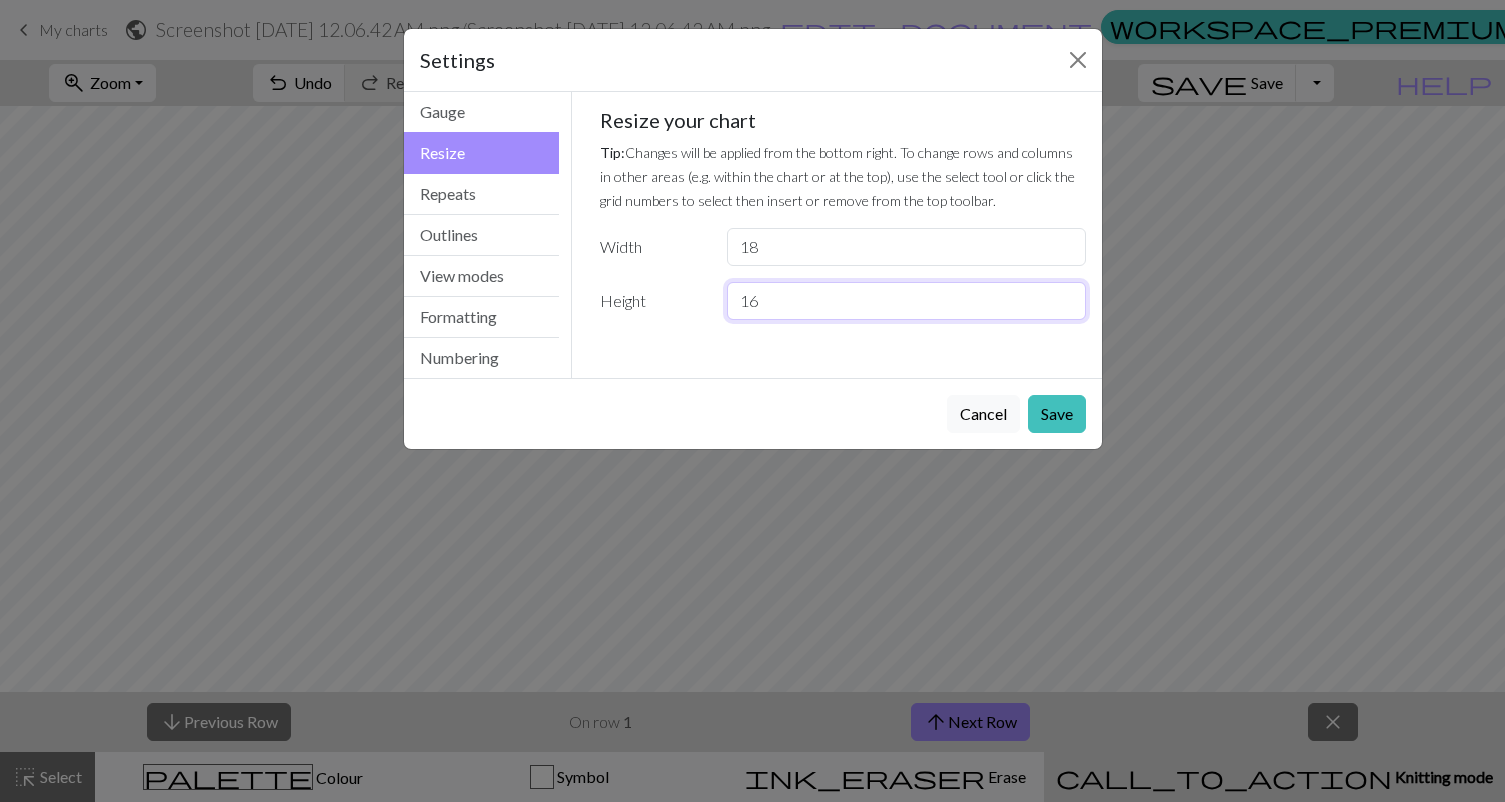 click on "16" at bounding box center (906, 301) 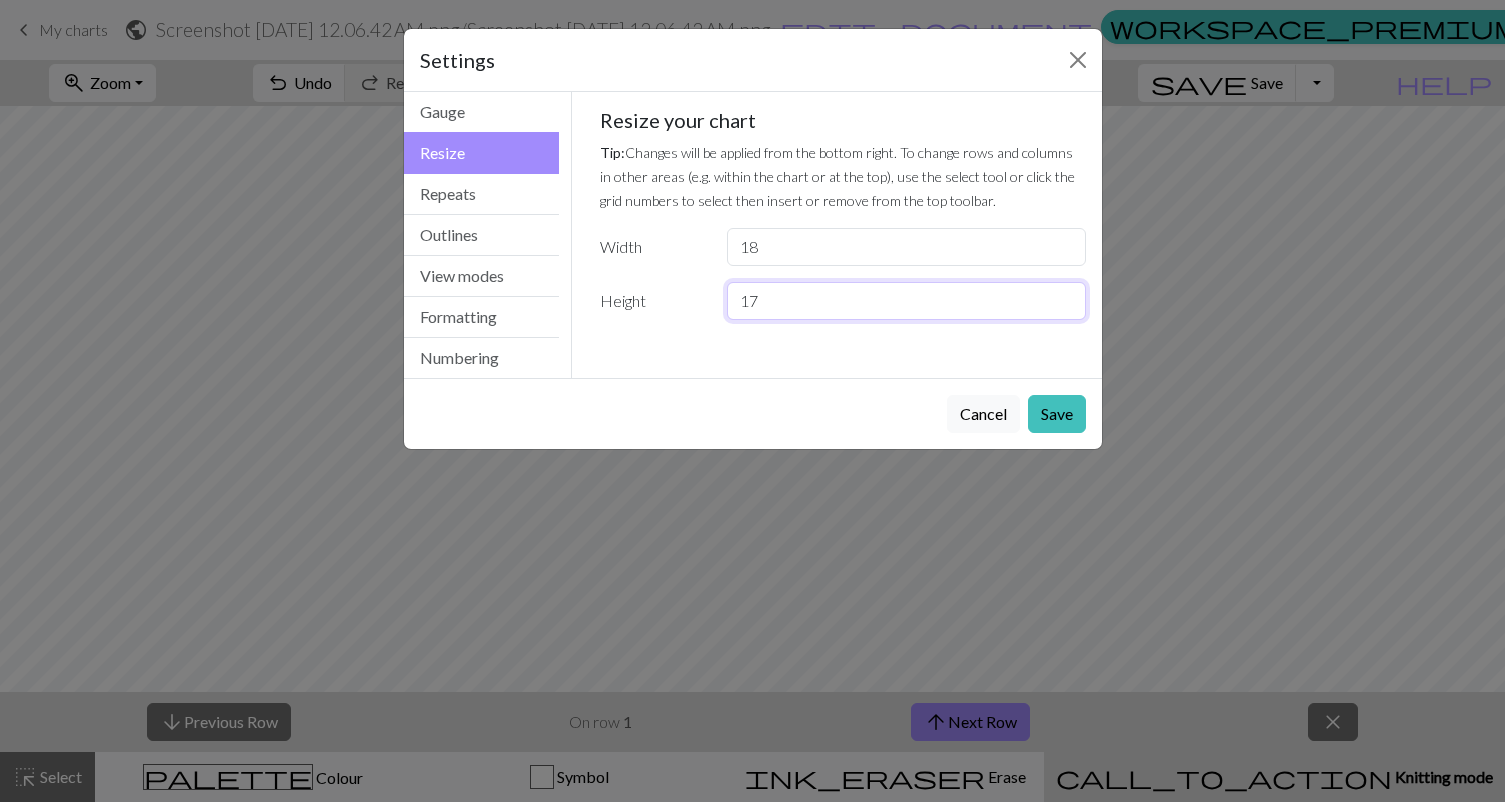 type on "17" 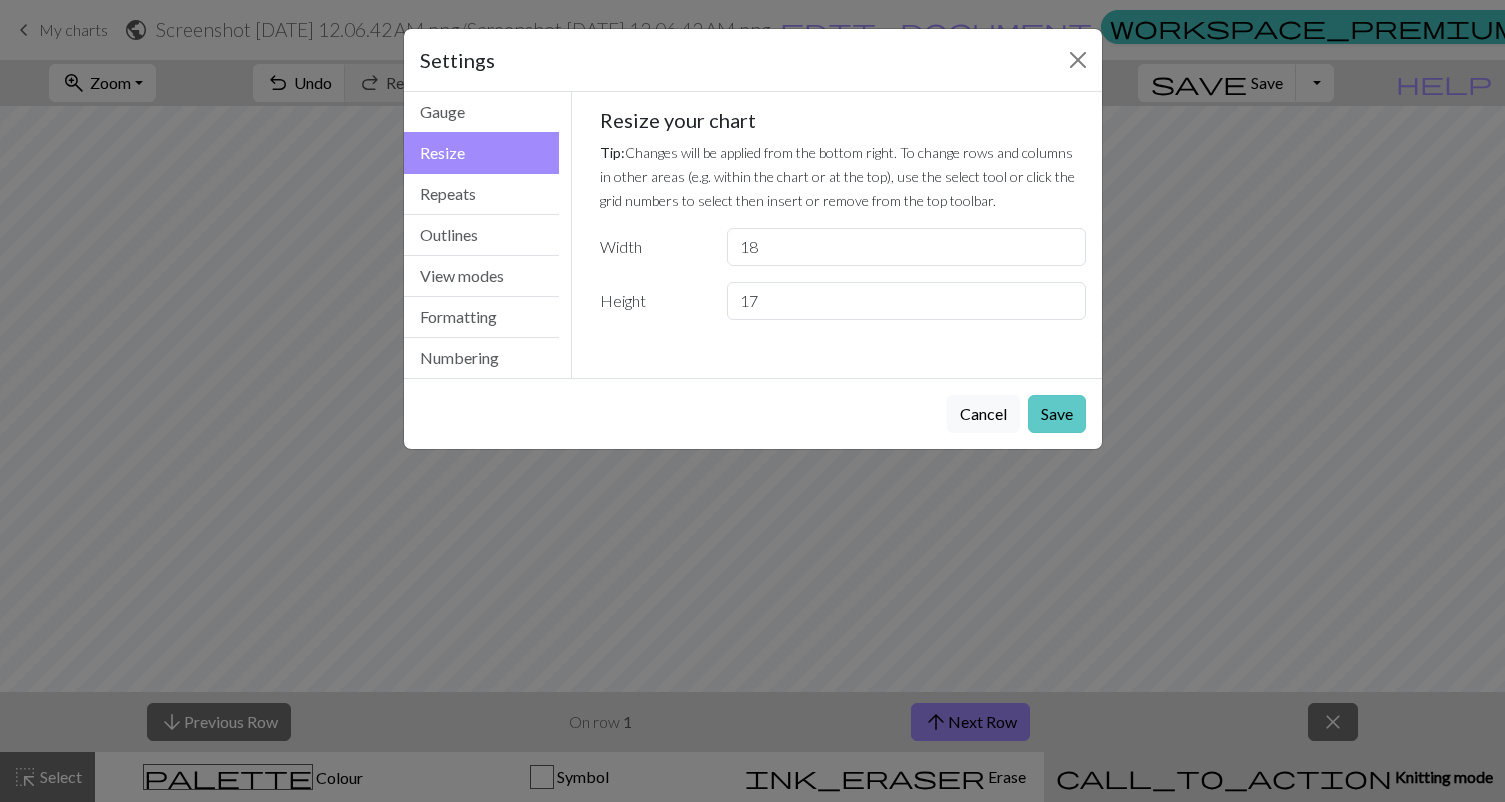 click on "Save" at bounding box center [1057, 414] 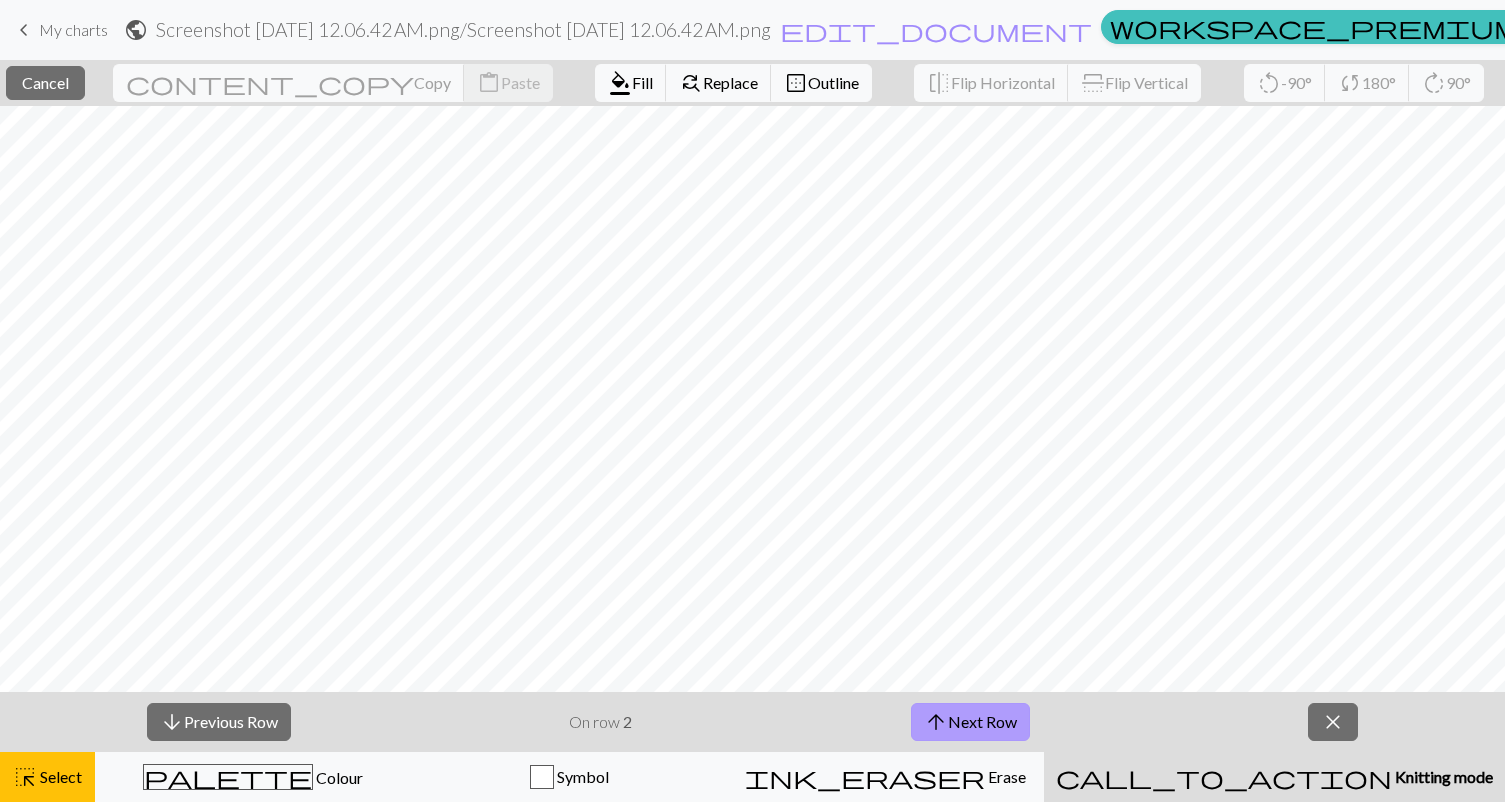 click on "arrow_upward  Next Row" at bounding box center (970, 722) 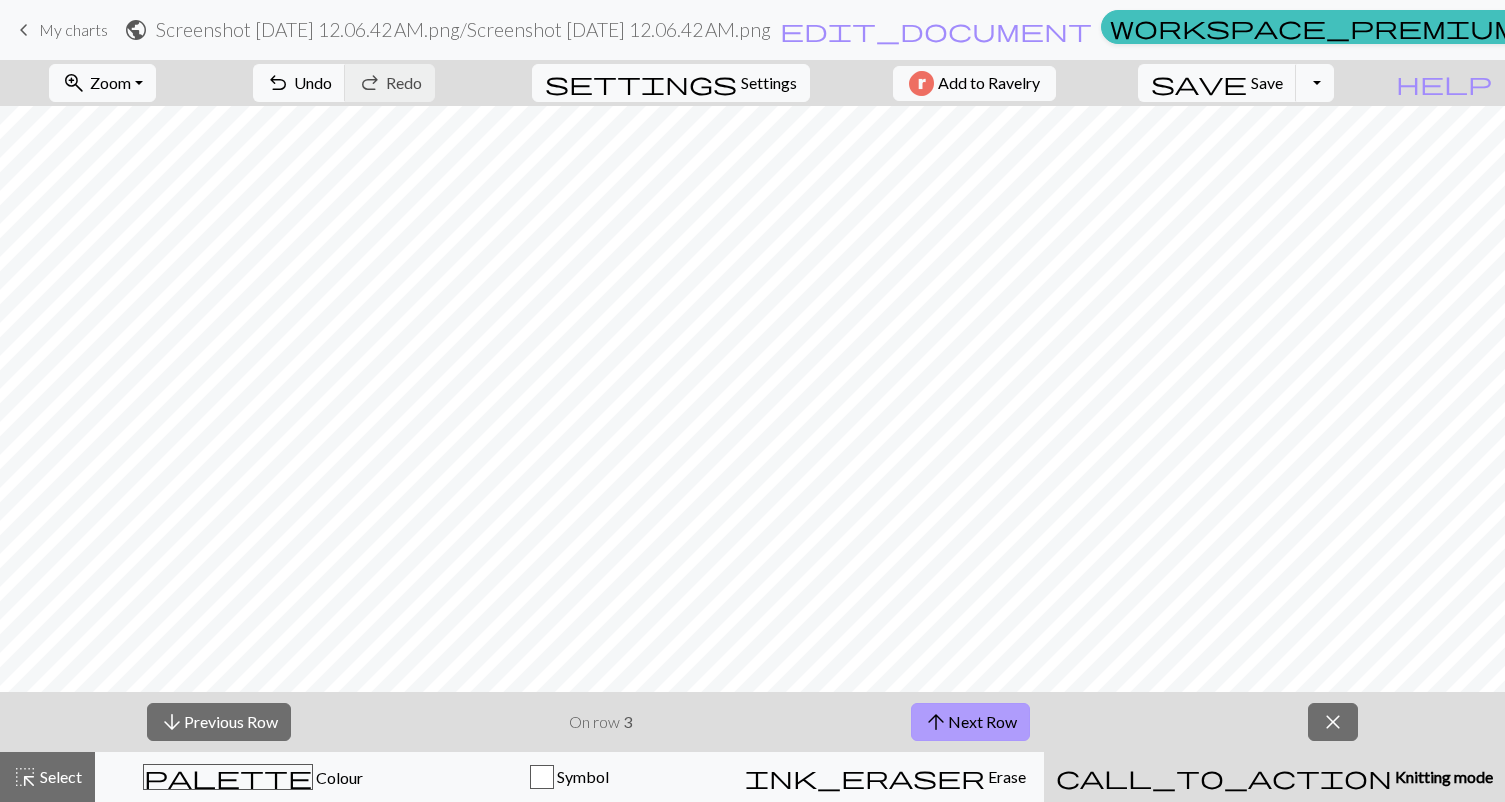click on "arrow_upward  Next Row" at bounding box center [970, 722] 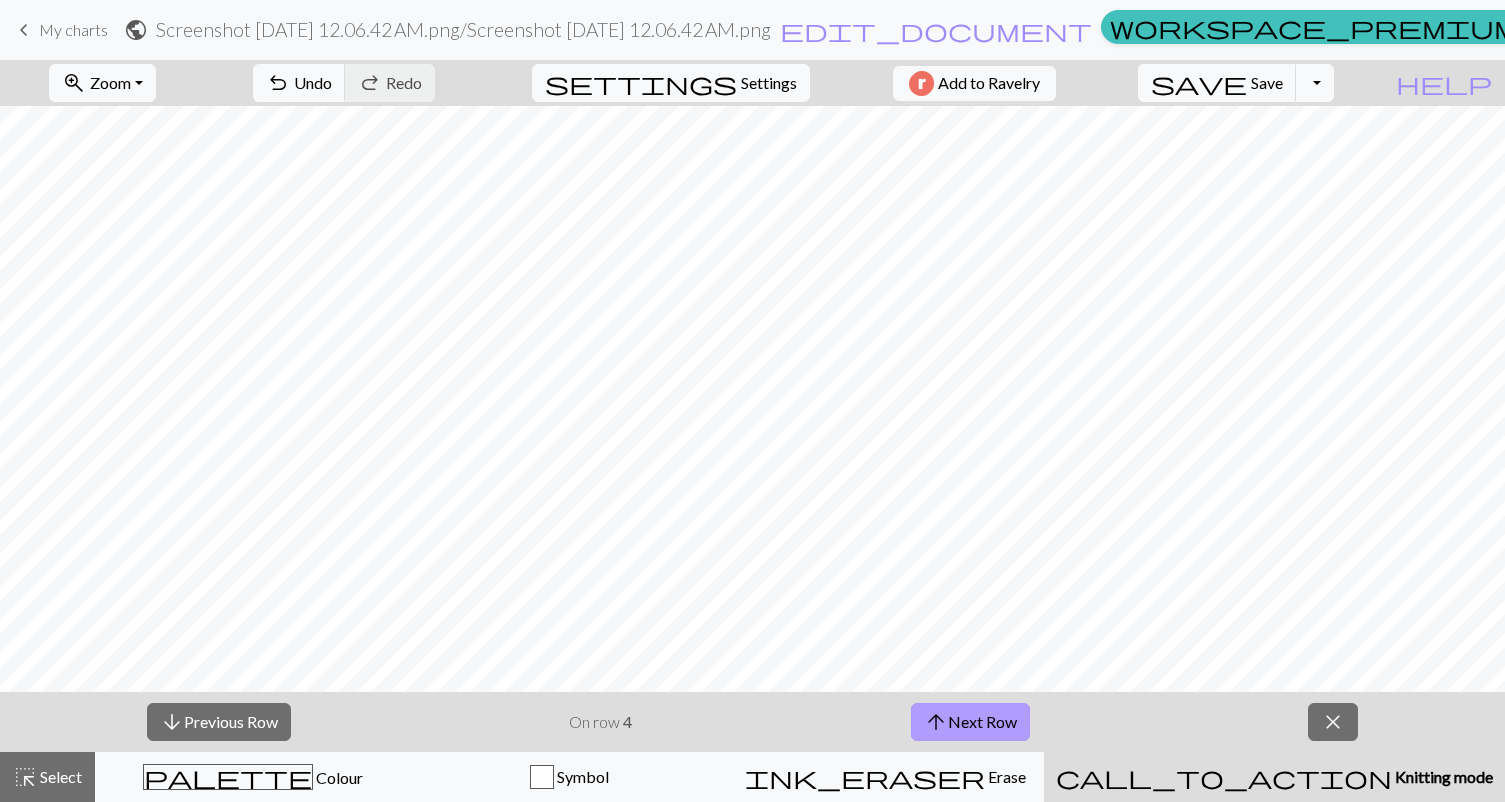 click on "arrow_upward  Next Row" at bounding box center (970, 722) 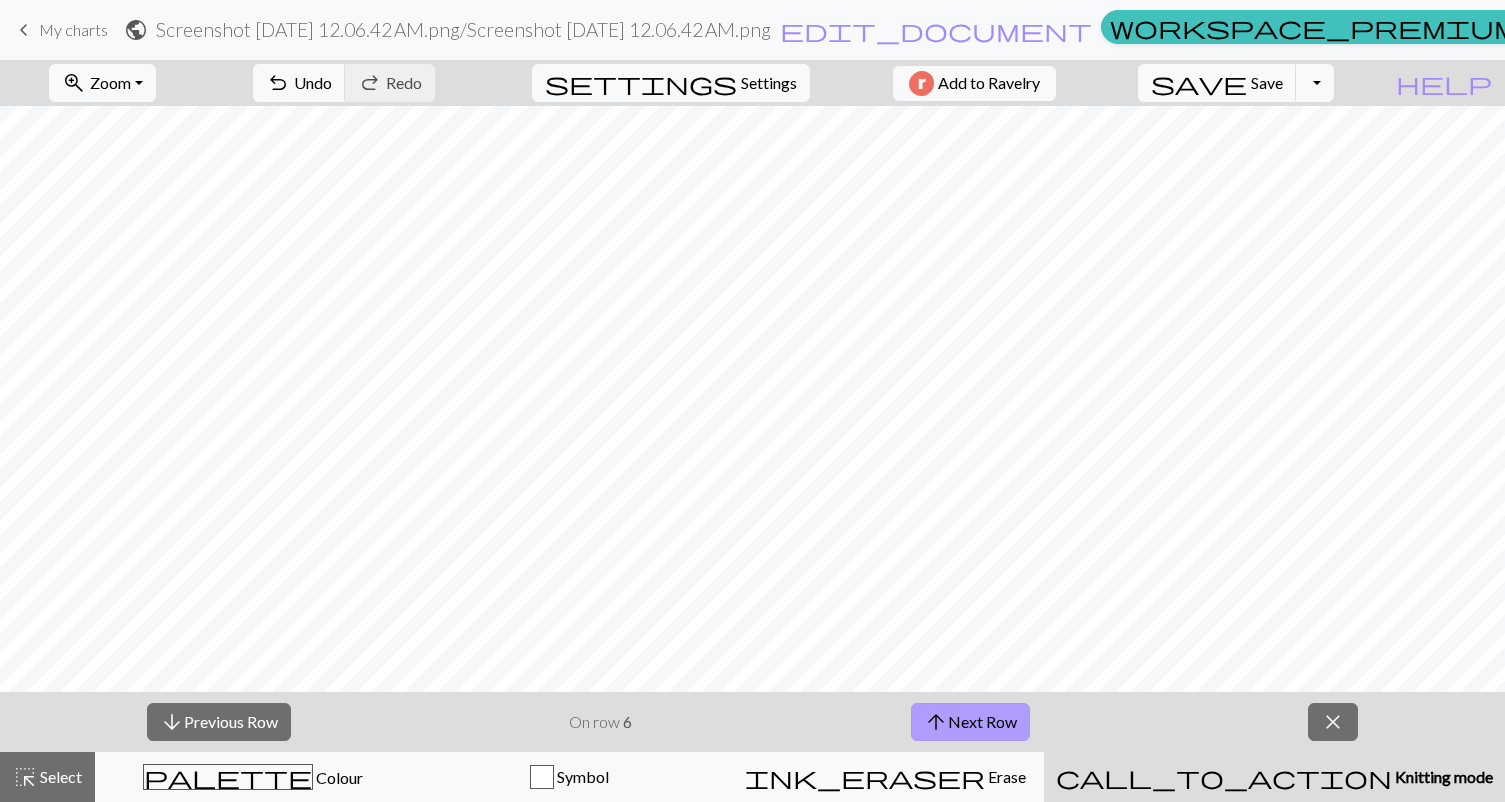 click on "arrow_upward  Next Row" at bounding box center [970, 722] 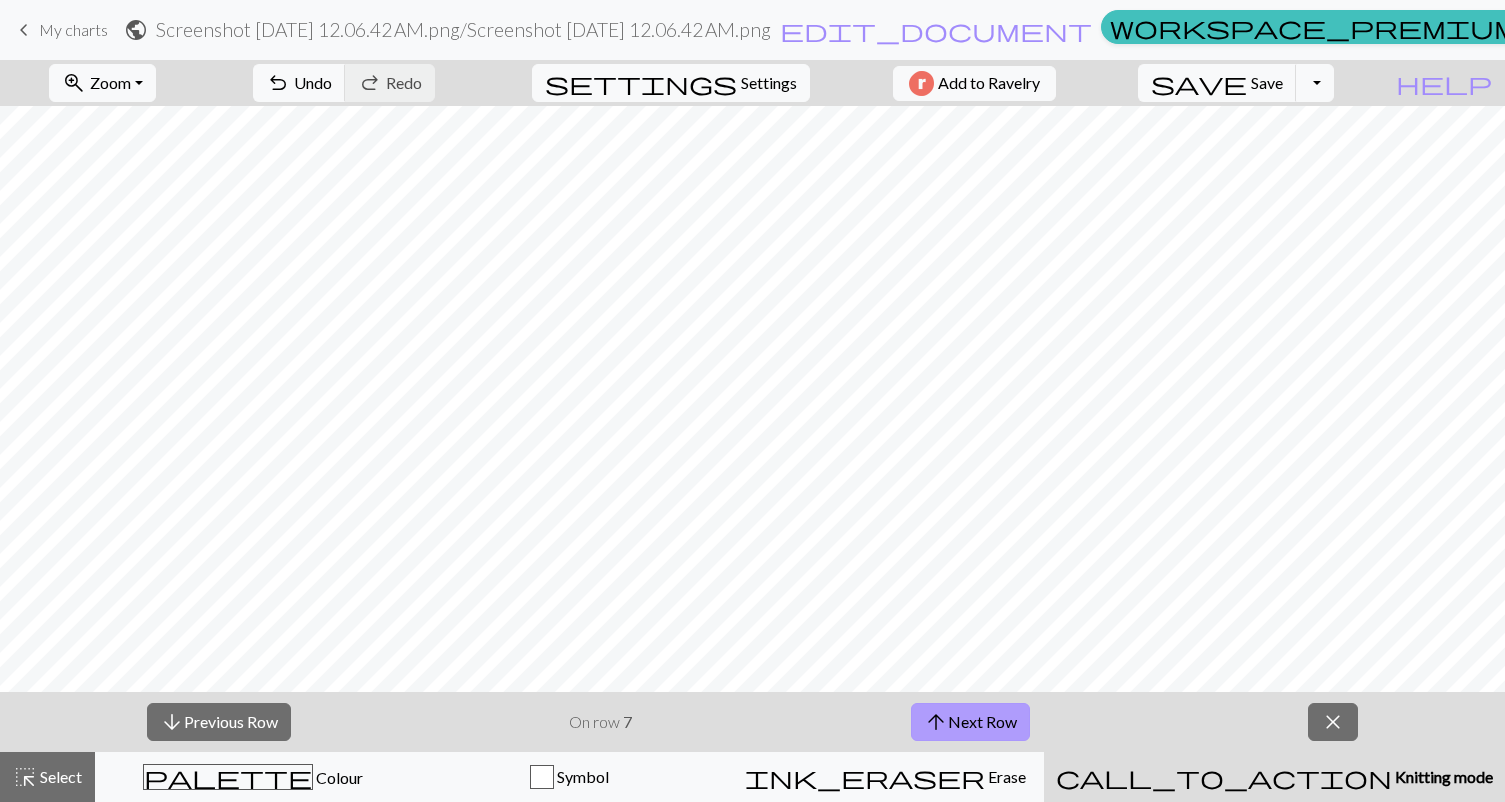 click on "arrow_upward  Next Row" at bounding box center [970, 722] 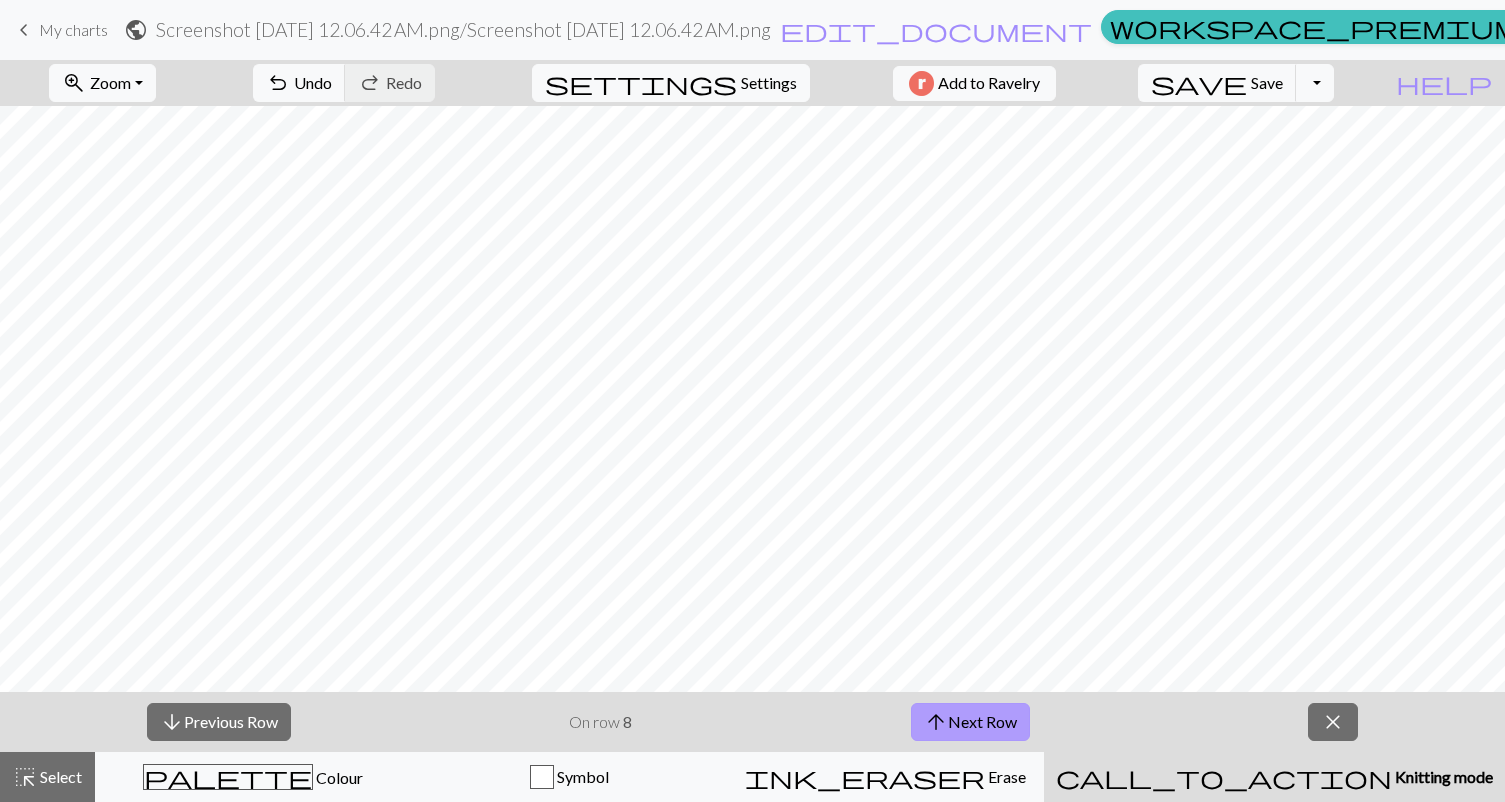 click on "arrow_upward  Next Row" at bounding box center (970, 722) 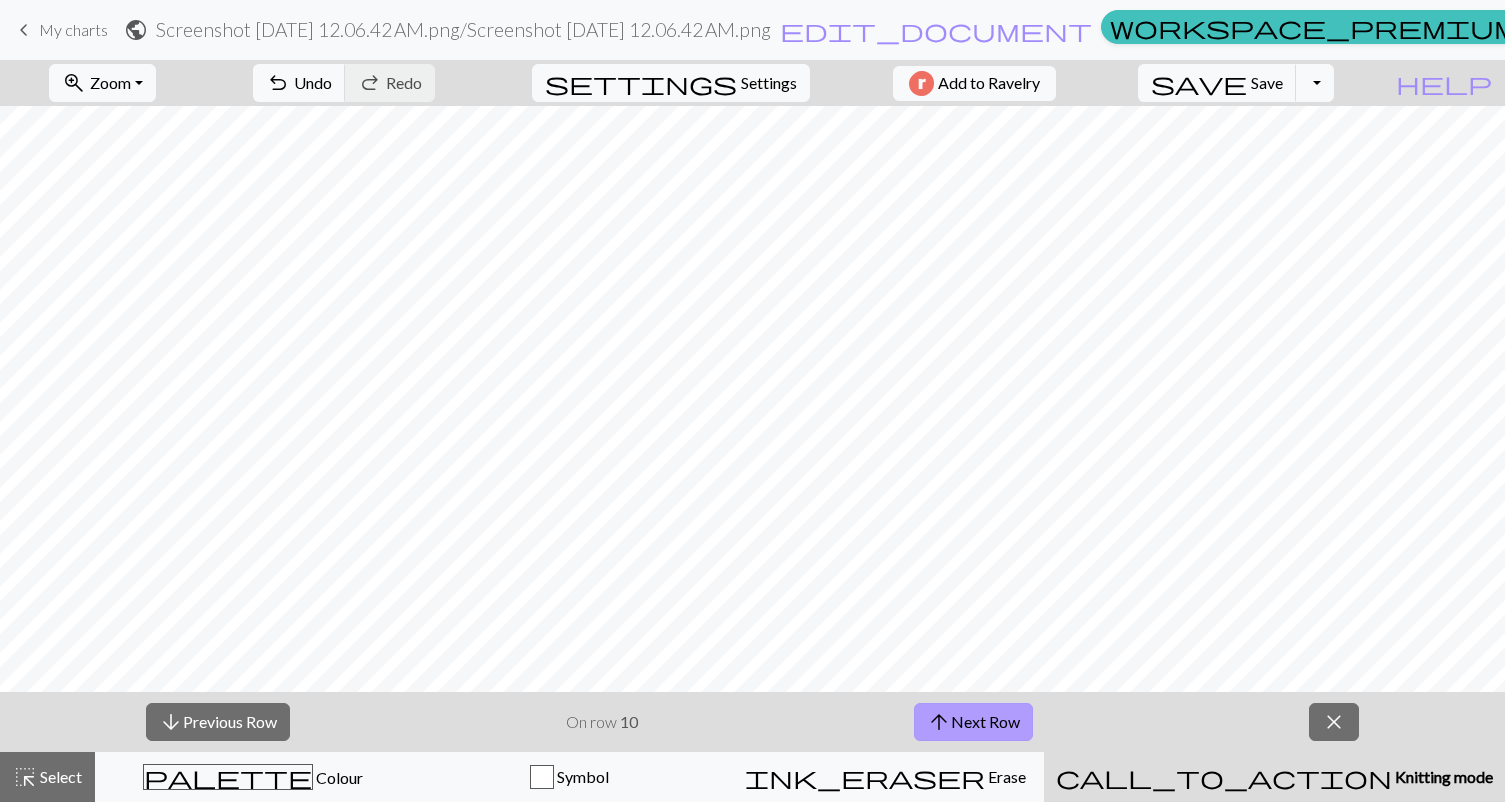 click on "arrow_upward  Next Row" at bounding box center (973, 722) 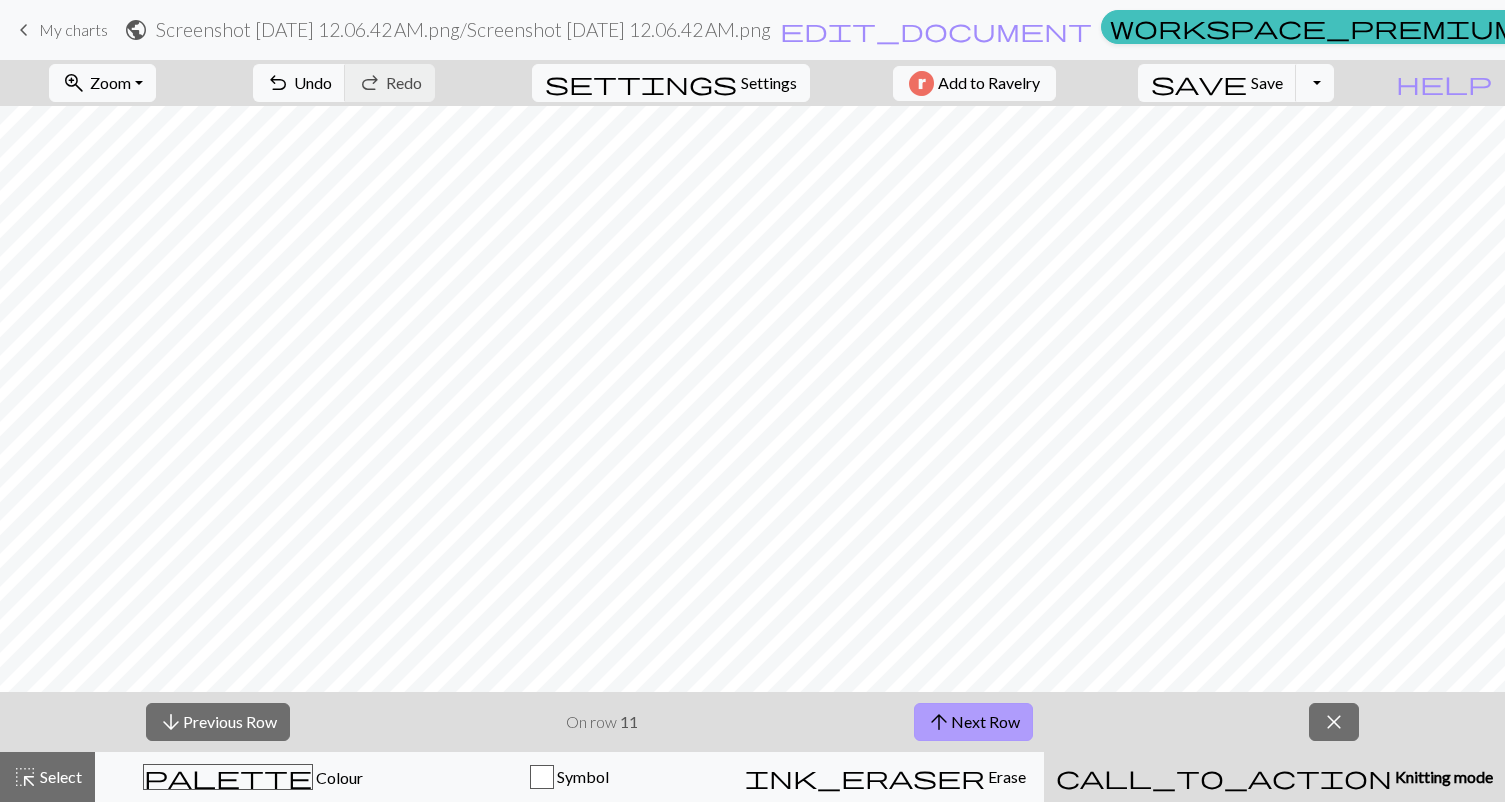 click on "arrow_upward  Next Row" at bounding box center (973, 722) 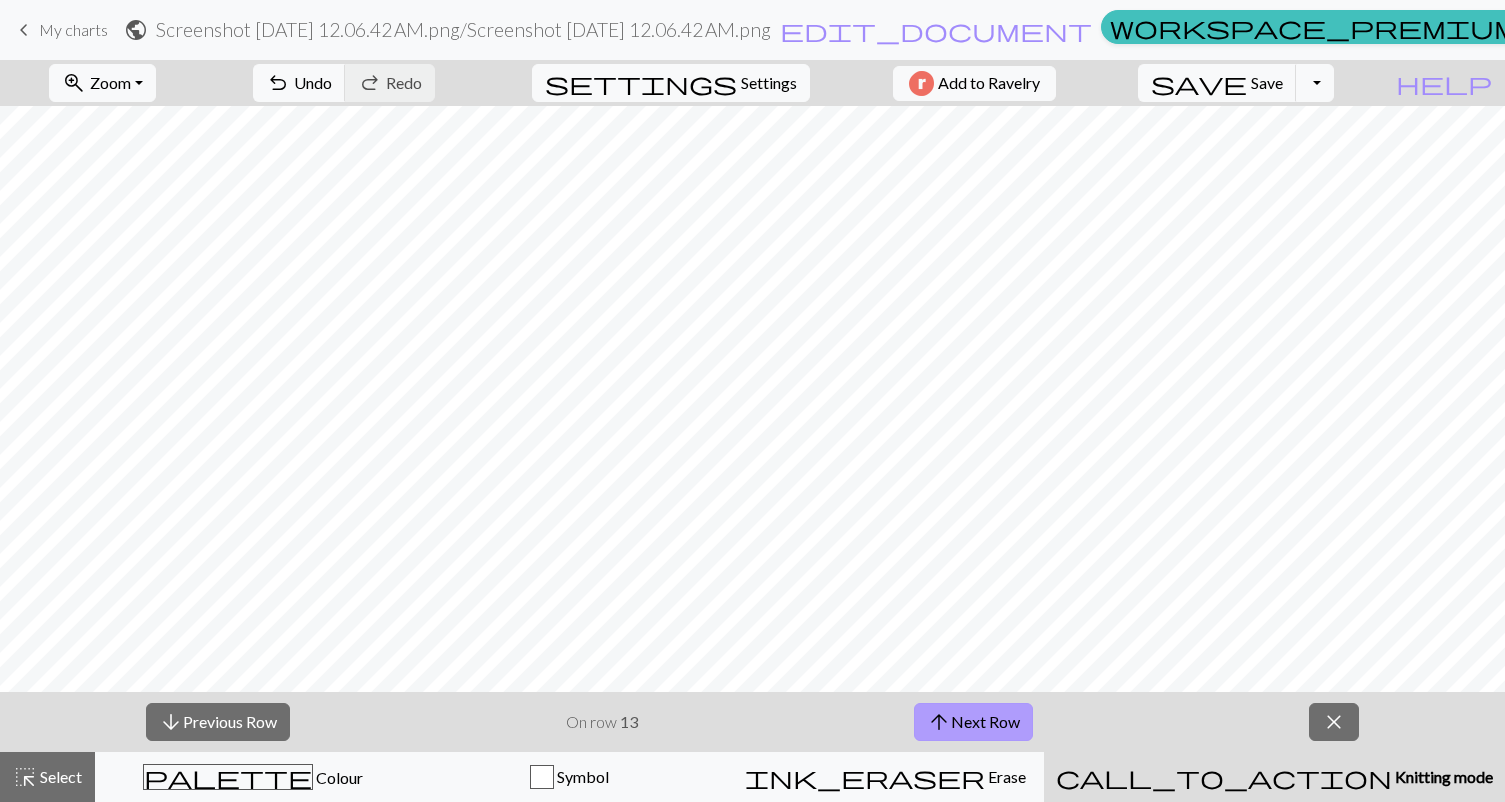 click on "arrow_upward  Next Row" at bounding box center (973, 722) 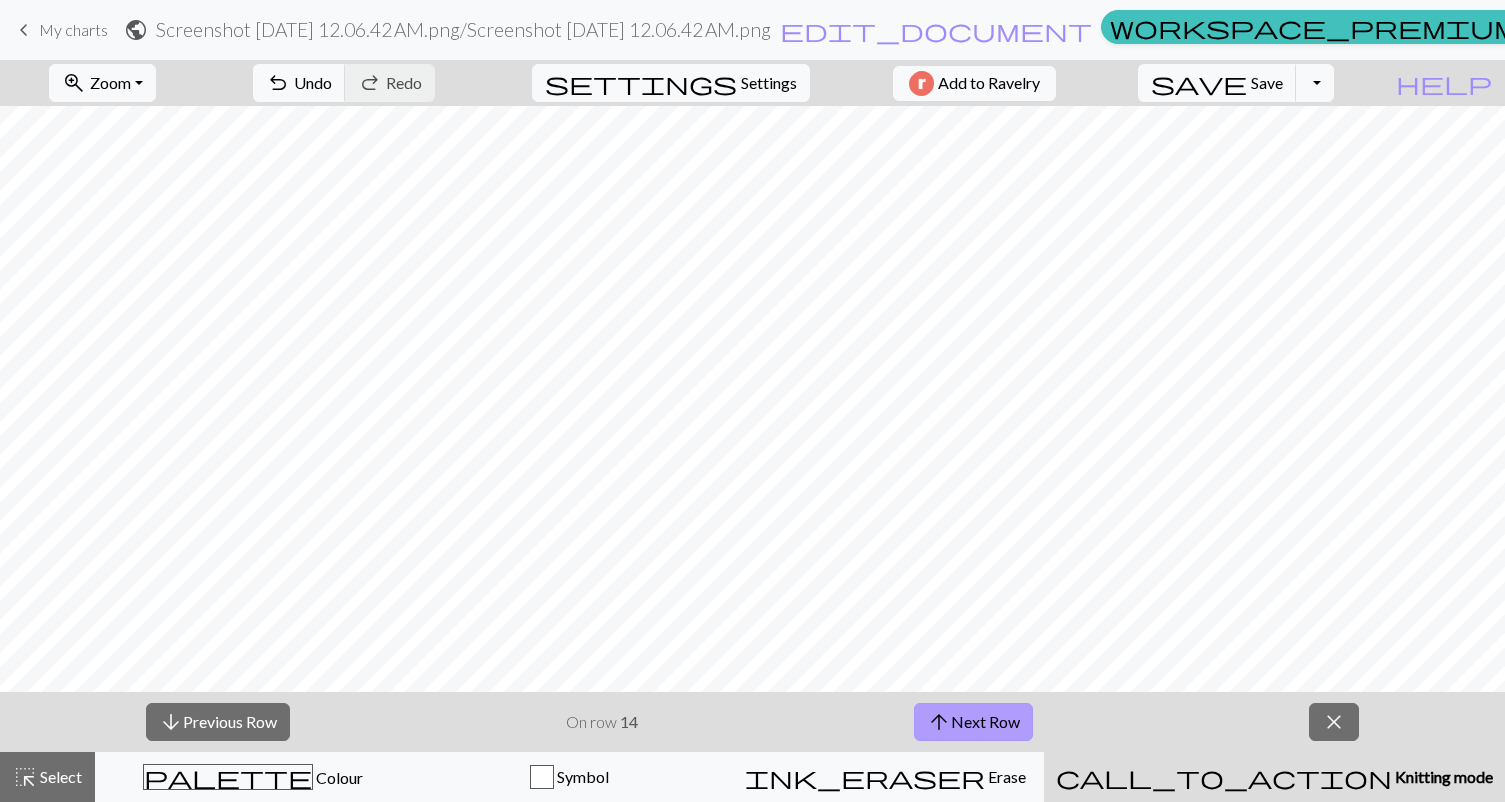 click on "arrow_upward  Next Row" at bounding box center (973, 722) 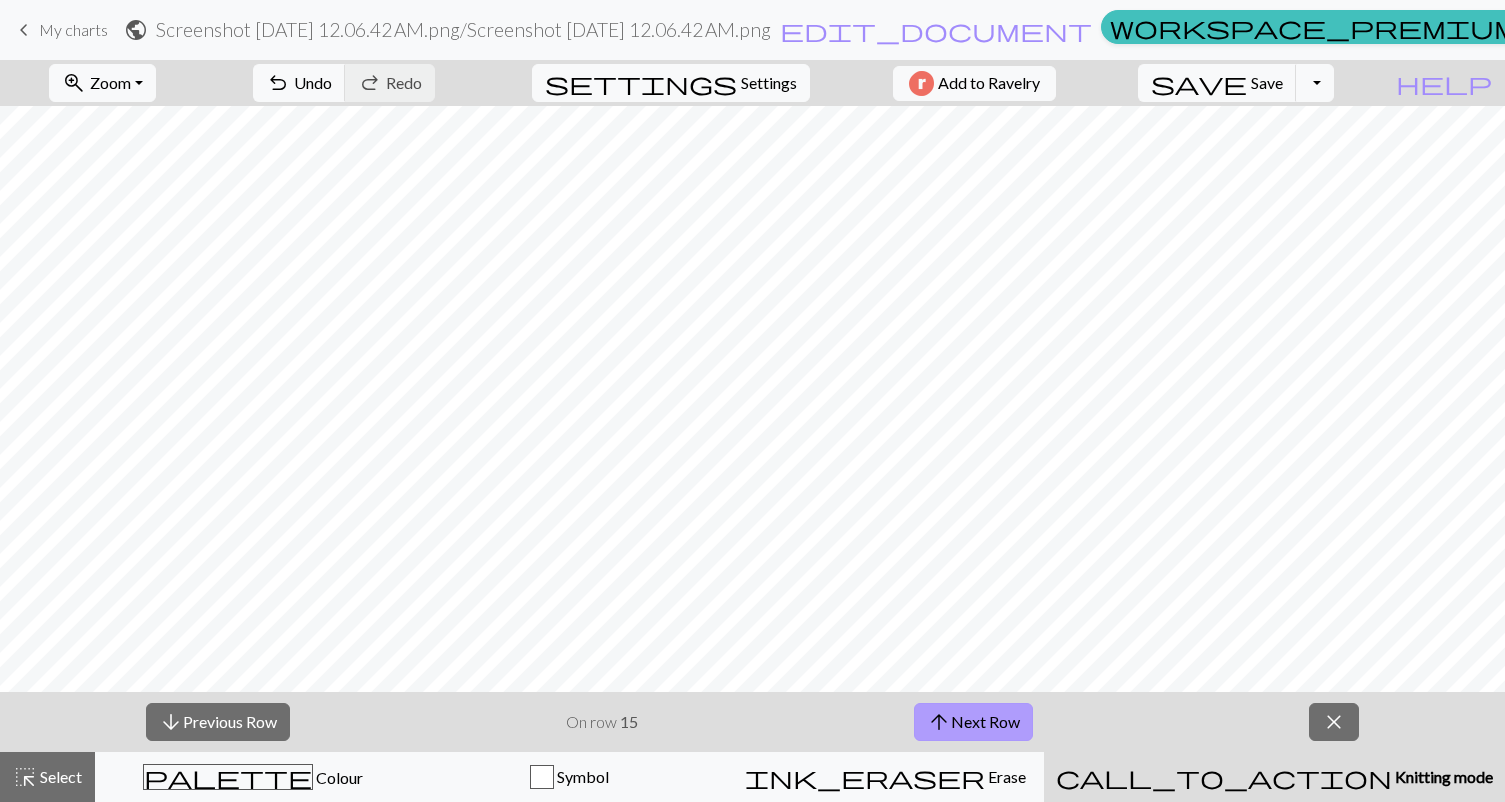 click on "arrow_upward  Next Row" at bounding box center (973, 722) 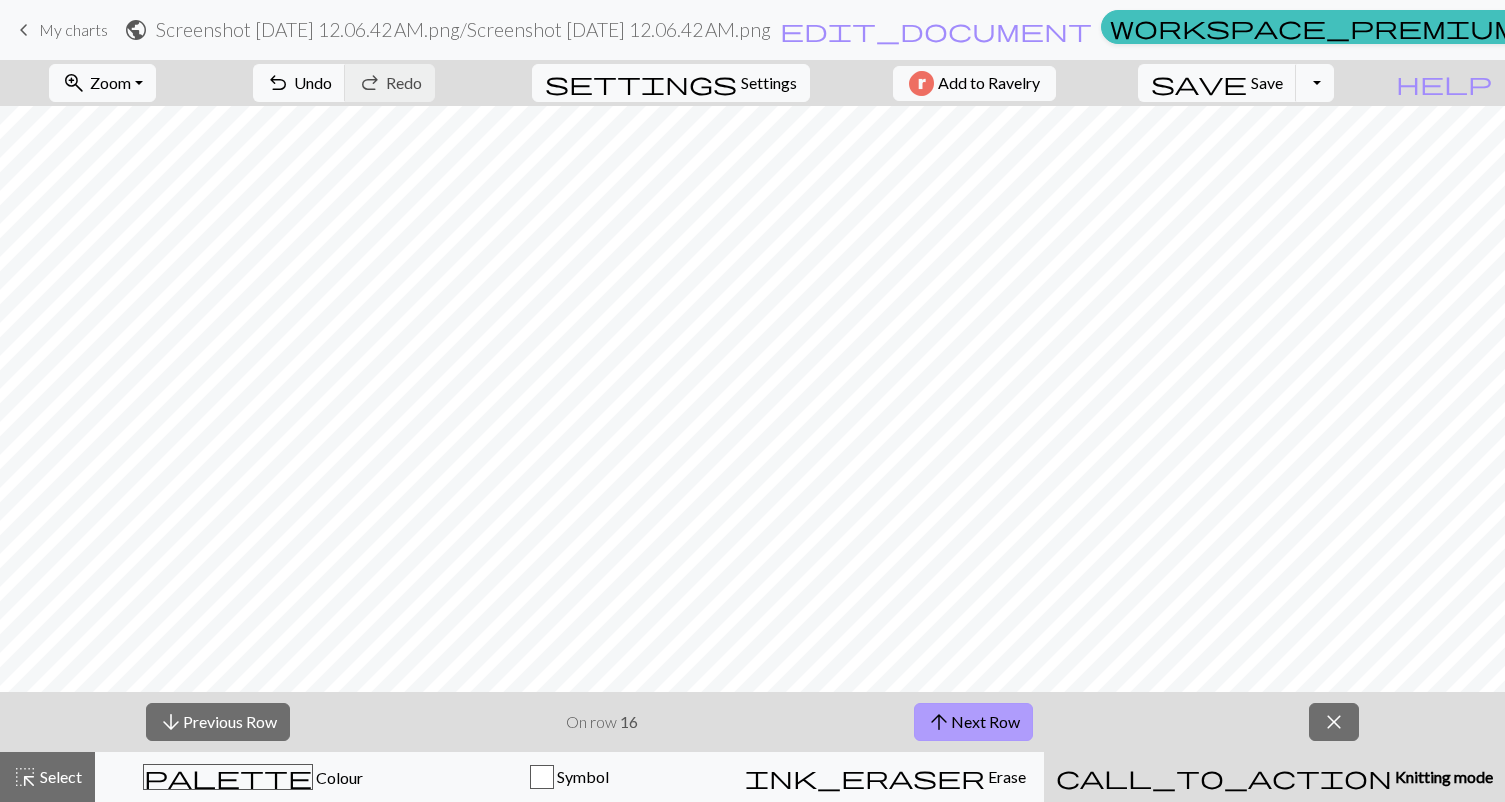 click on "arrow_upward  Next Row" at bounding box center (973, 722) 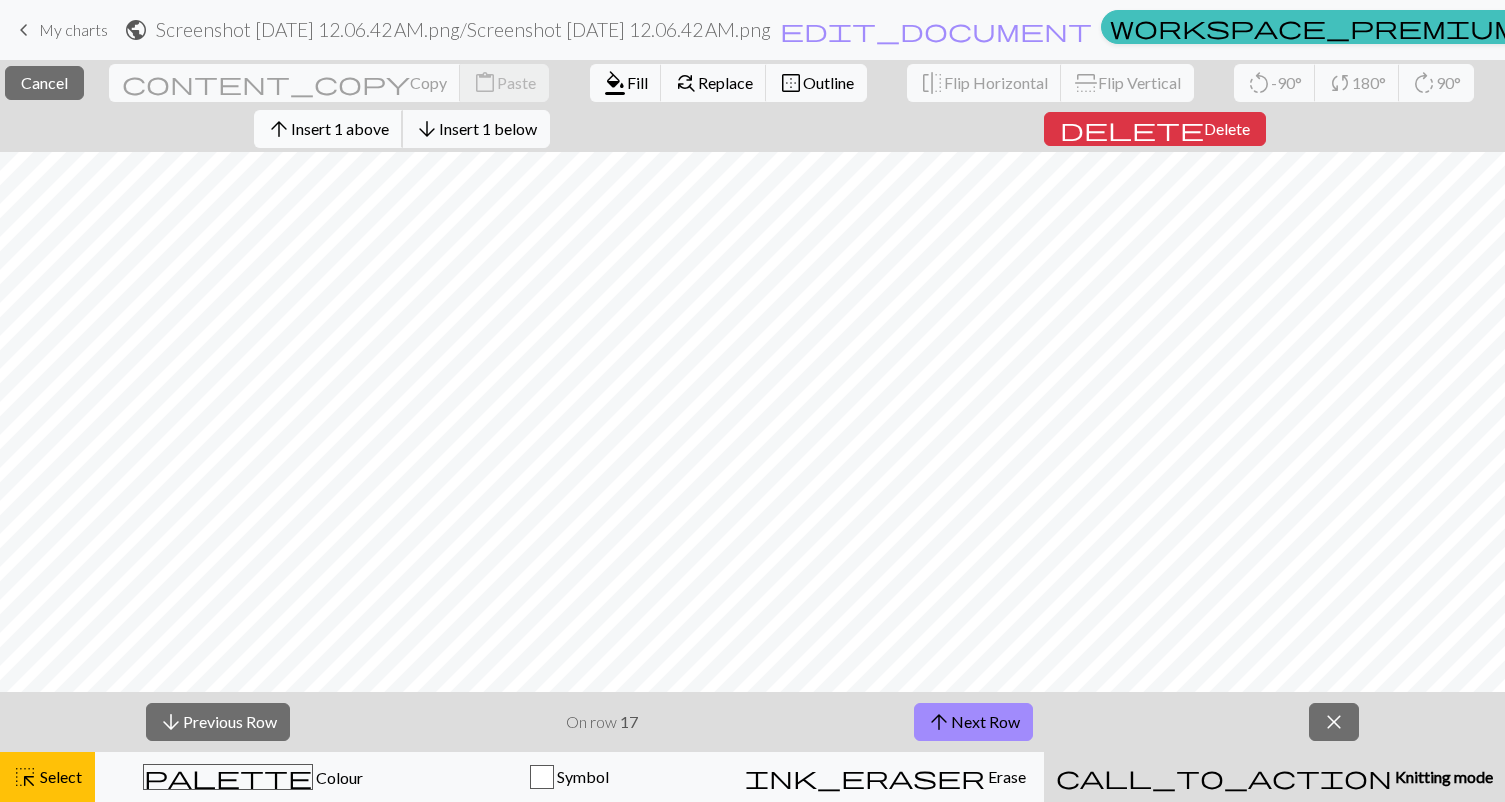 click on "Insert 1 above" at bounding box center [340, 128] 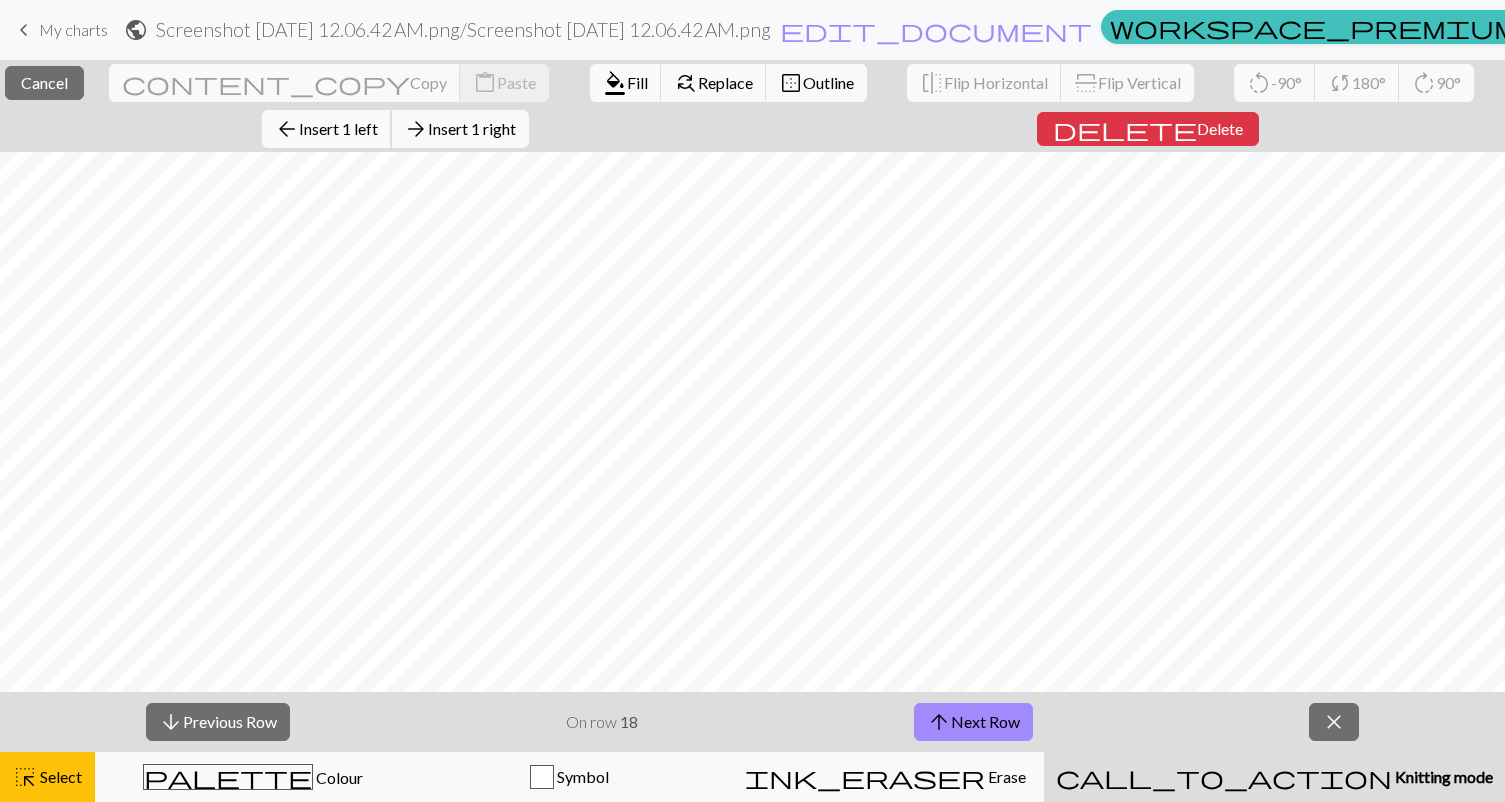 click on "arrow_back  Insert 1 left" at bounding box center (327, 129) 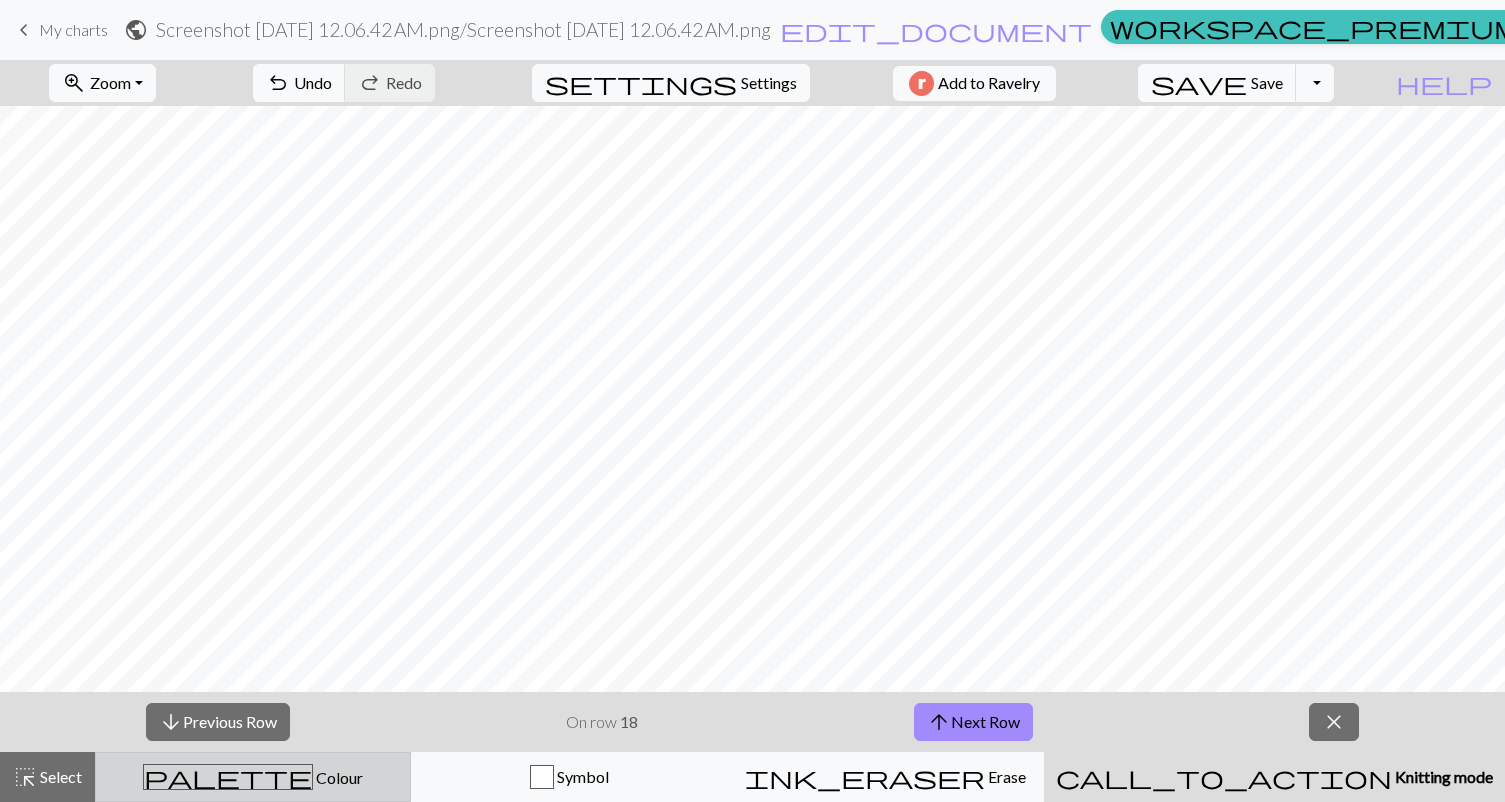 click on "Colour" at bounding box center (338, 777) 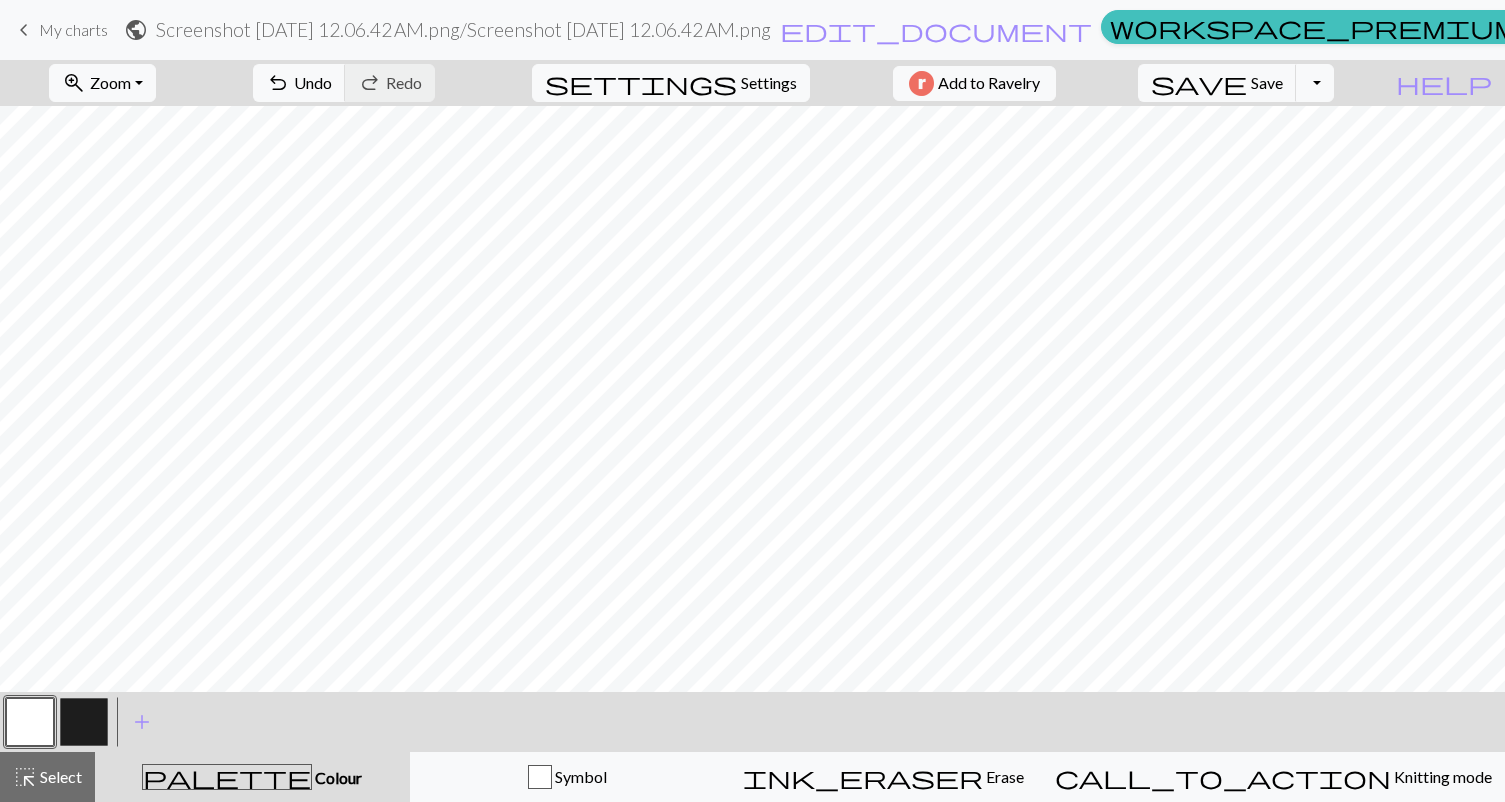 click at bounding box center [84, 722] 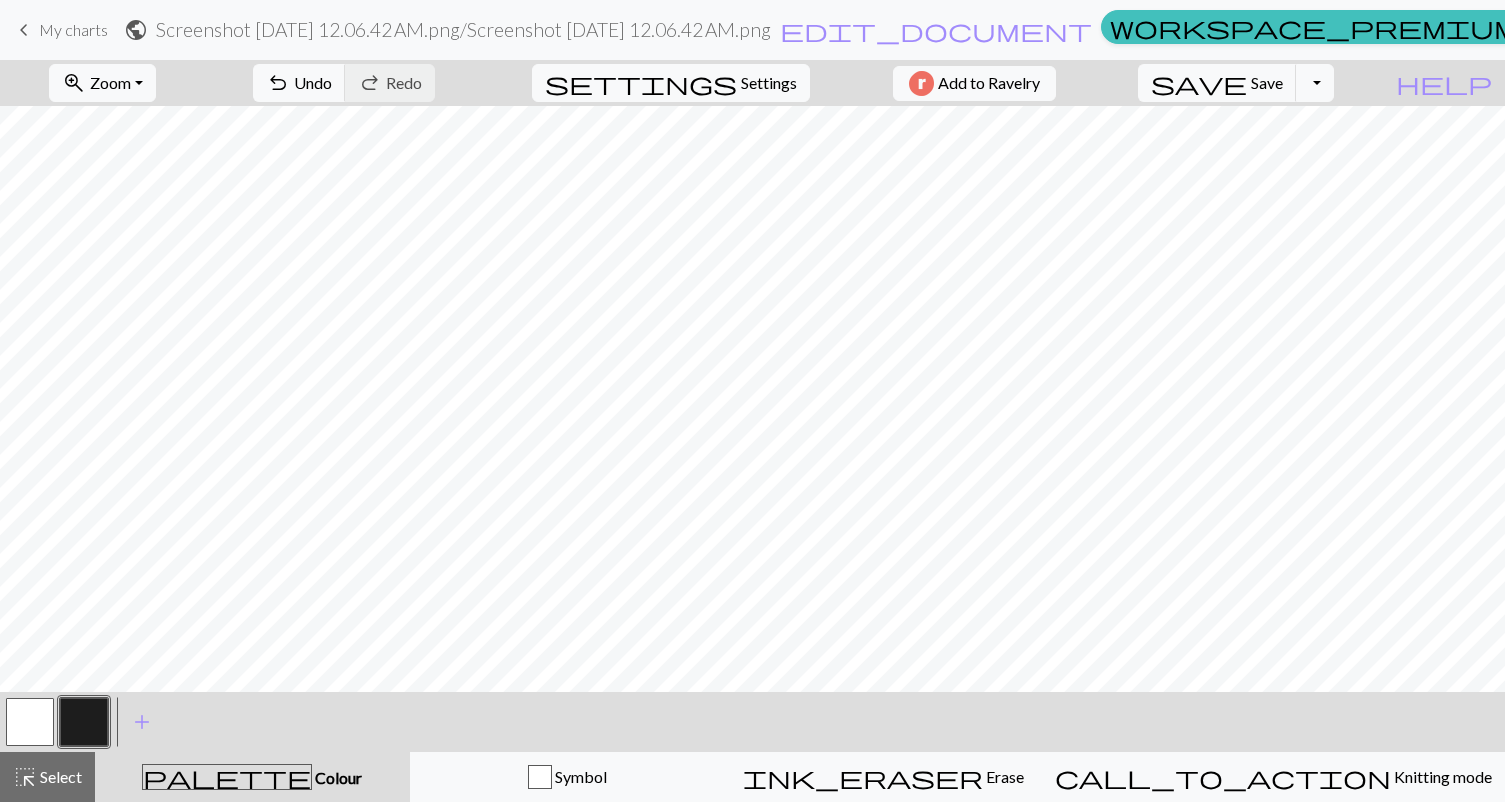 click at bounding box center (30, 722) 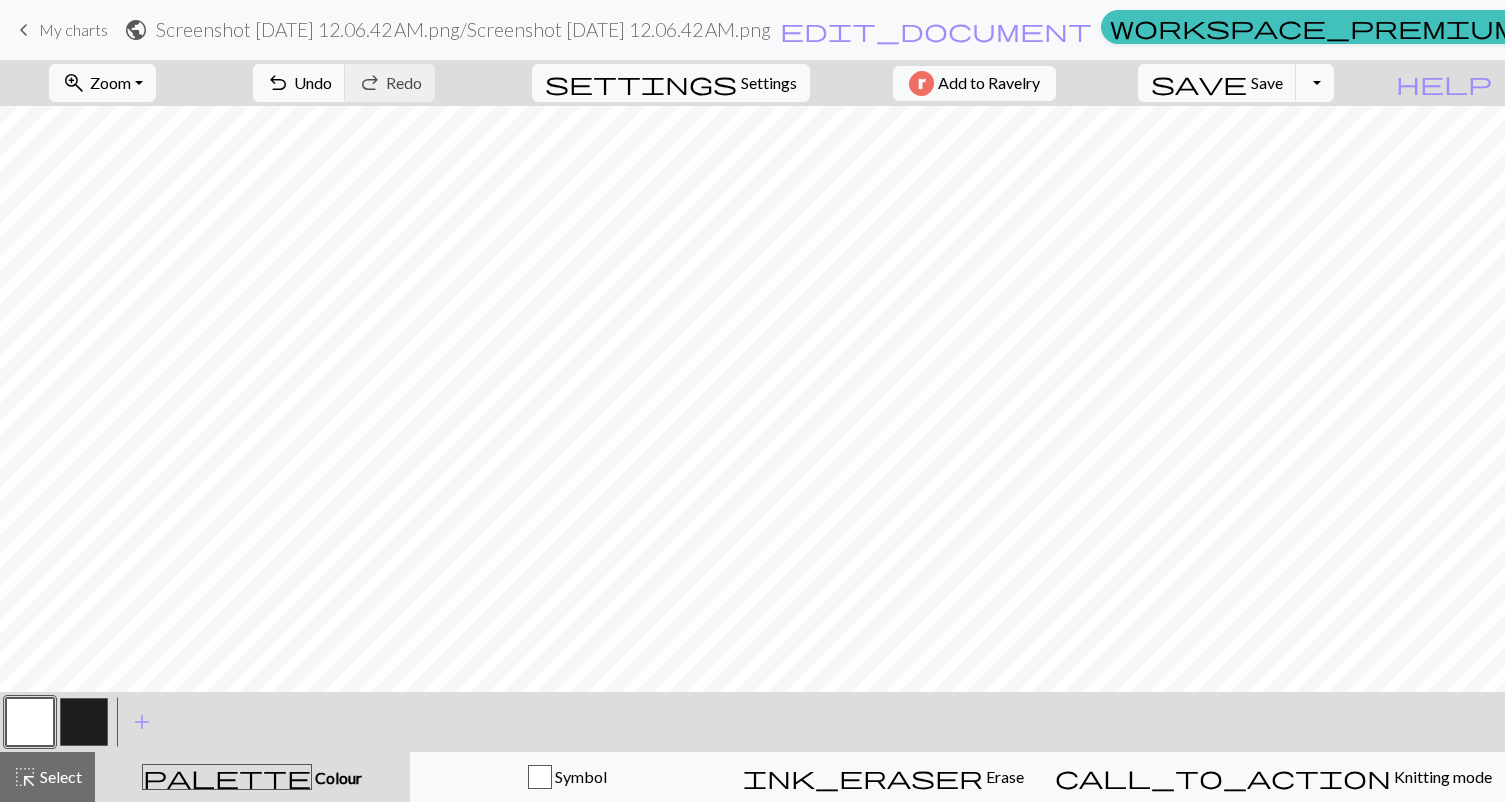 click at bounding box center (84, 722) 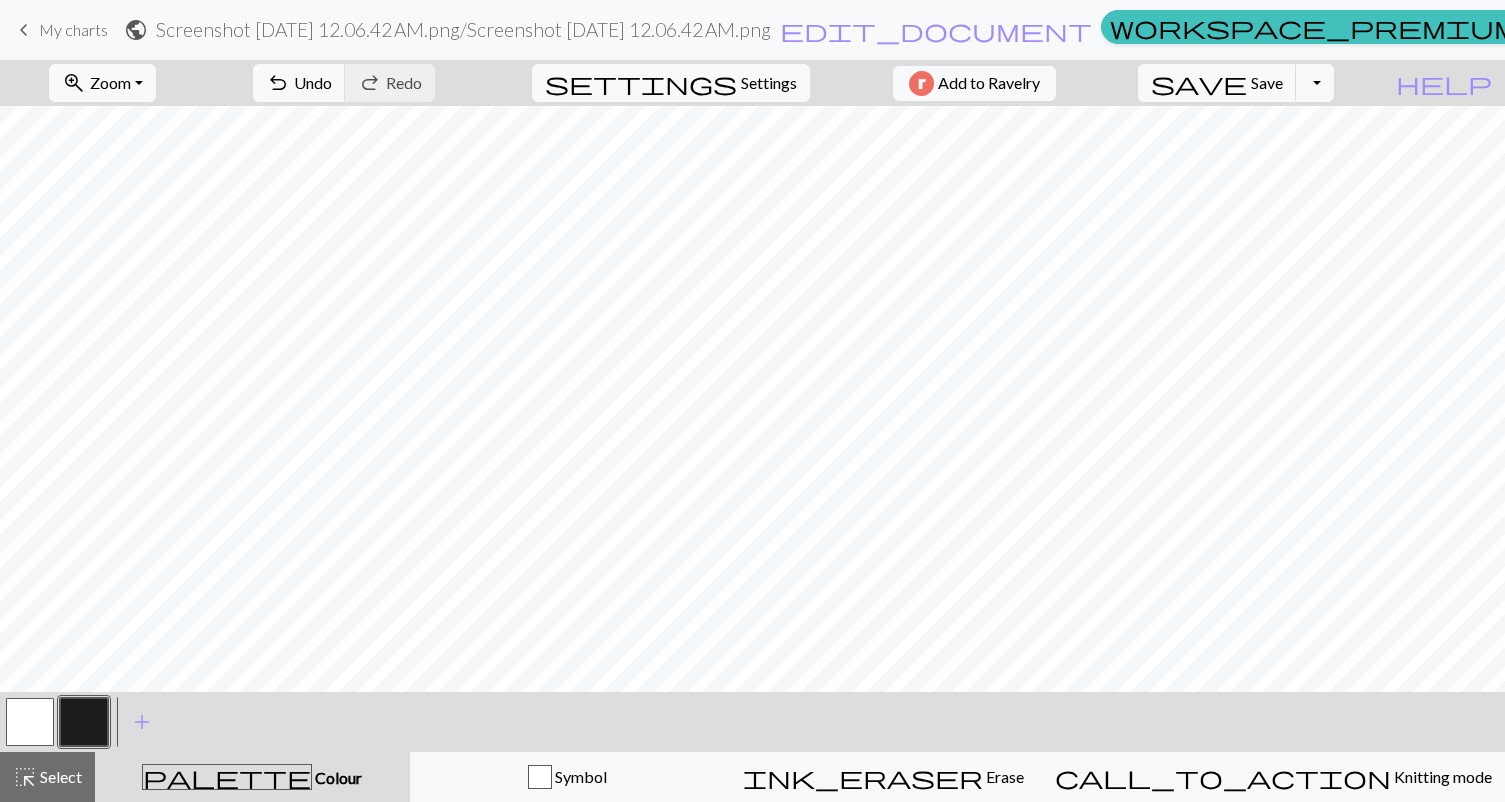 click at bounding box center [30, 722] 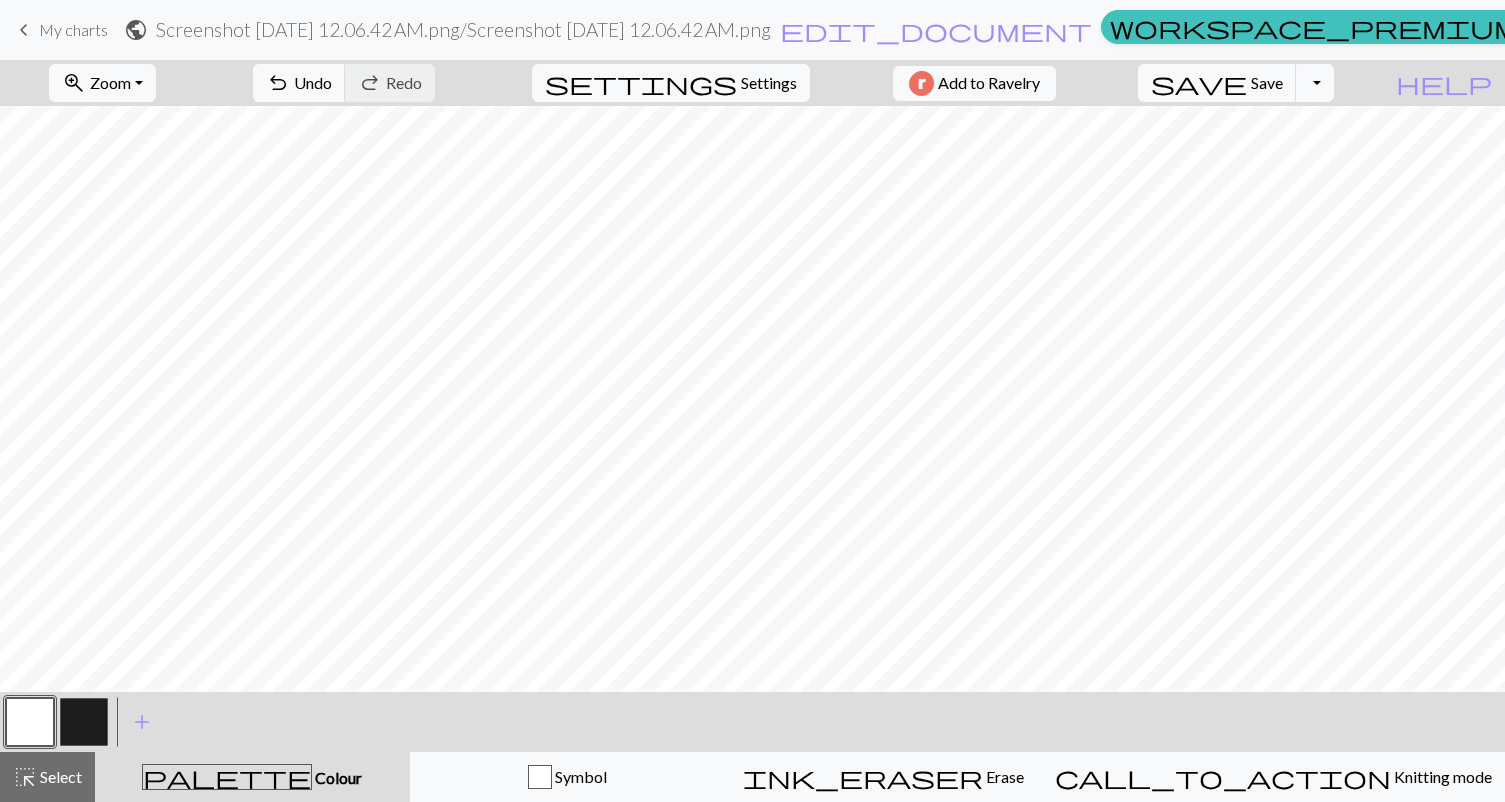 click at bounding box center [84, 722] 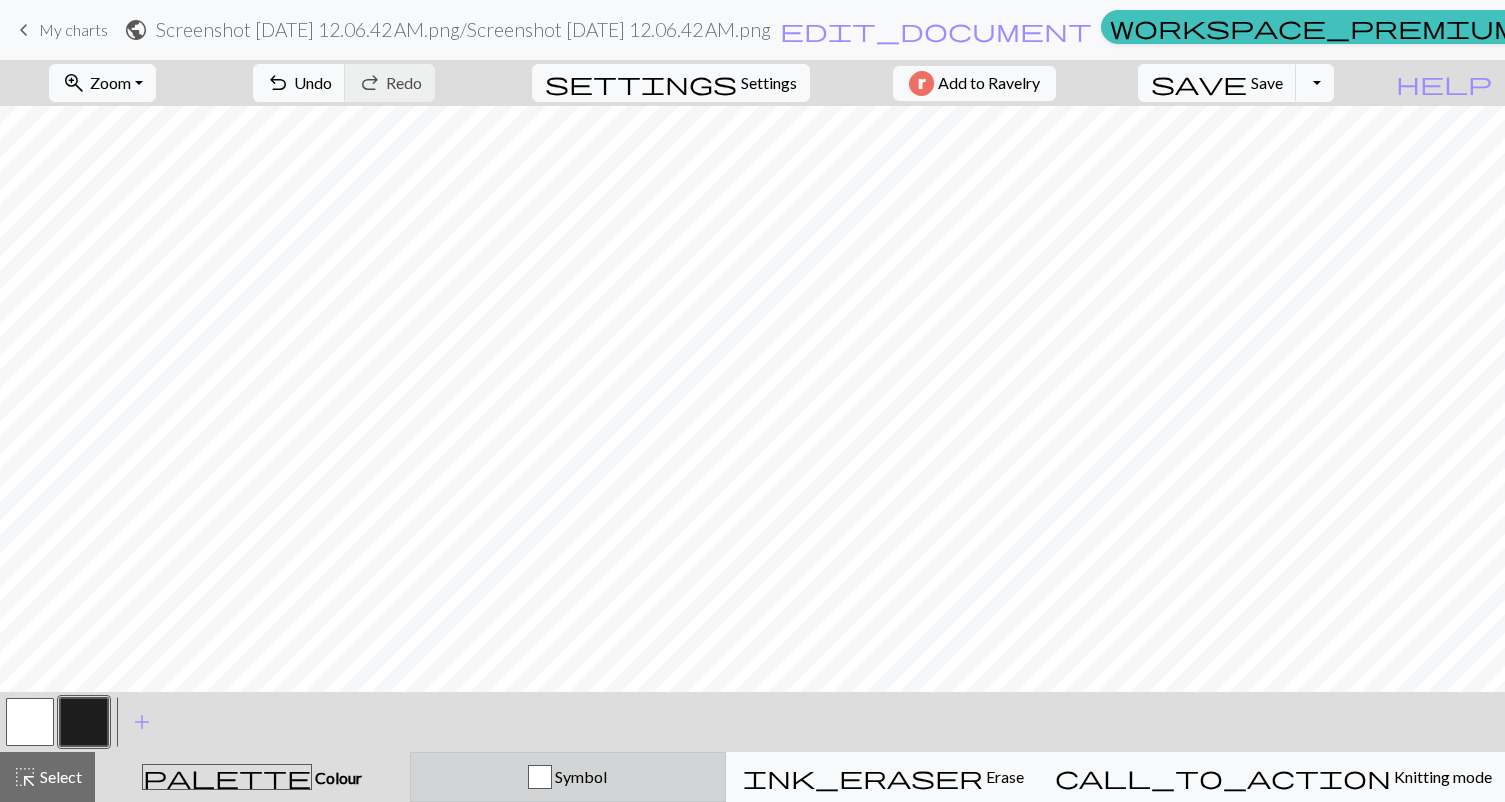 click on "Symbol" at bounding box center (568, 777) 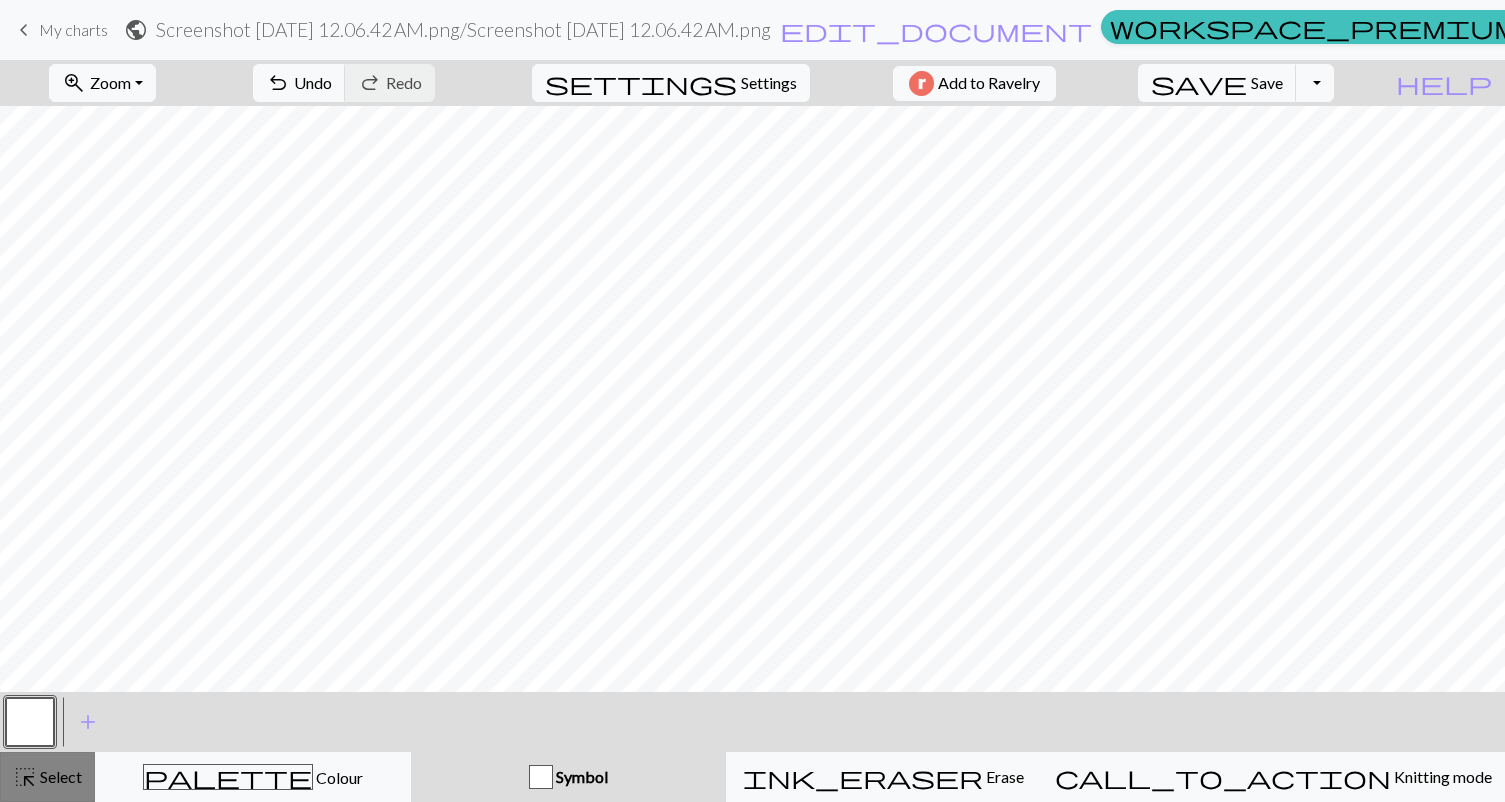 click on "highlight_alt   Select   Select" at bounding box center [47, 777] 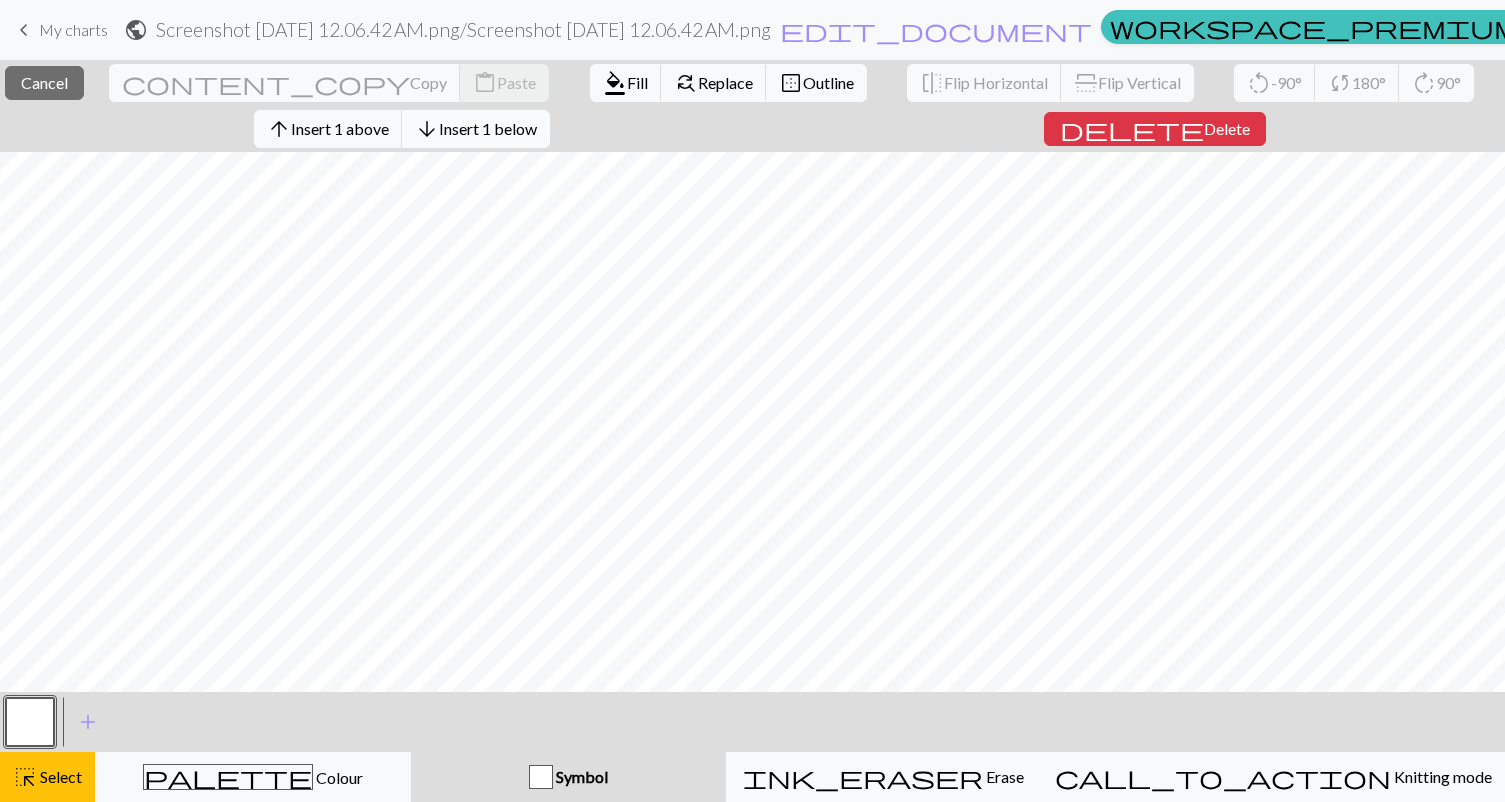 click on "Insert 1 below" at bounding box center (488, 128) 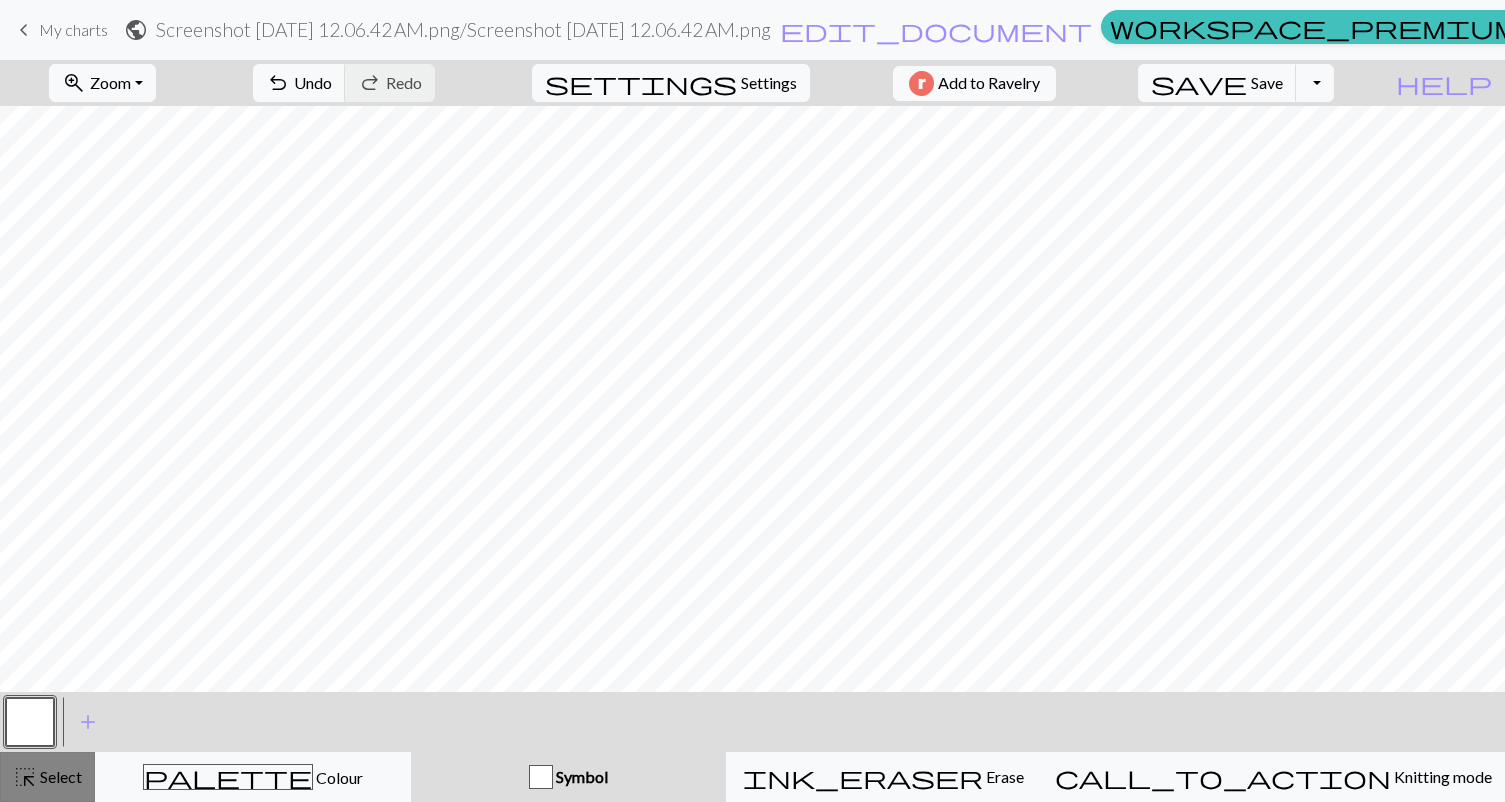 click on "Select" at bounding box center [59, 776] 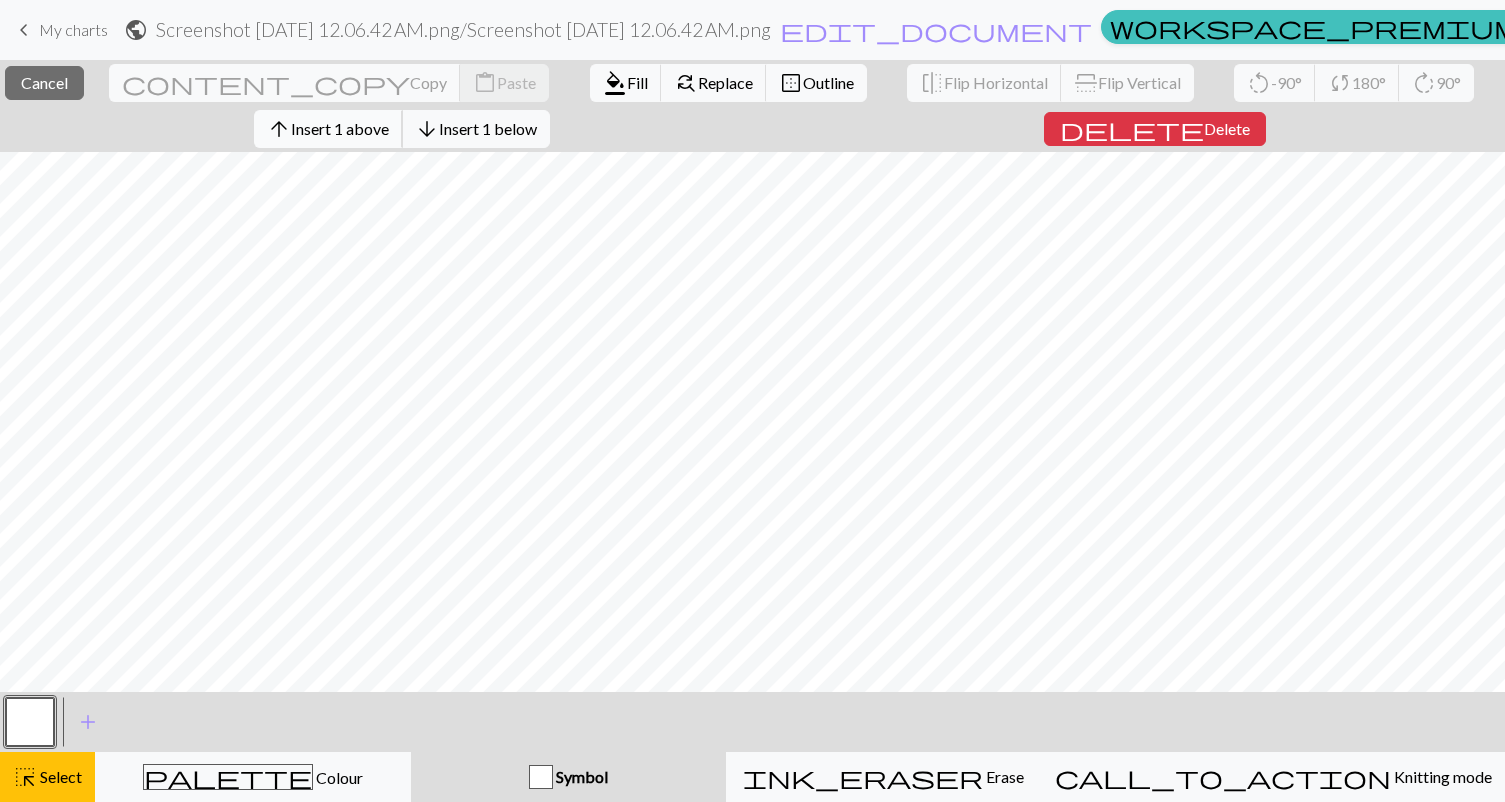 click on "Insert 1 above" at bounding box center [340, 128] 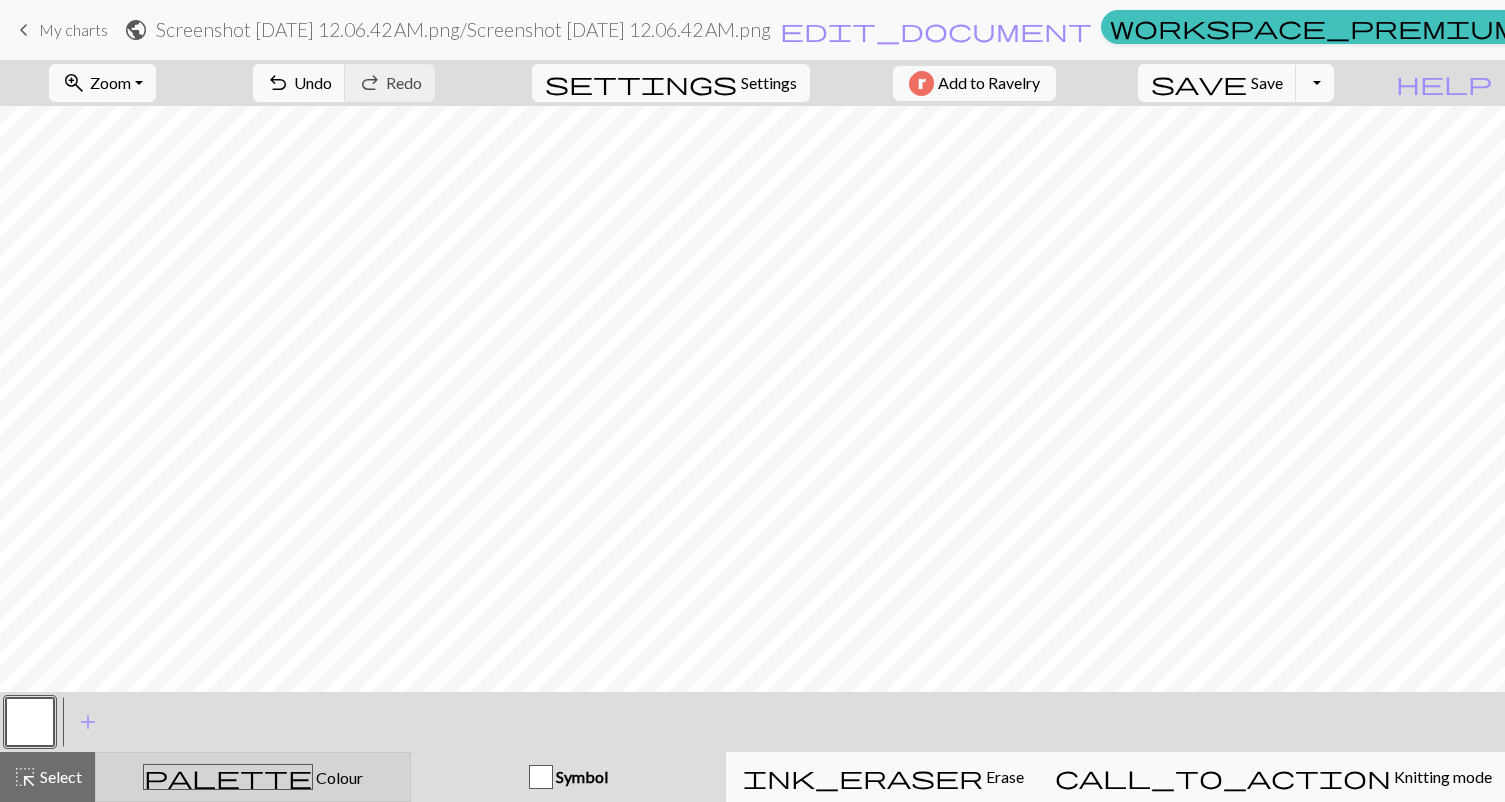 click on "palette" at bounding box center (228, 777) 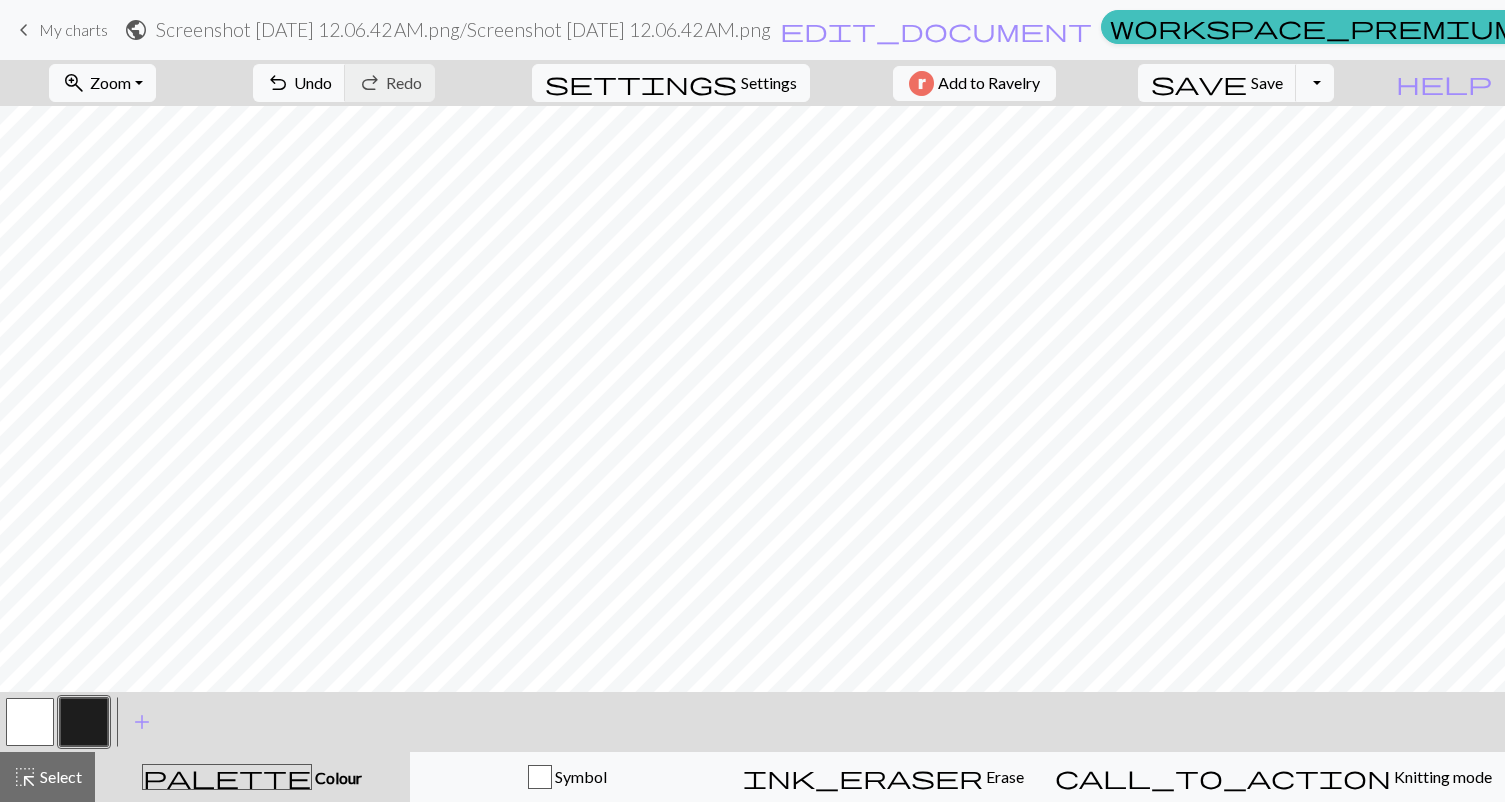 click at bounding box center (30, 722) 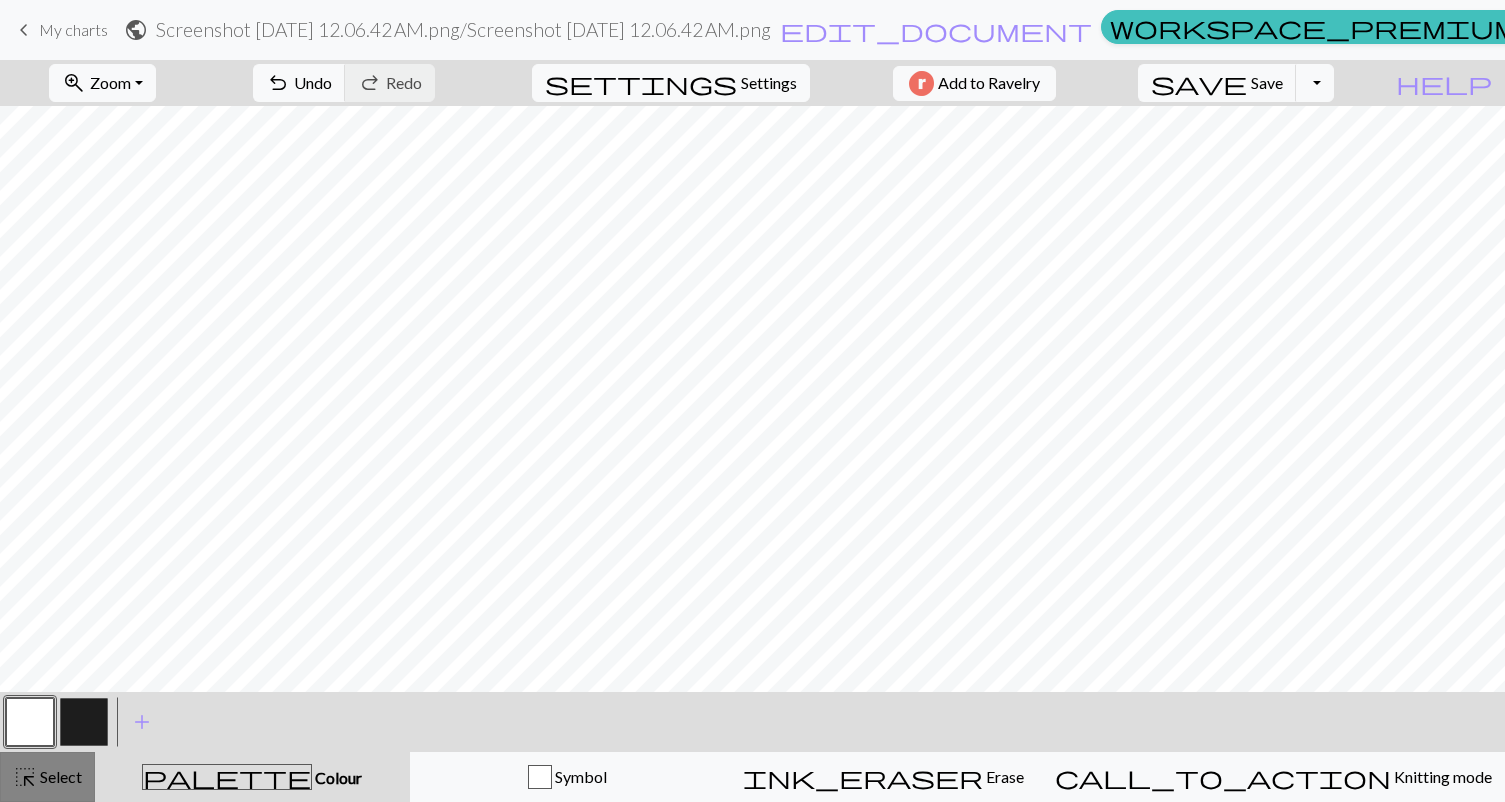 click on "Select" at bounding box center (59, 776) 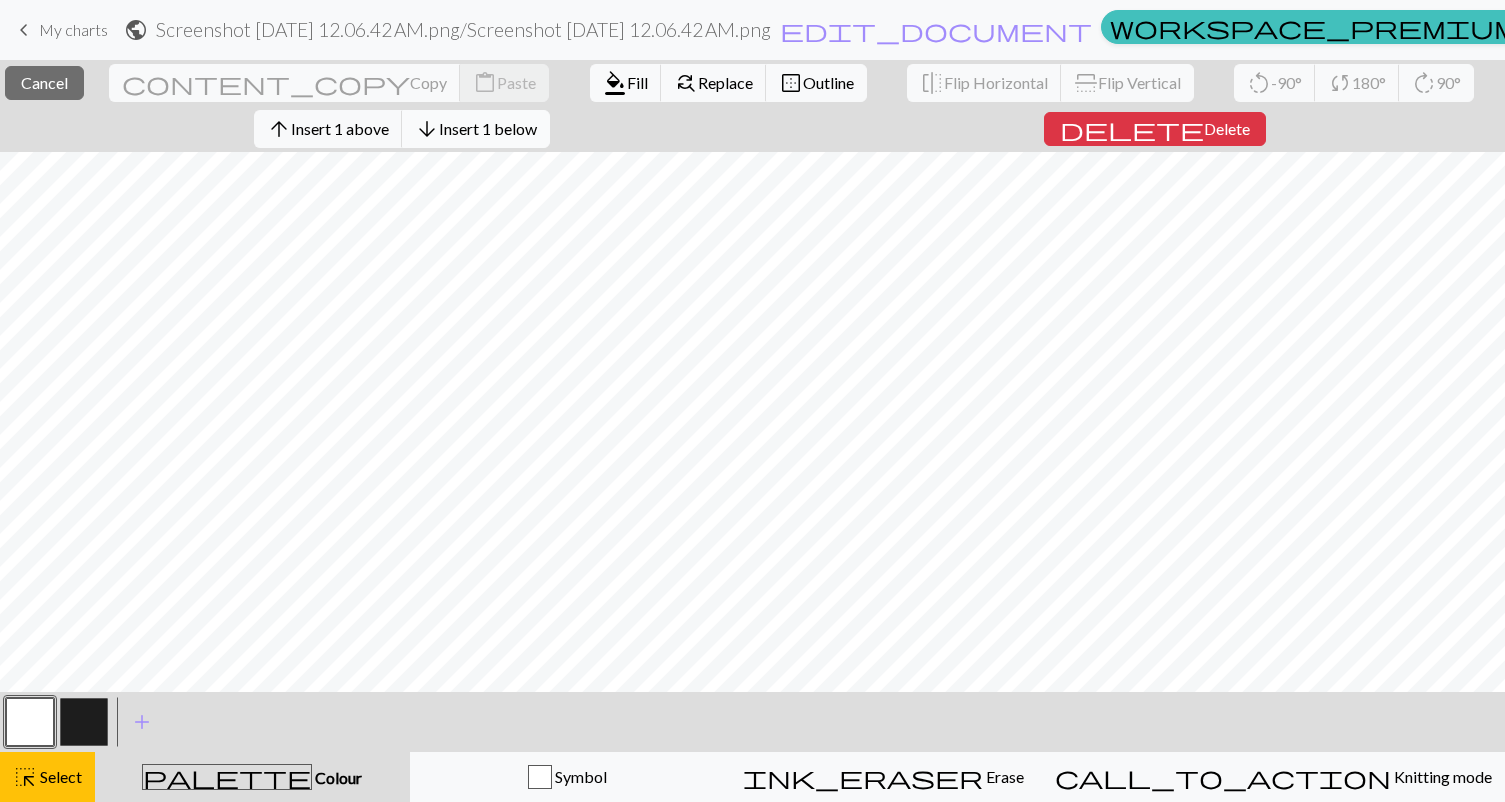 click on "arrow_downward Insert 1 below" at bounding box center (476, 129) 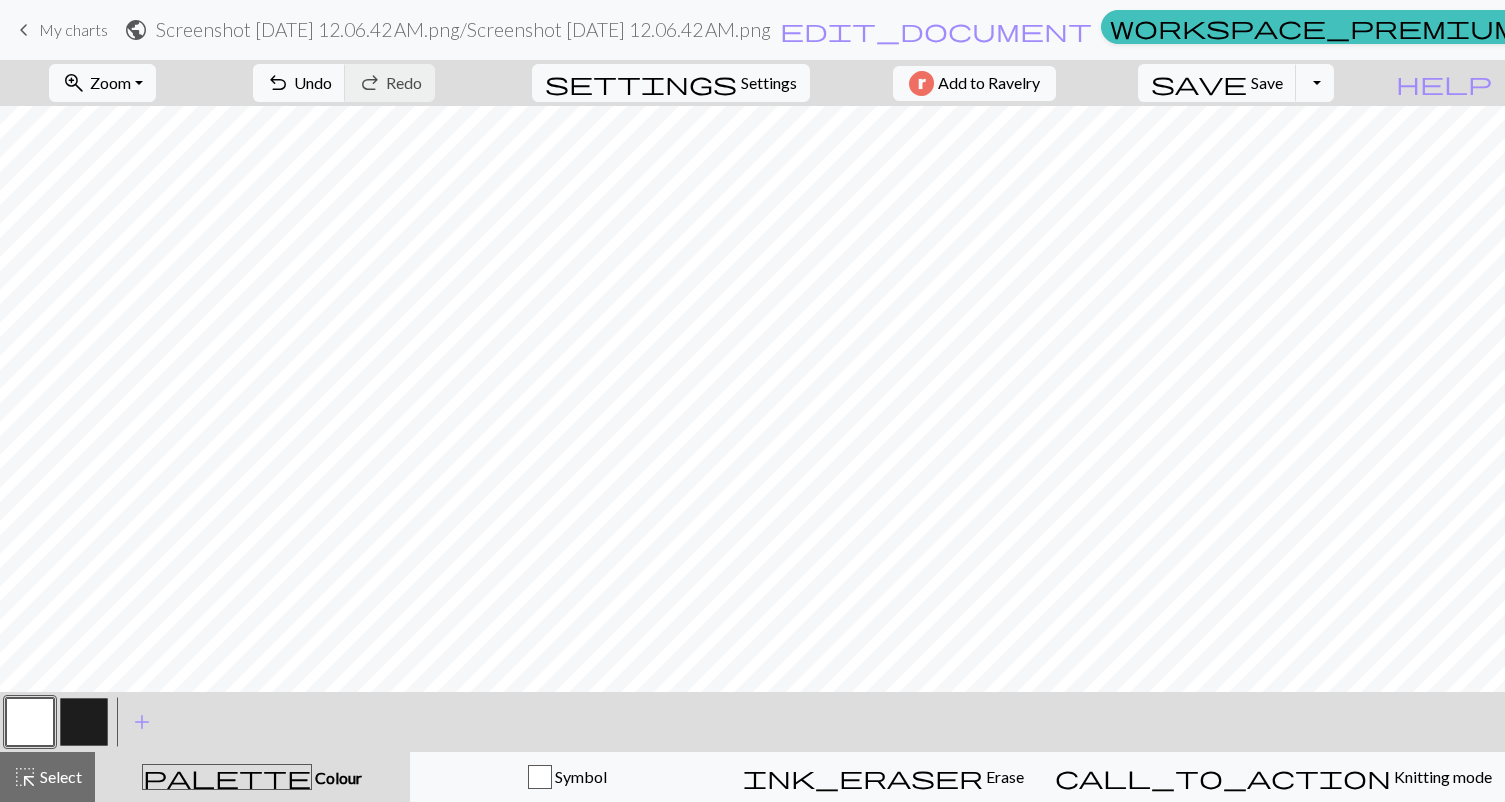 click at bounding box center [84, 722] 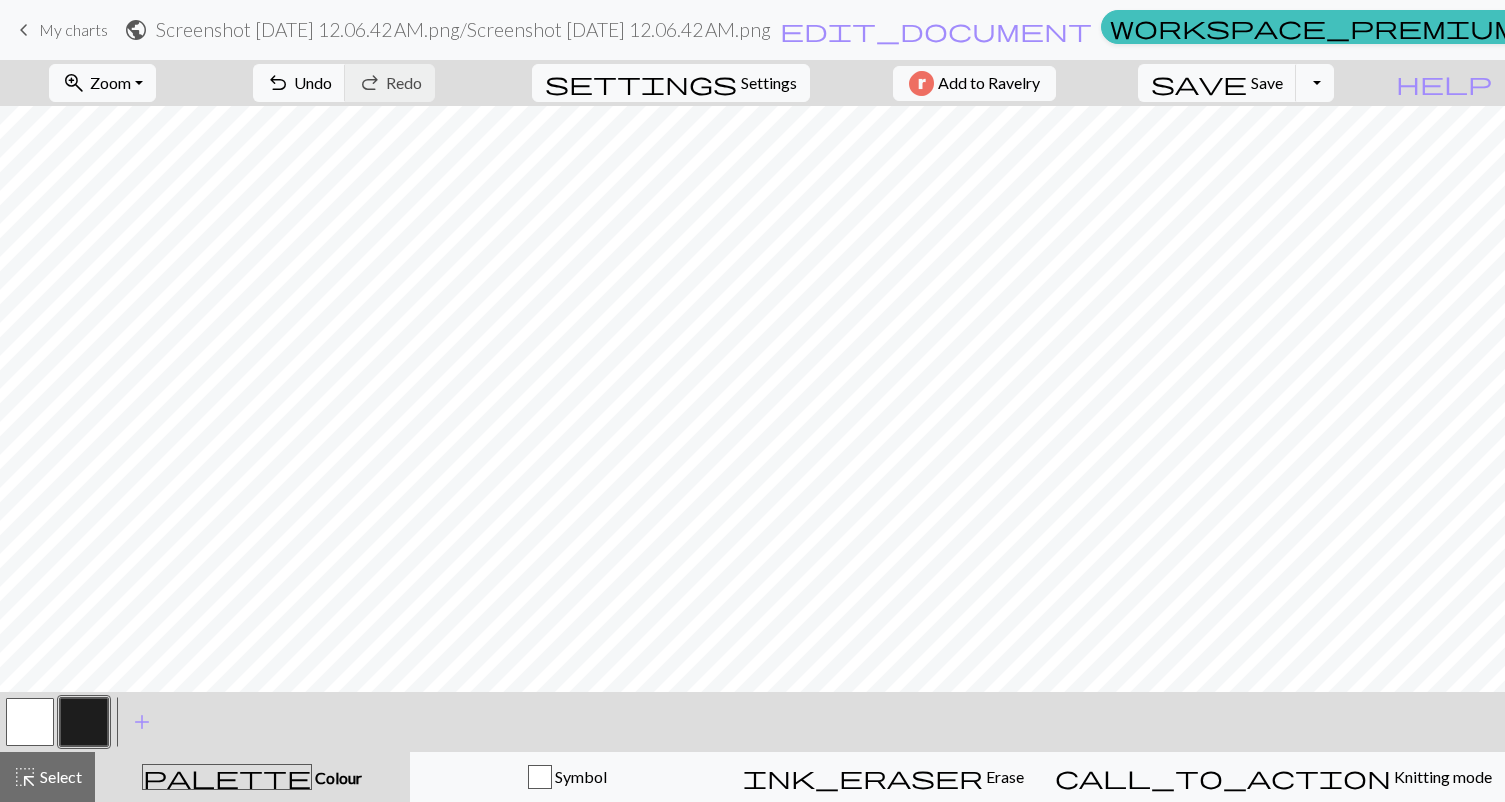 click at bounding box center [30, 722] 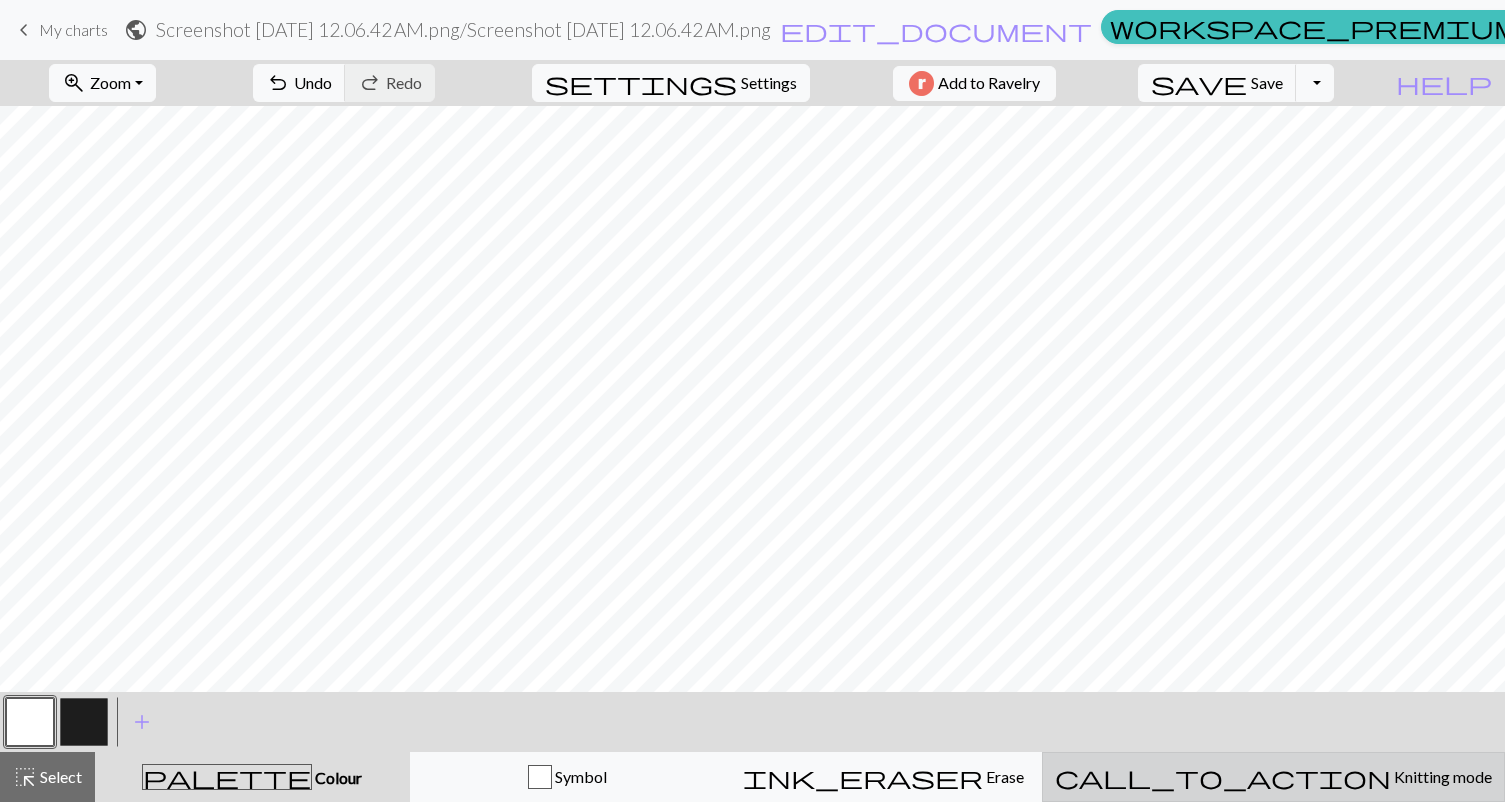 click on "Knitting mode" at bounding box center [1441, 776] 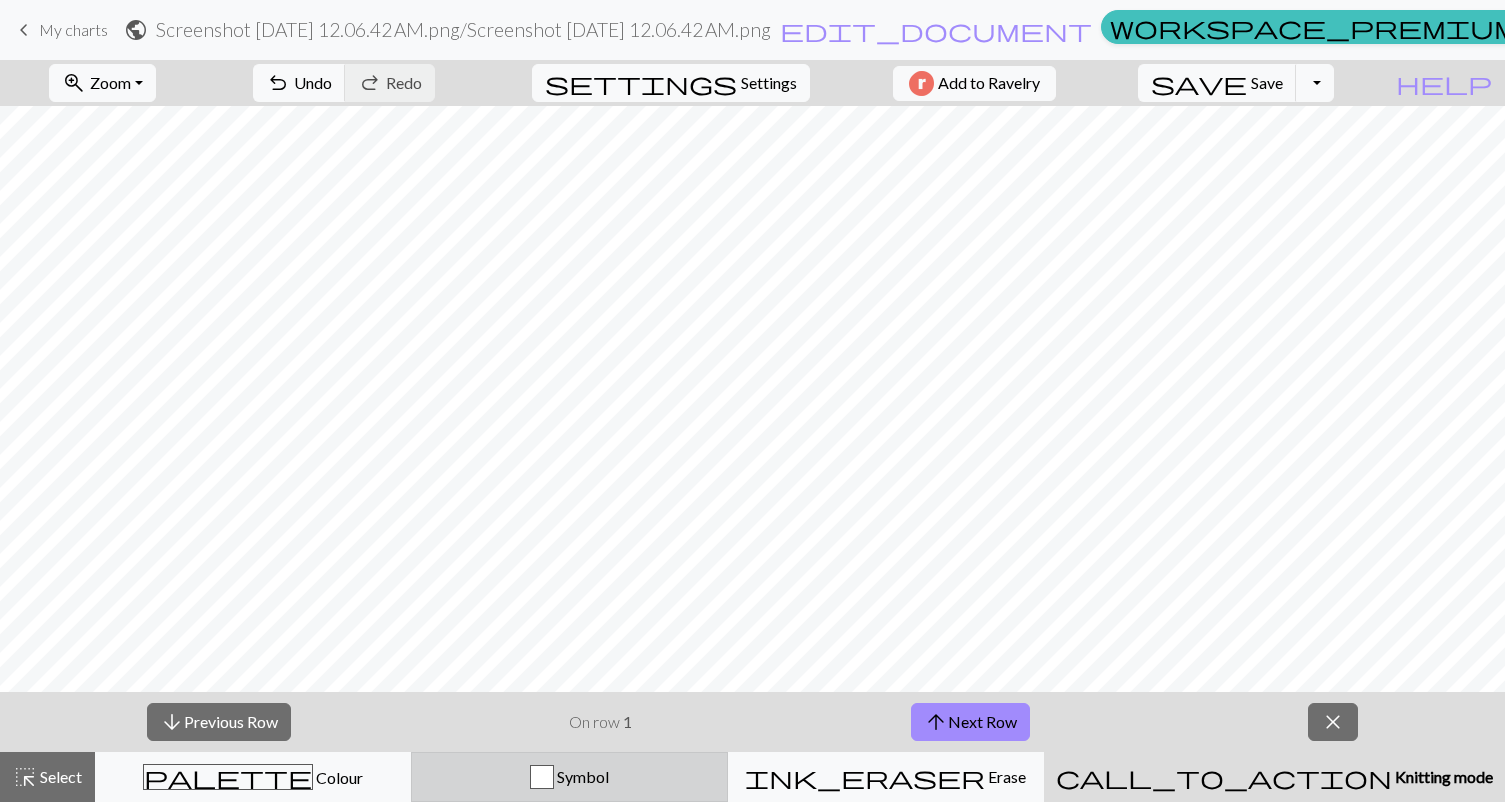 click at bounding box center (542, 777) 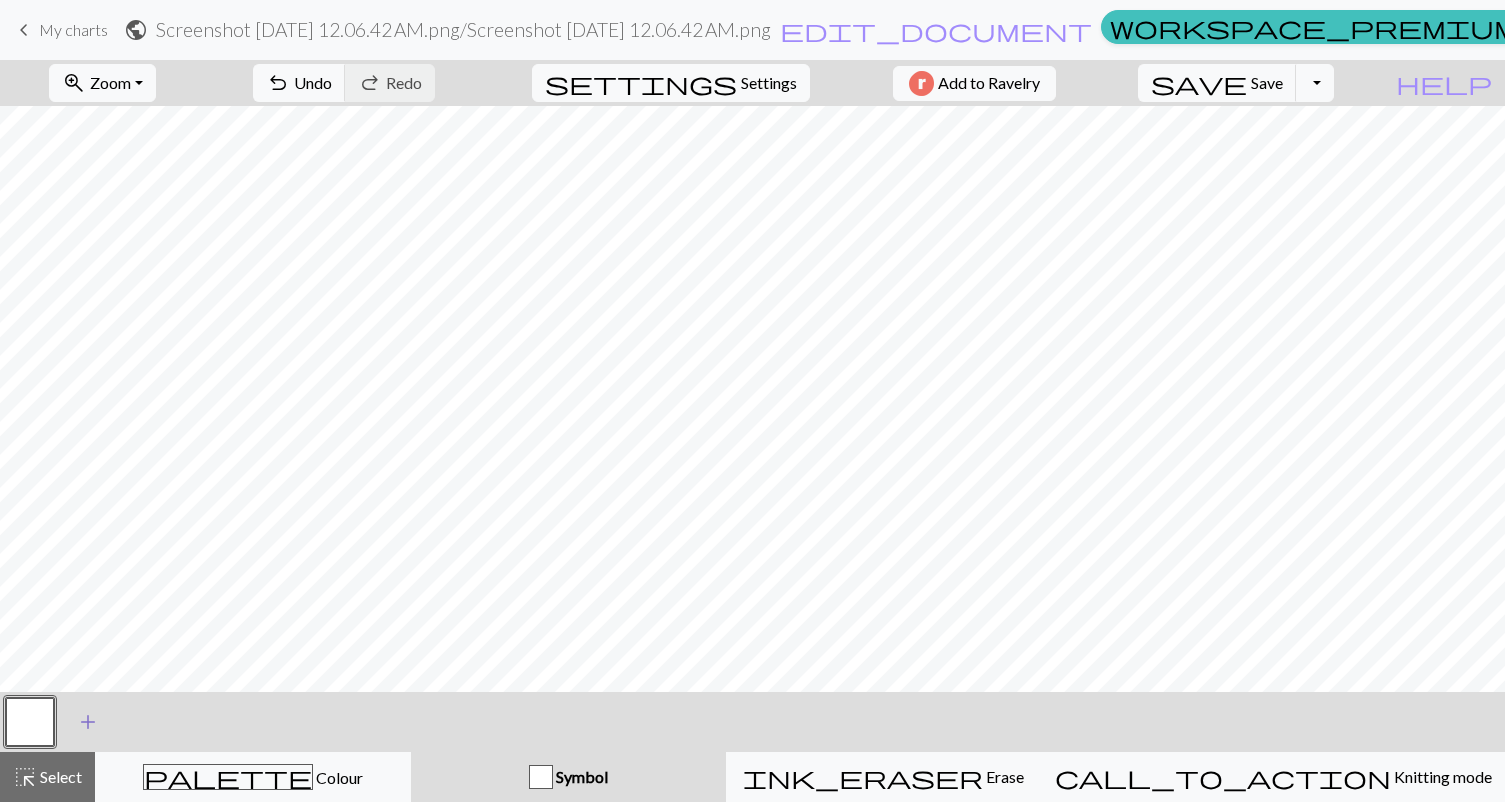 click on "add" at bounding box center [88, 722] 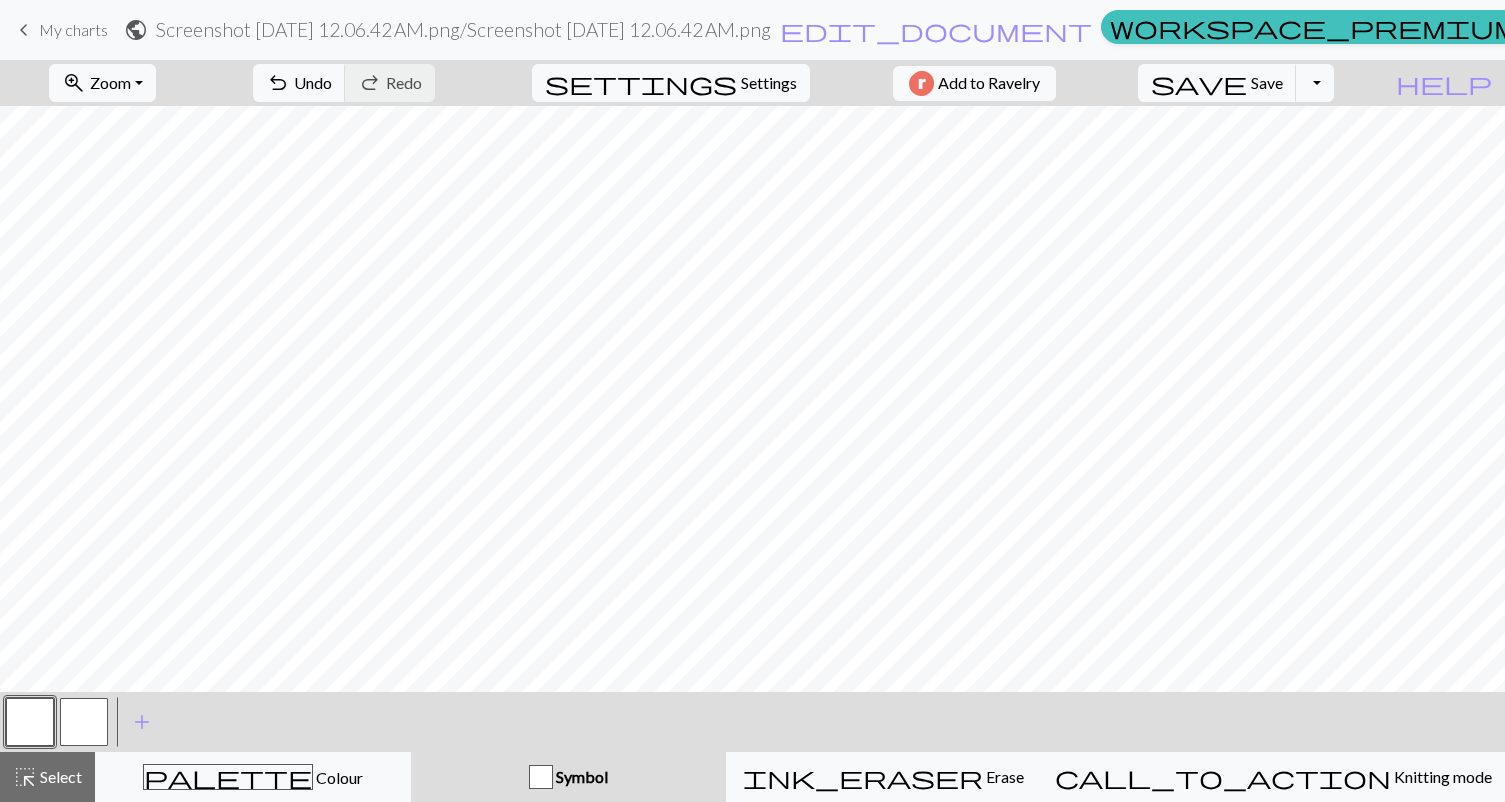 click at bounding box center [84, 722] 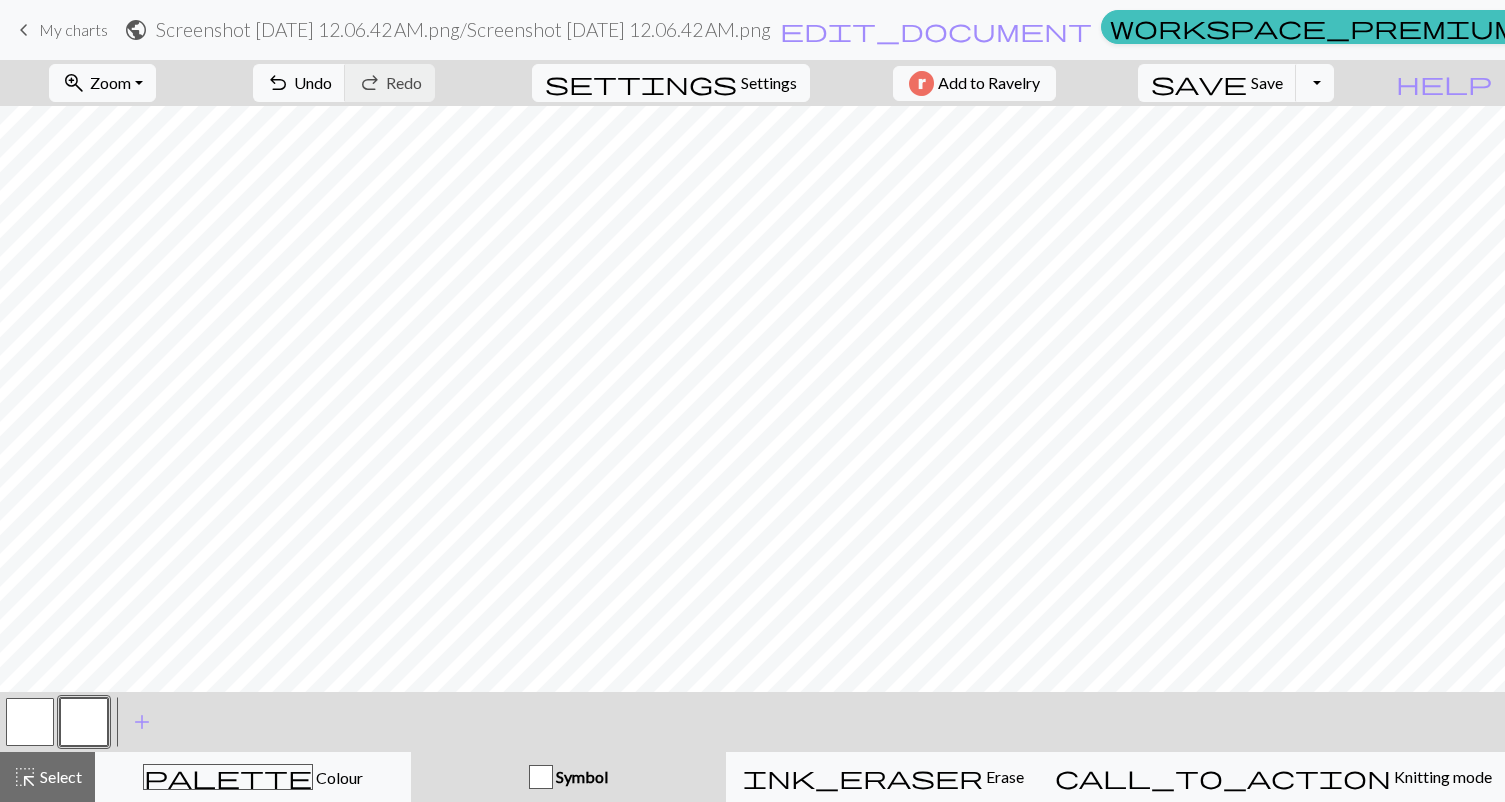 click at bounding box center (84, 722) 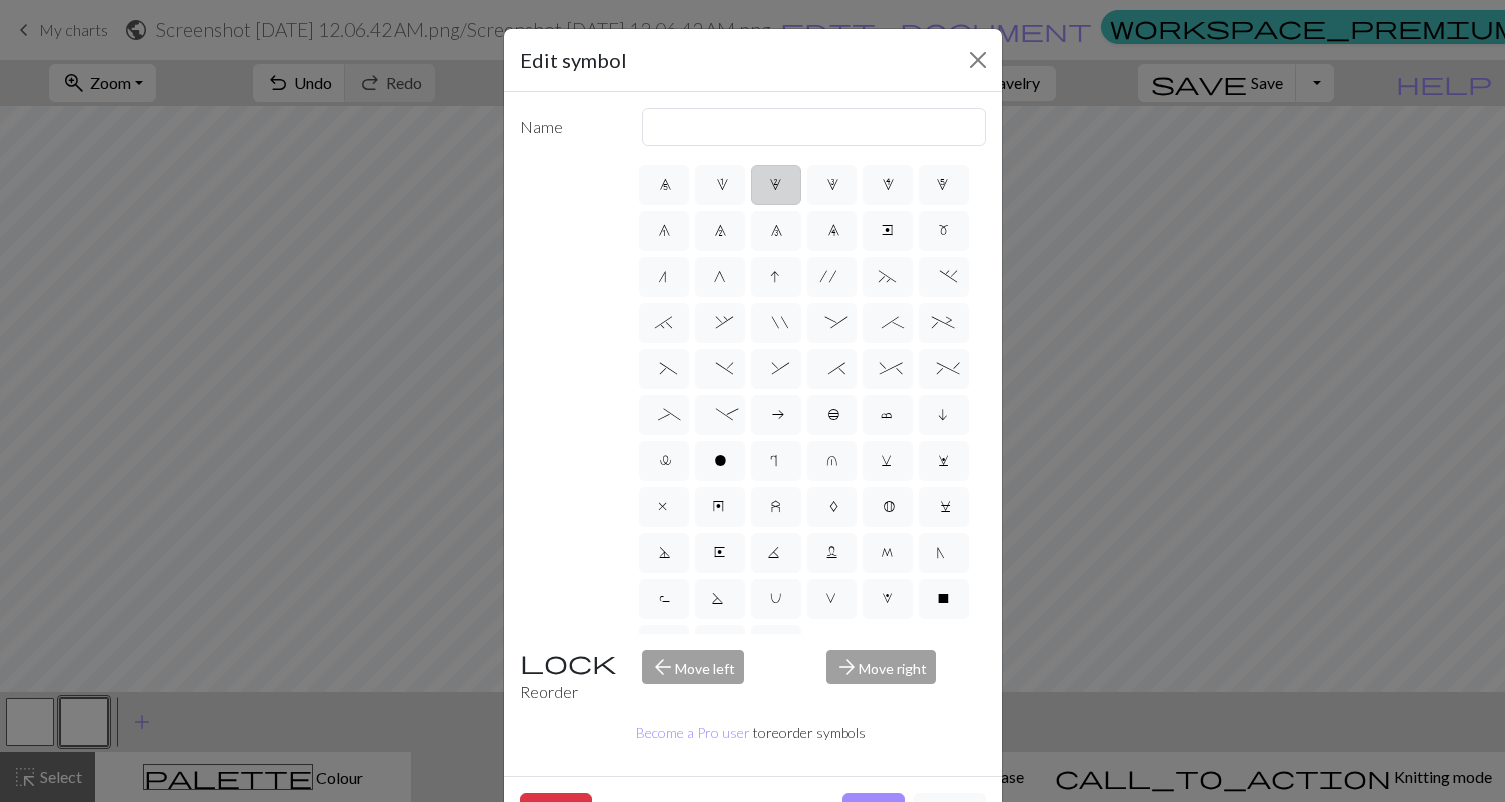 scroll, scrollTop: 172, scrollLeft: 0, axis: vertical 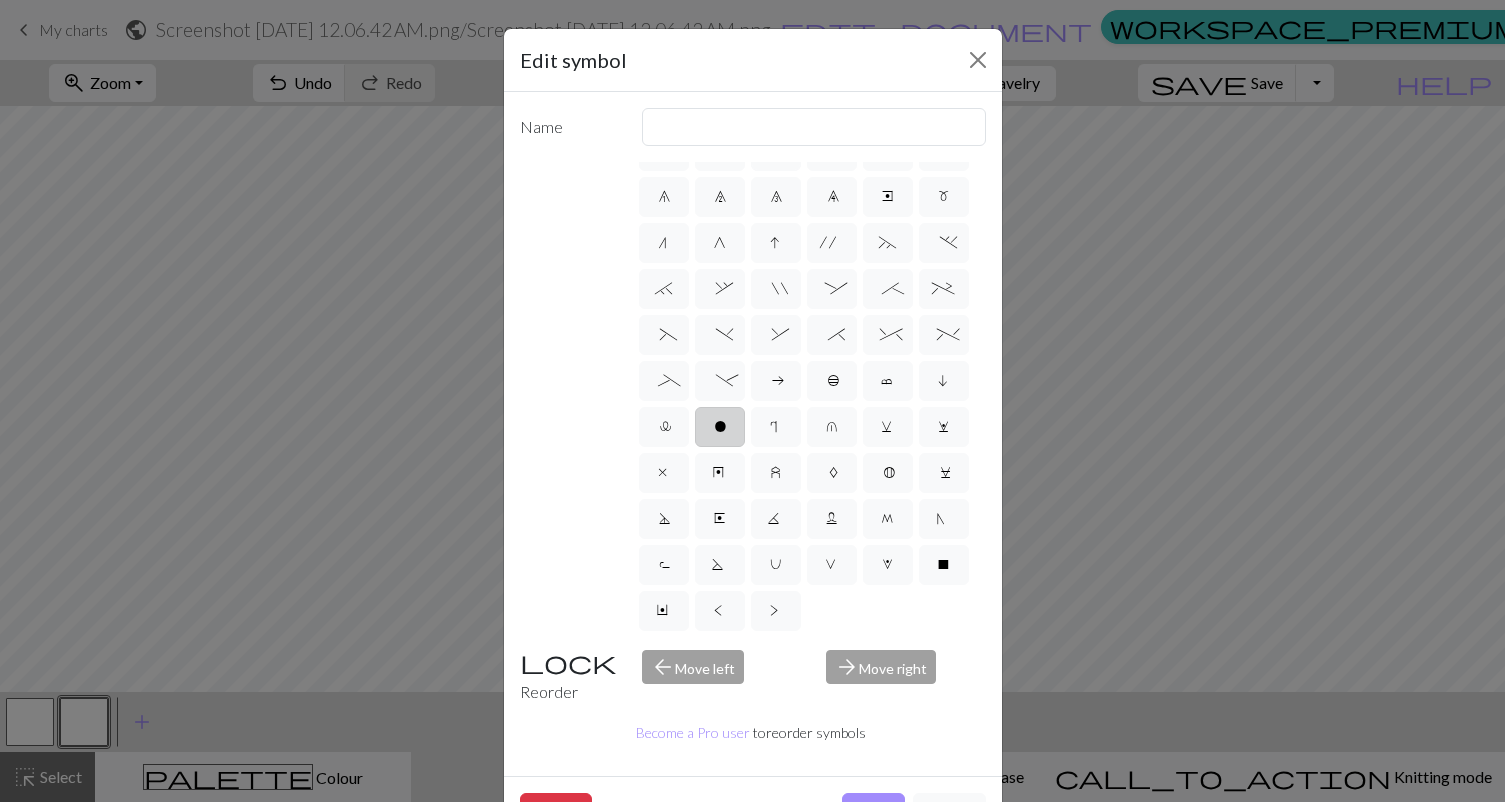 click on "o" at bounding box center (720, 427) 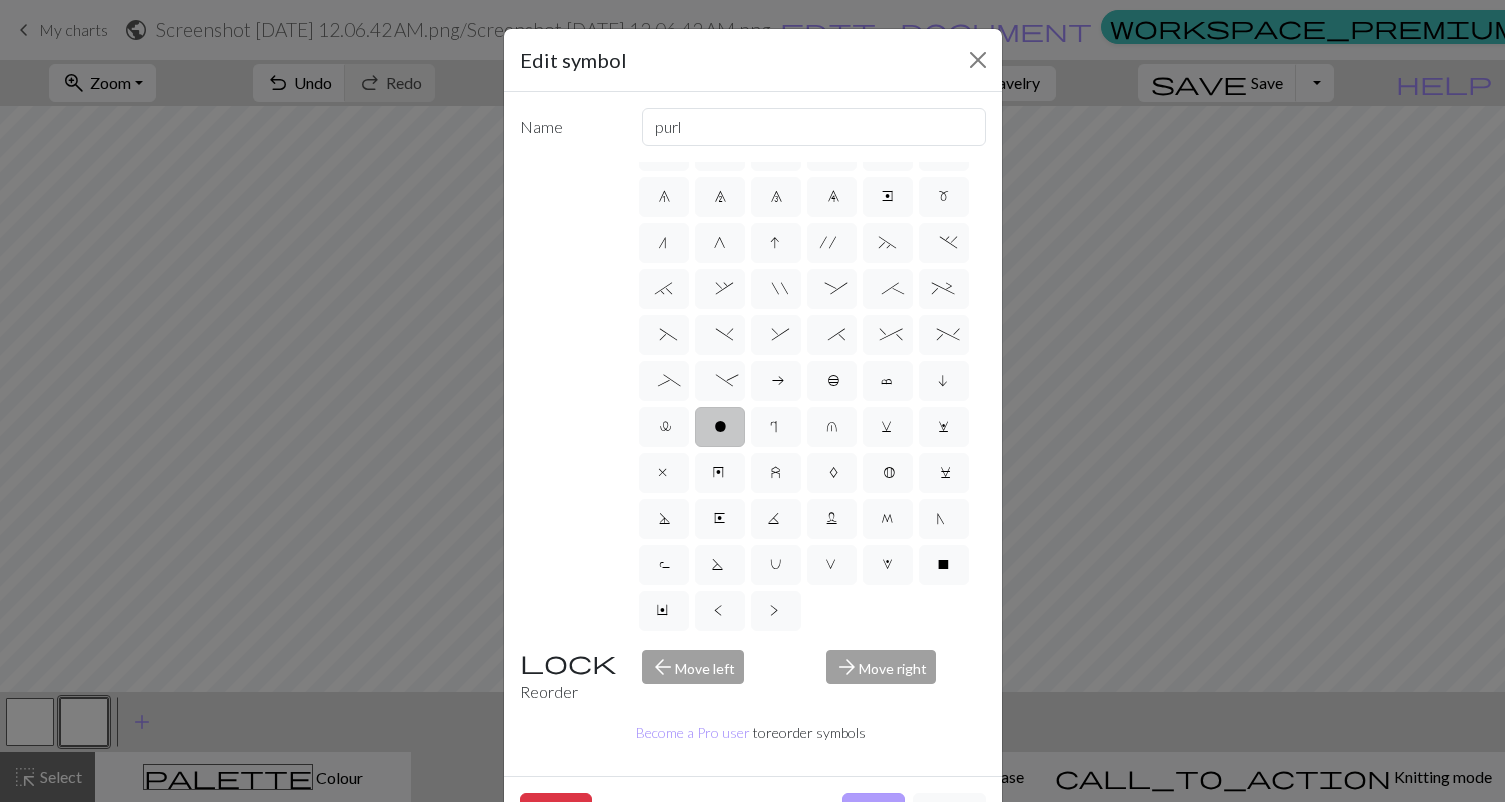 click on "Done" at bounding box center (873, 812) 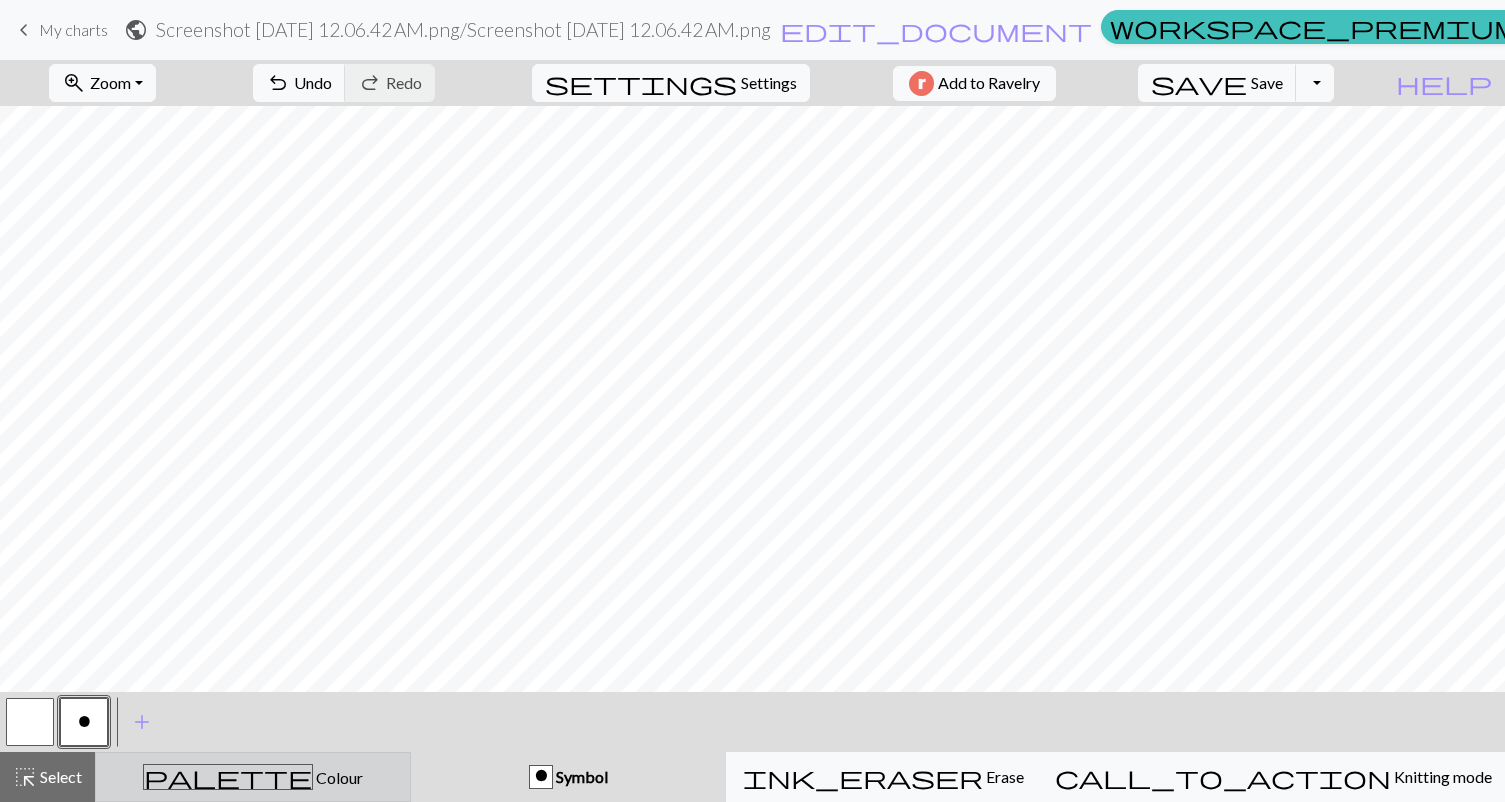 click on "palette   Colour   Colour" at bounding box center [253, 777] 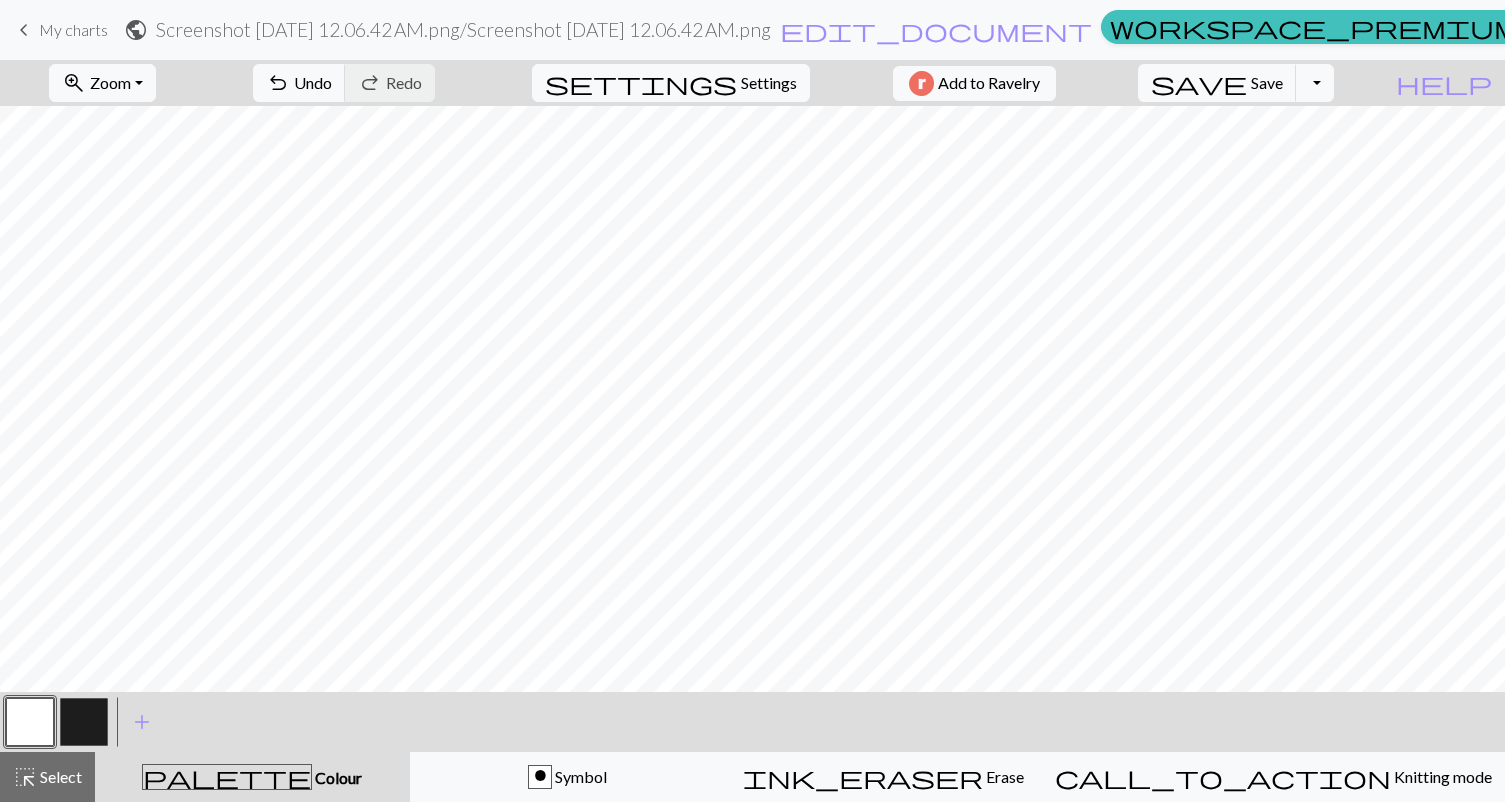 click at bounding box center (30, 722) 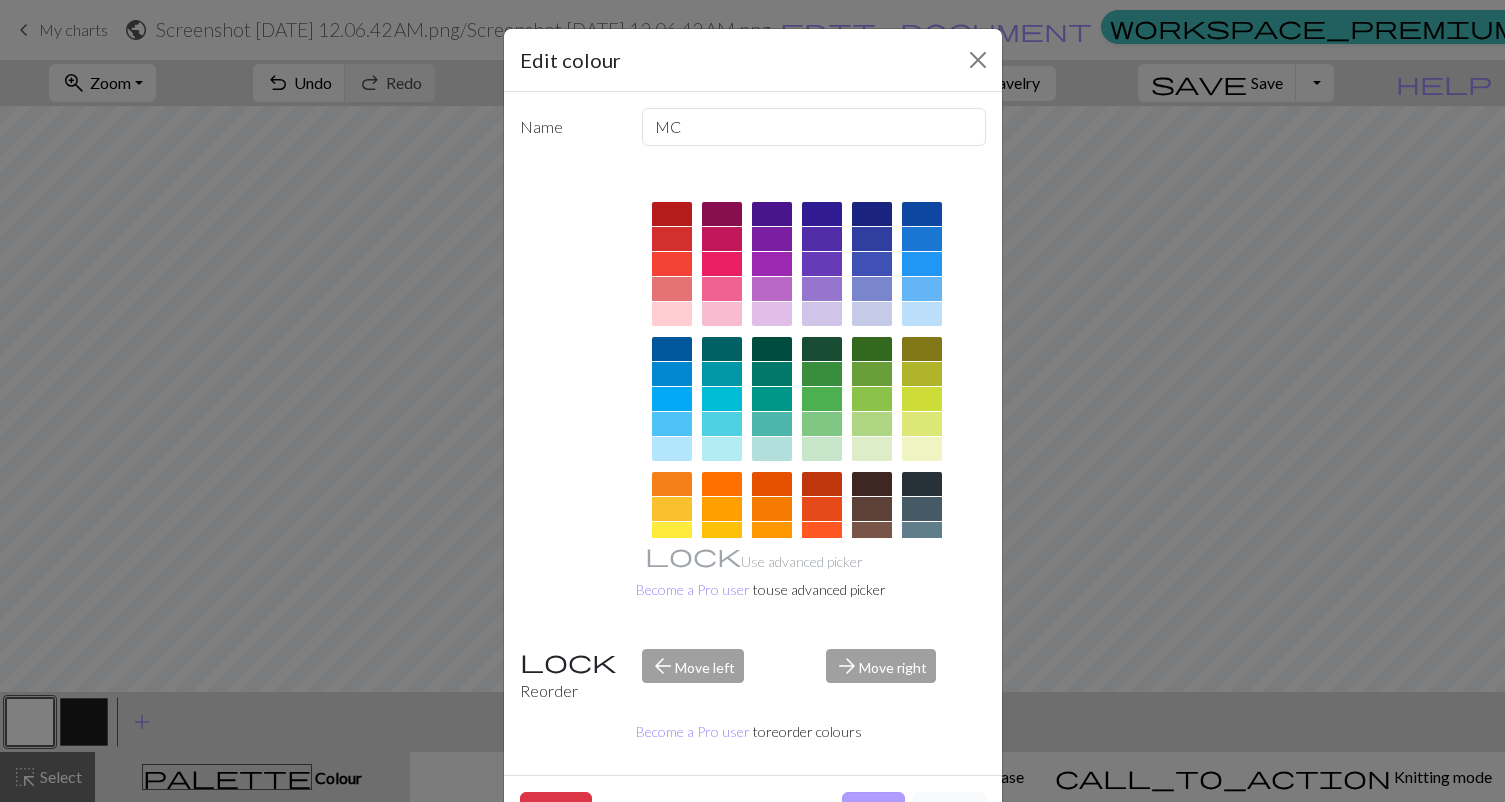click on "Done" at bounding box center [873, 811] 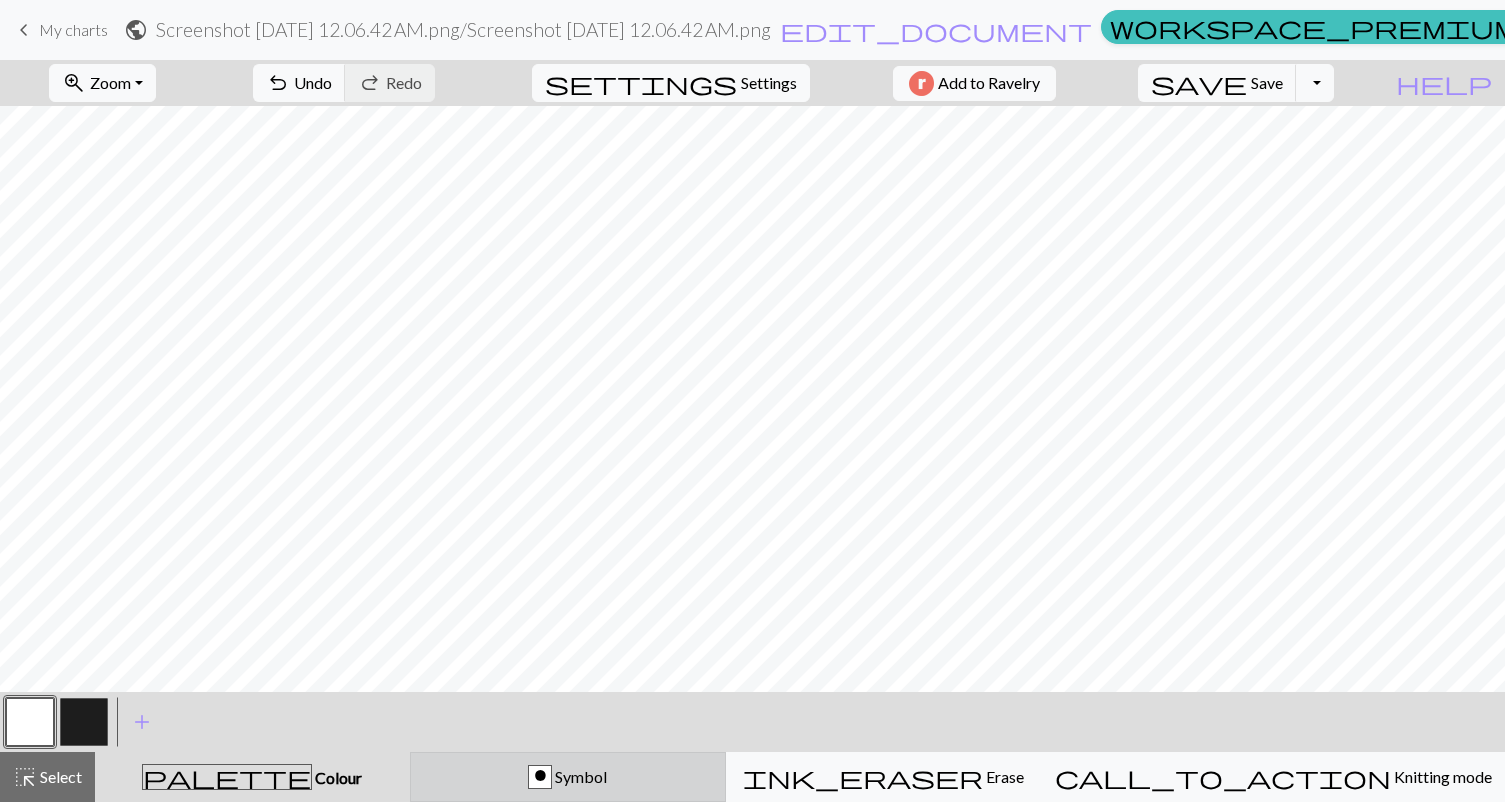 click on "o   Symbol" at bounding box center [568, 777] 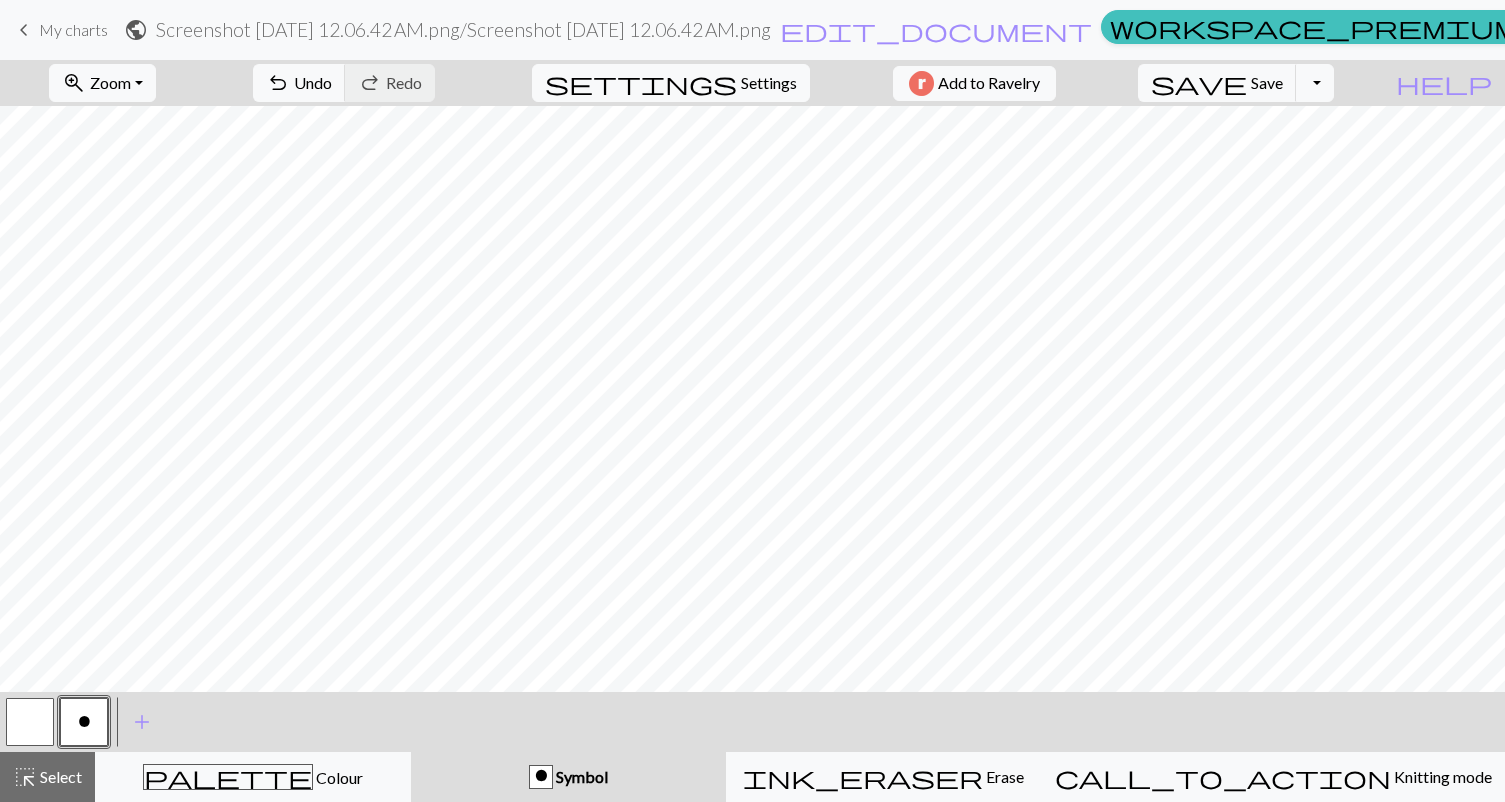 click on "keyboard_arrow_left   My charts public Screenshot [DATE] 12.06.42 AM.png  /  Screenshot [DATE] 12.06.42 AM.png edit_document Edit settings workspace_premium  Pro My charts Library Manual Hi  Esanchez4536   Account settings Logout" at bounding box center [752, 30] 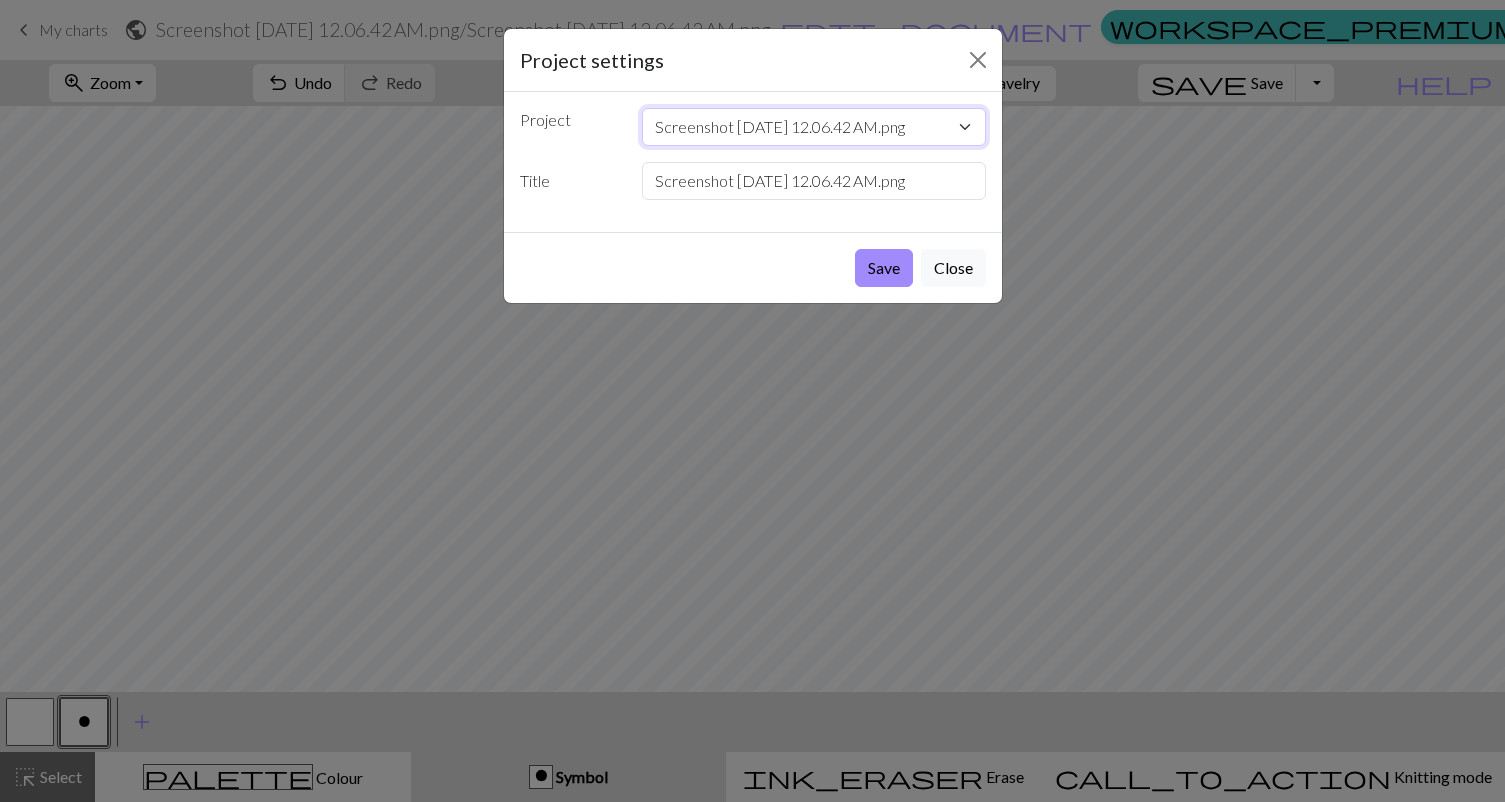 click on "Screenshot [DATE] 12.06.42 AM.png Tulip lace Row of bows Bow 2 color Bow / 64 Cable scarf Royalton Lattice Heart boarder plaid x3 Simple plaid Little plaid Plaid candy cane [PERSON_NAME] Gusset Heel Inc  Leopard Triangles Pansy Buffalo Plaid Houndstooth houndstooth top down [PERSON_NAME] Plaid Strawberry Little Mushroom  Red Mushroom Big pinwheel Sheep (8 repeat) Little Sheep Pinwheel flower Medium Gingham (6x6) Large Gingham Gingham Hearts top down  Hearts for toe up socks Watermelon seed sock" at bounding box center (814, 127) 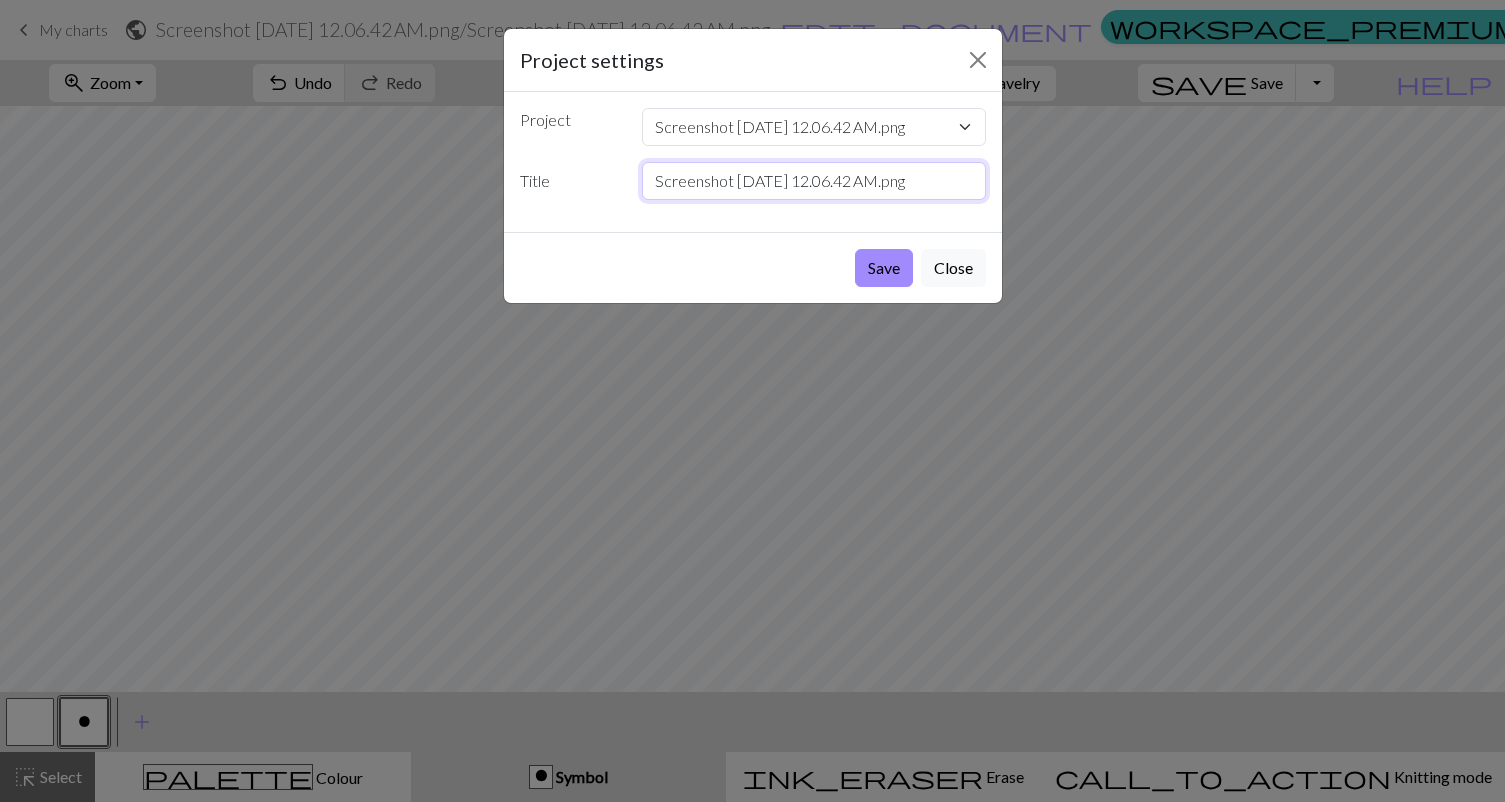 click on "Screenshot [DATE] 12.06.42 AM.png" at bounding box center [814, 181] 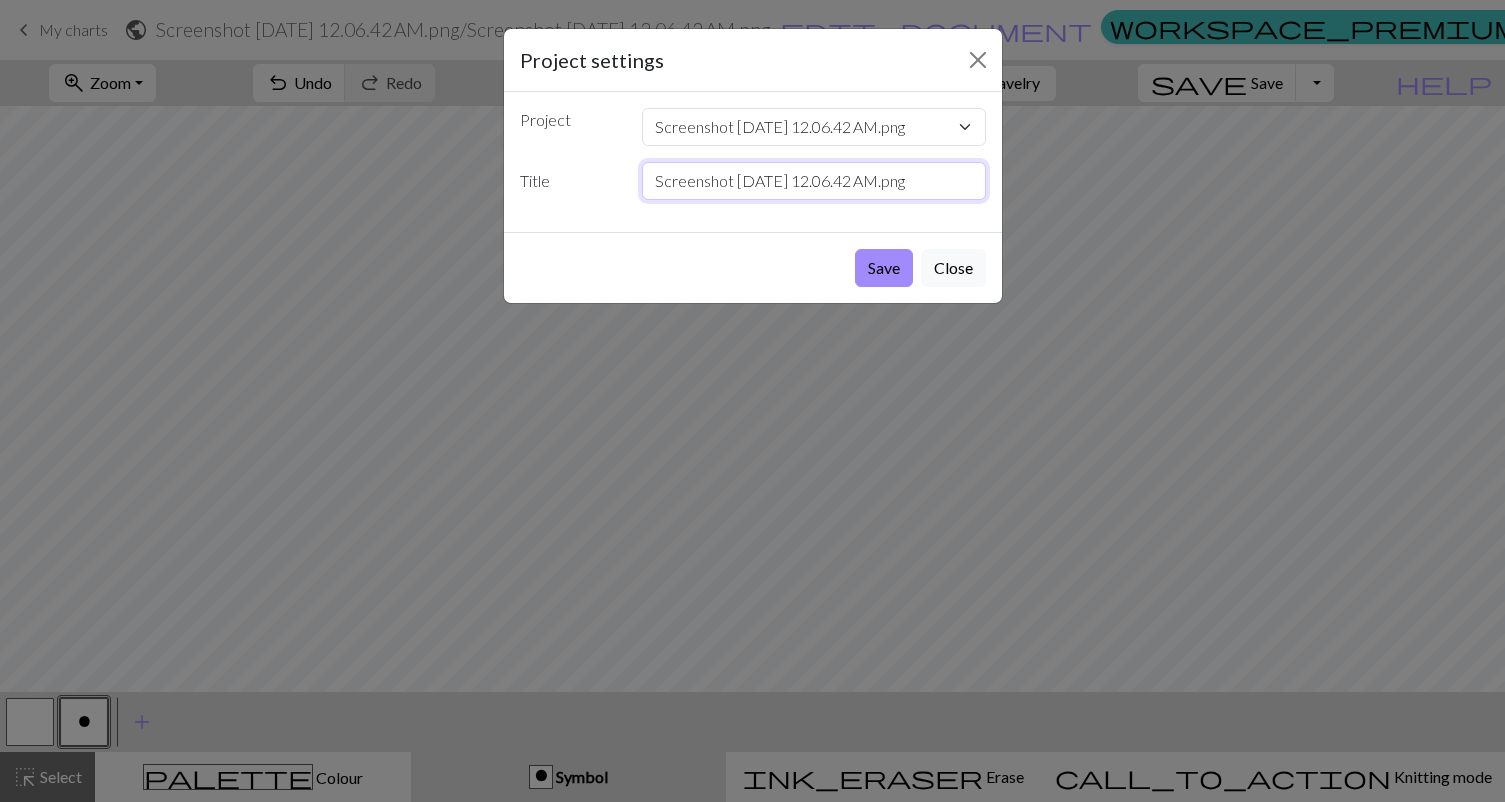 drag, startPoint x: 970, startPoint y: 180, endPoint x: 605, endPoint y: 171, distance: 365.11093 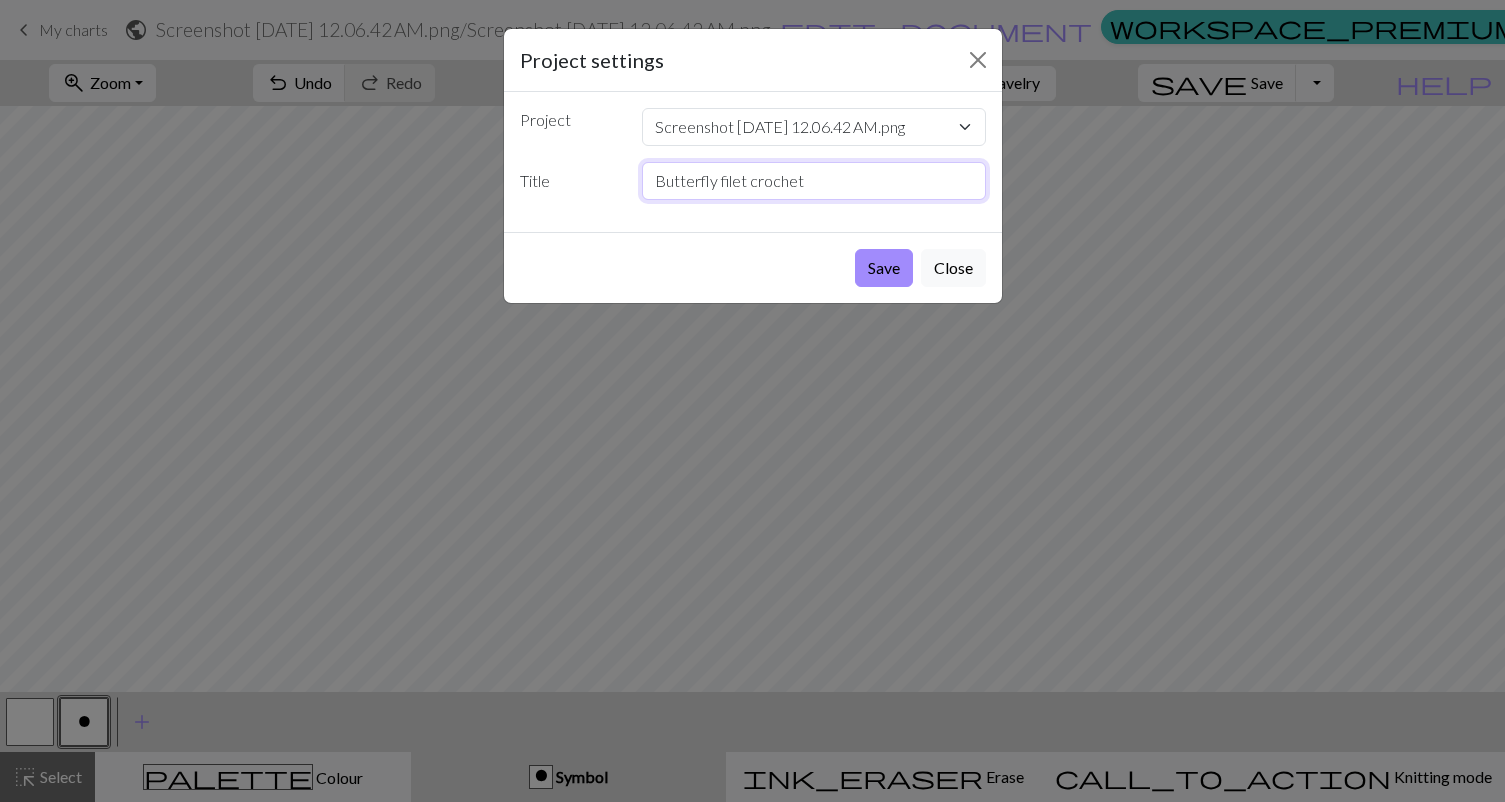 type on "Butterfly filet crochet" 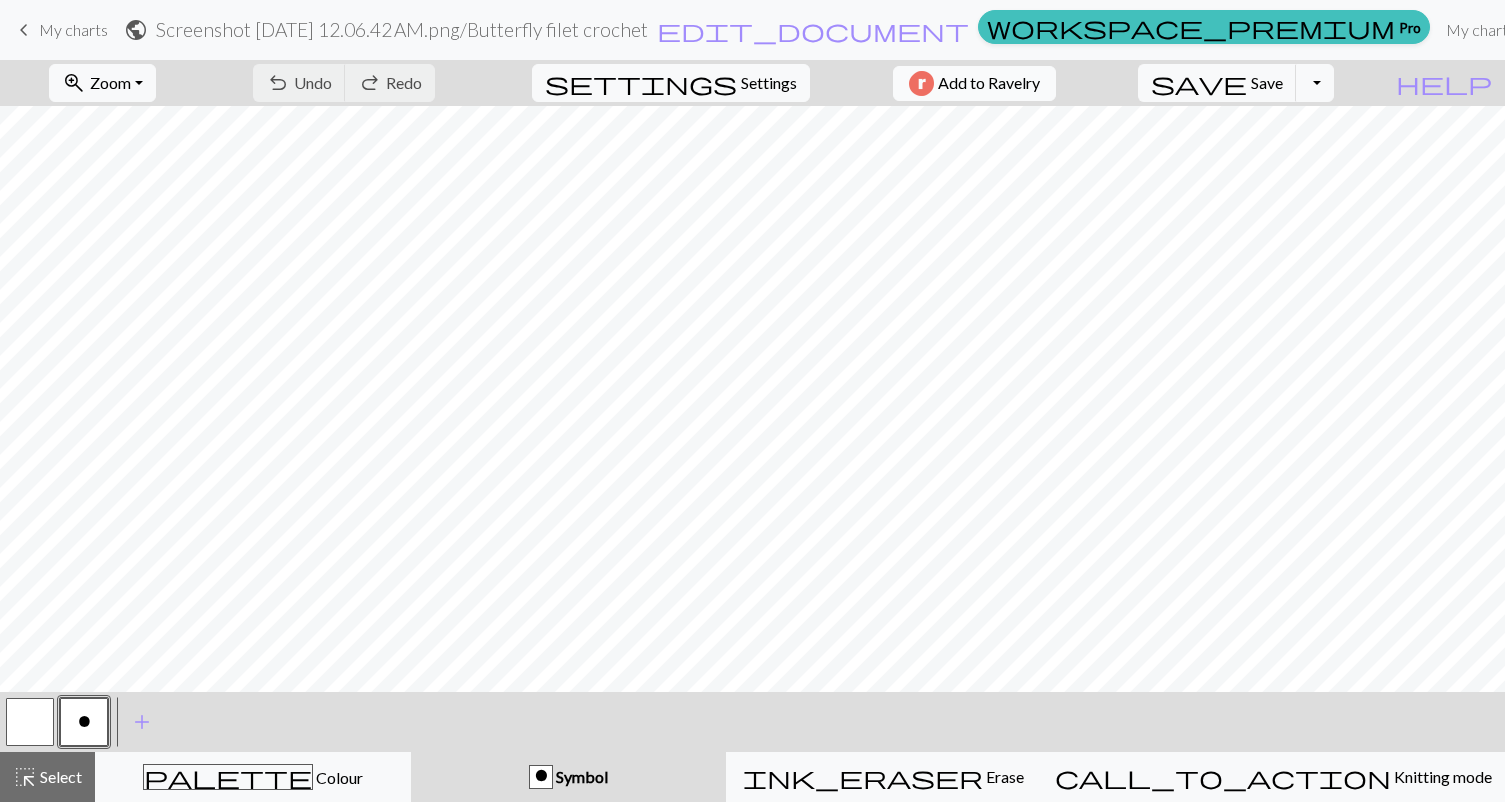 click on "Add to Ravelry" at bounding box center [989, 83] 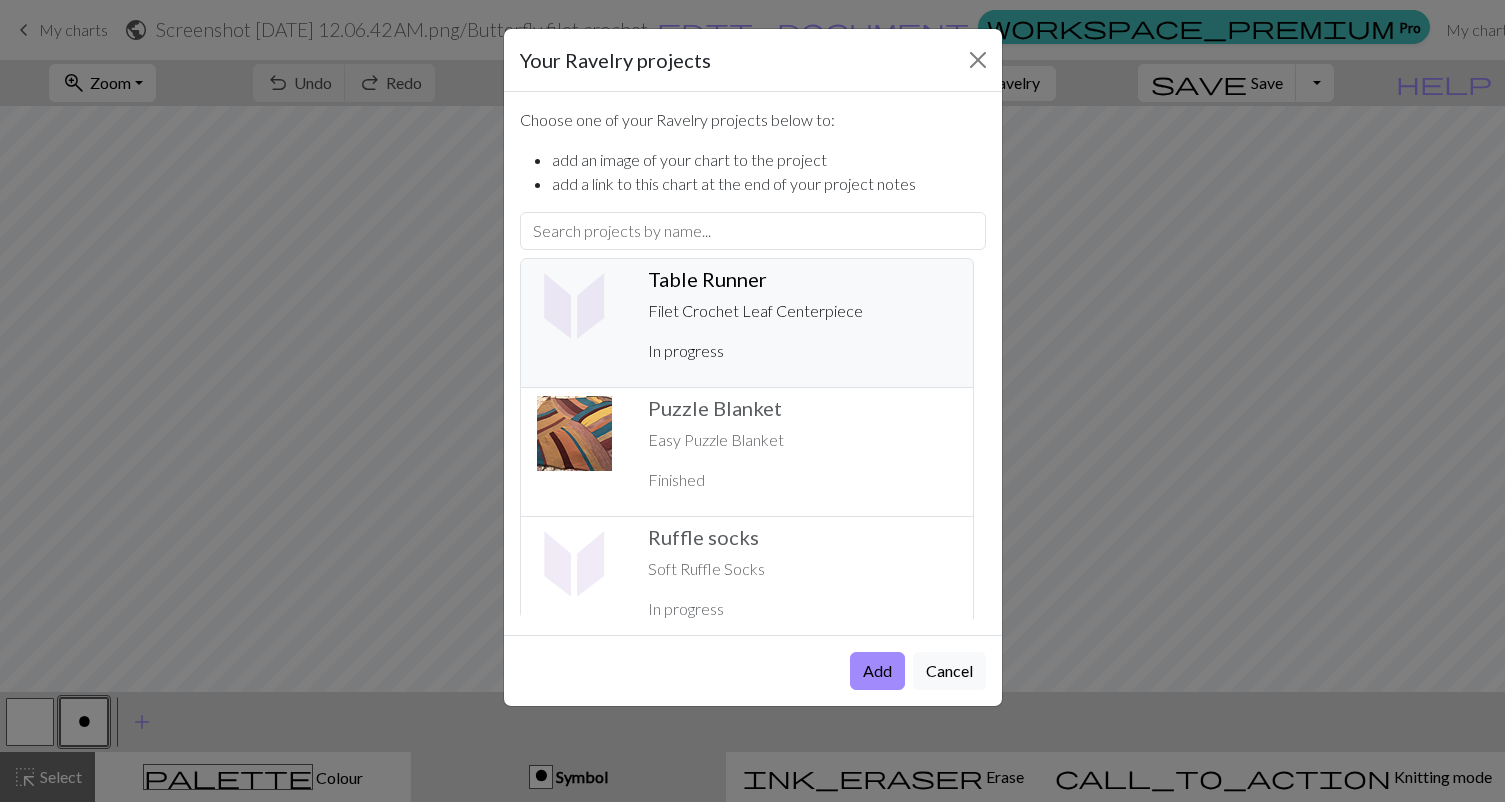 click on "Table Runner ️ Filet Crochet Leaf Centerpiece In progress" at bounding box center (802, 323) 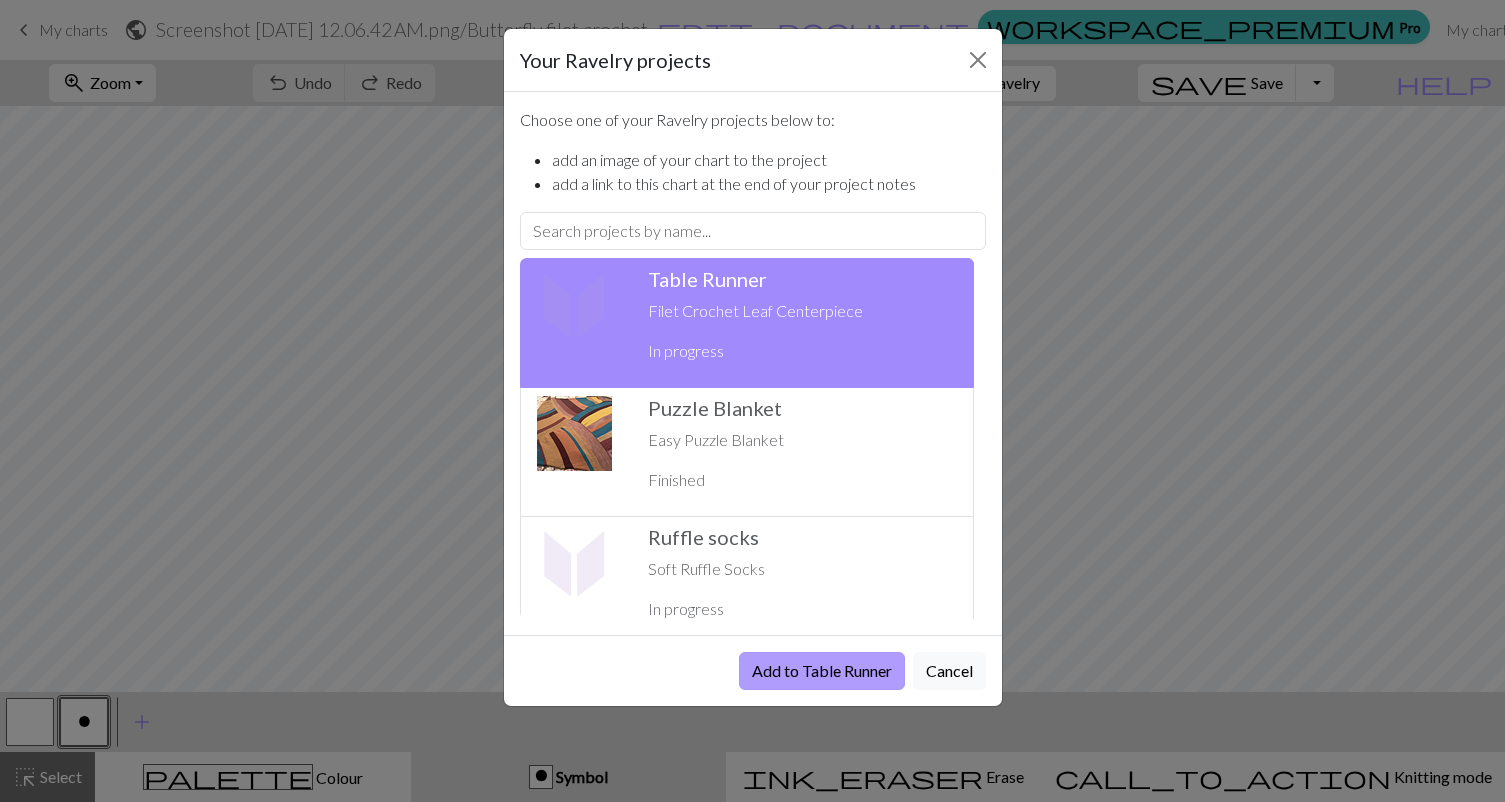 click on "Add to Table Runner" at bounding box center (822, 671) 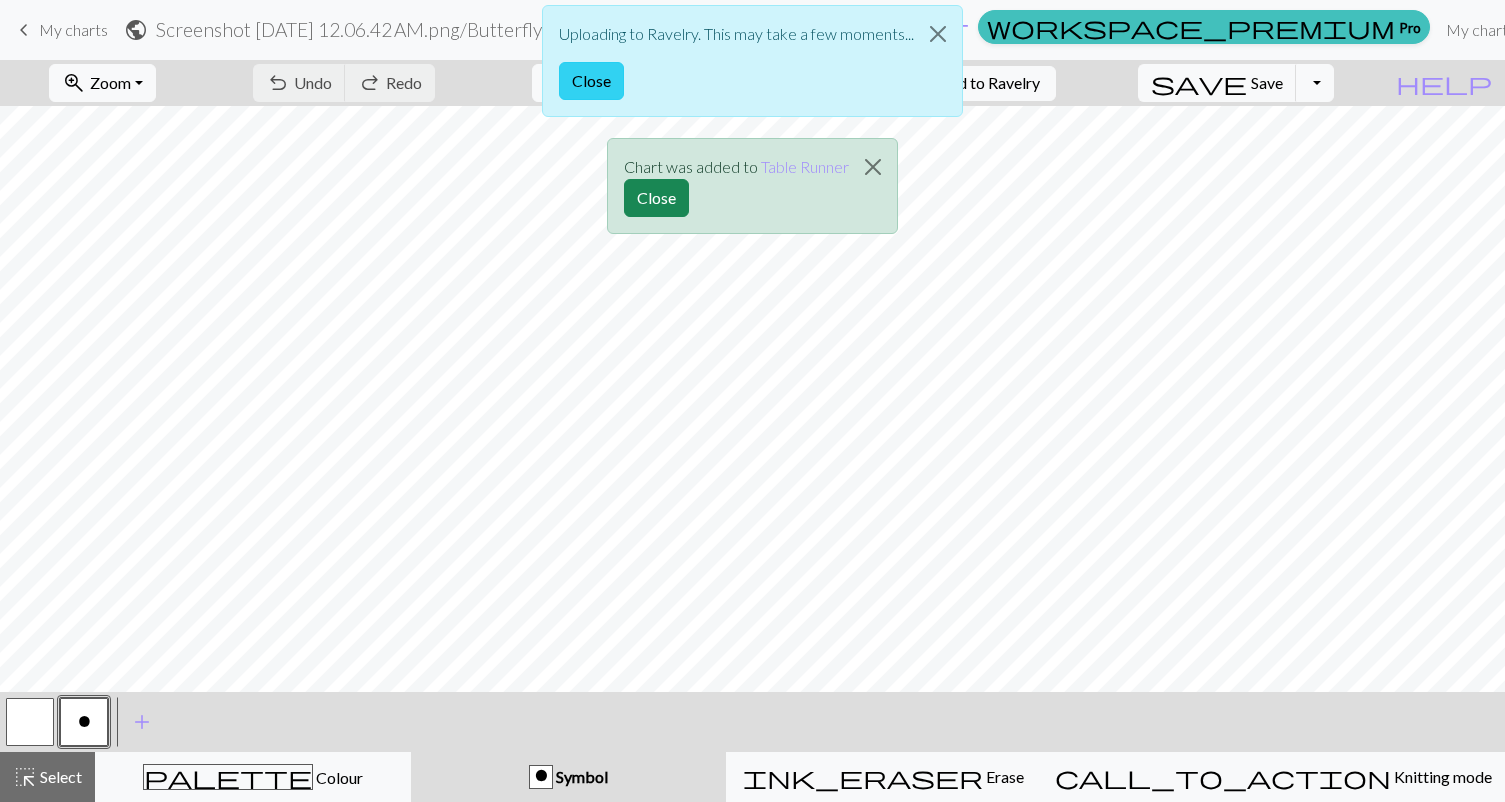 click on "Close" at bounding box center (591, 81) 